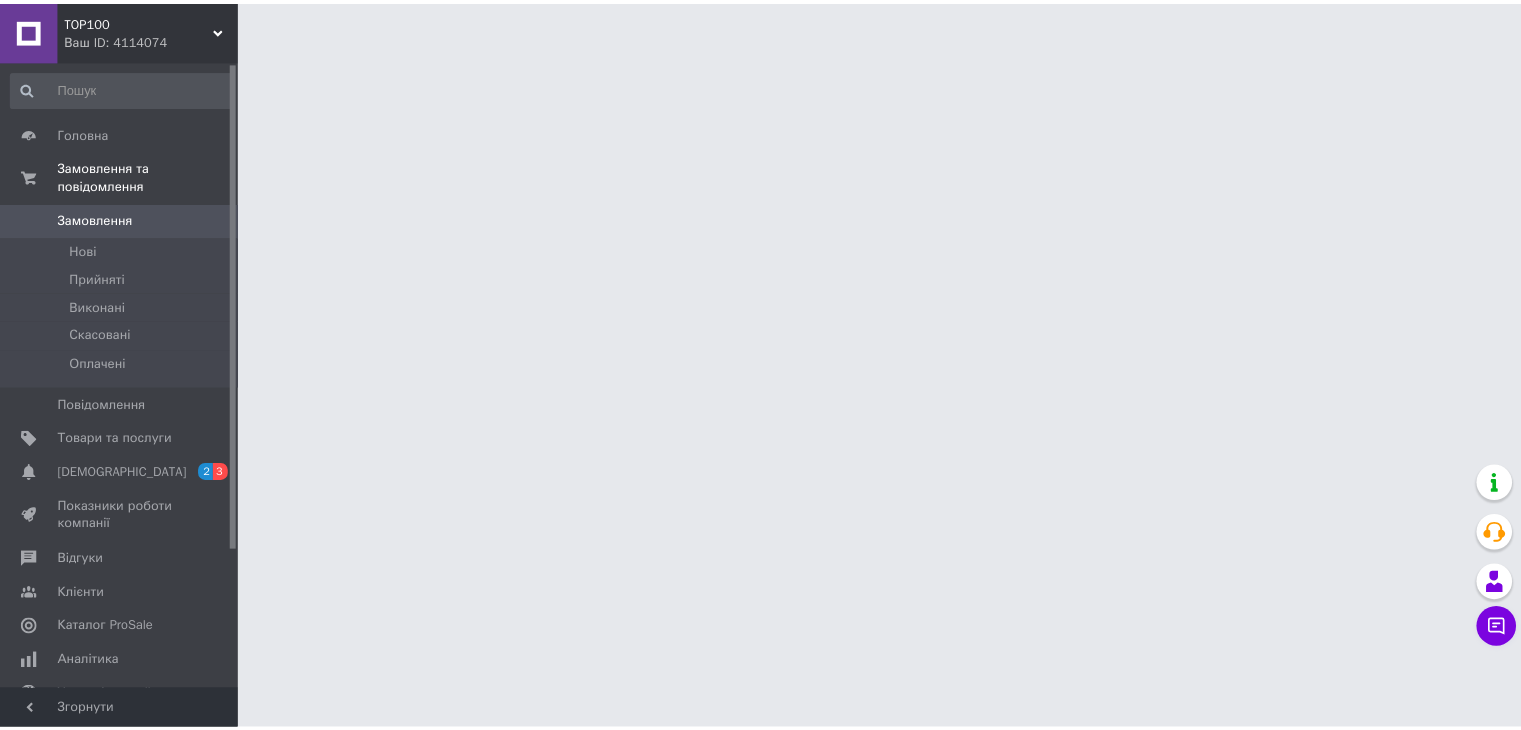 scroll, scrollTop: 0, scrollLeft: 0, axis: both 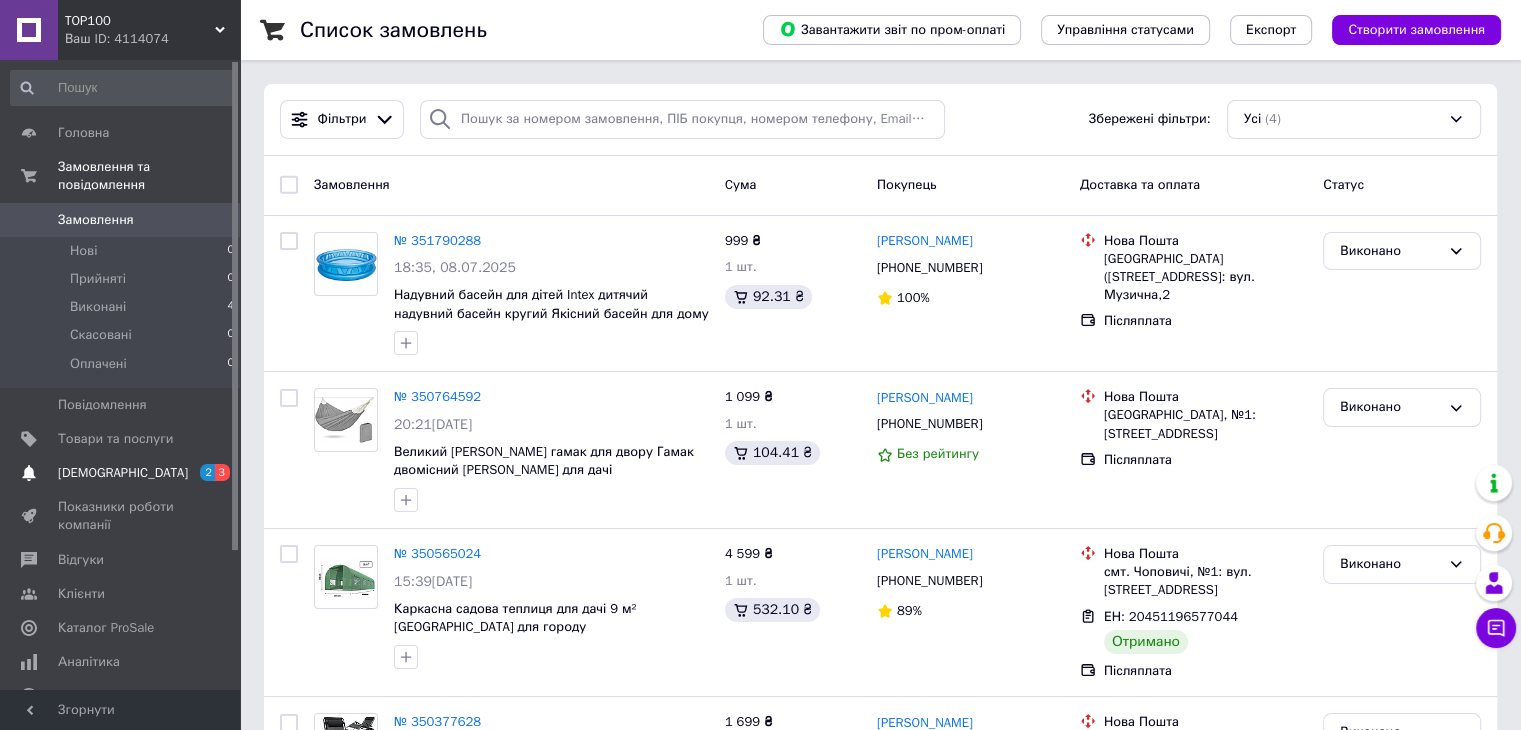 click on "[DEMOGRAPHIC_DATA] 2 3" at bounding box center [123, 473] 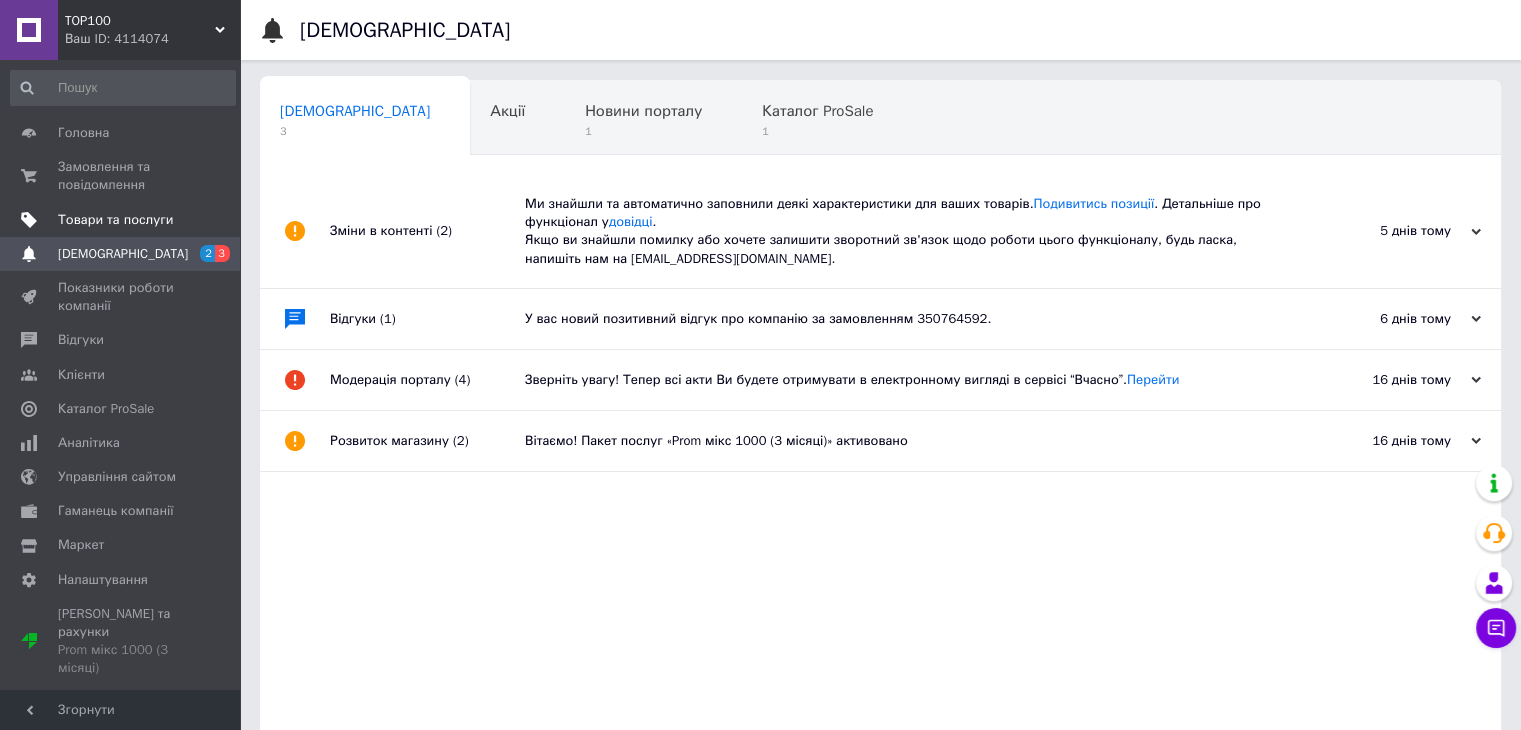 click on "Товари та послуги" at bounding box center [115, 220] 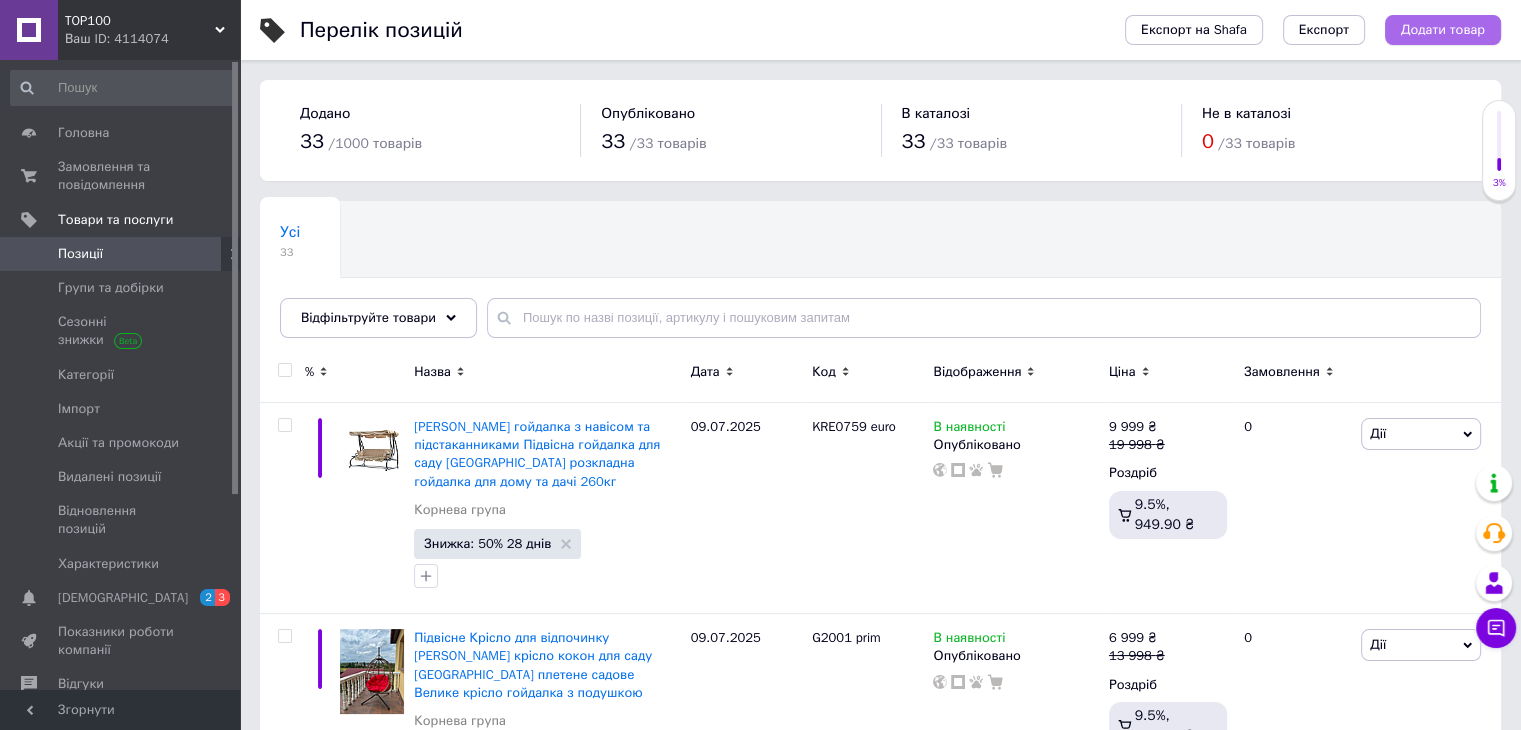 click on "Додати товар" at bounding box center [1443, 30] 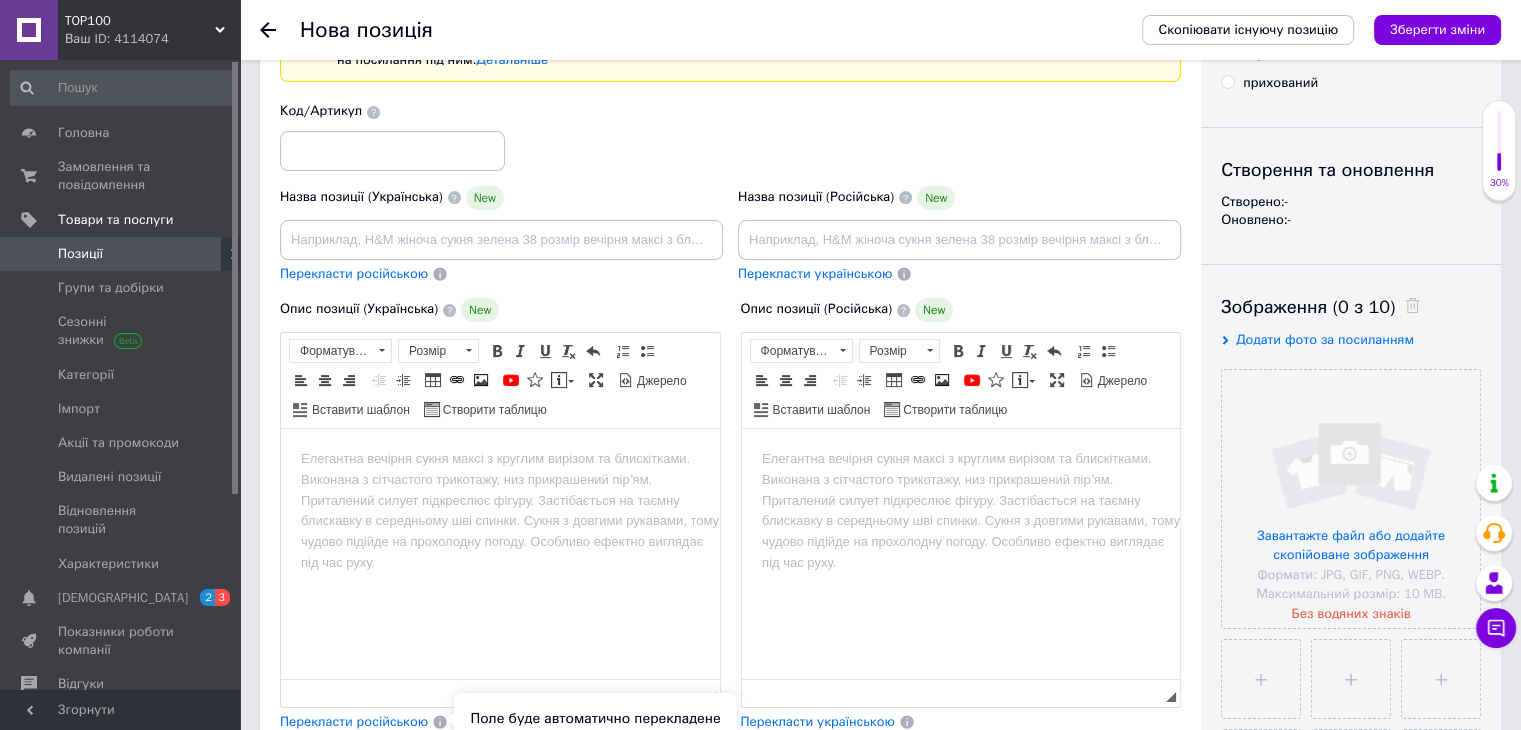scroll, scrollTop: 300, scrollLeft: 0, axis: vertical 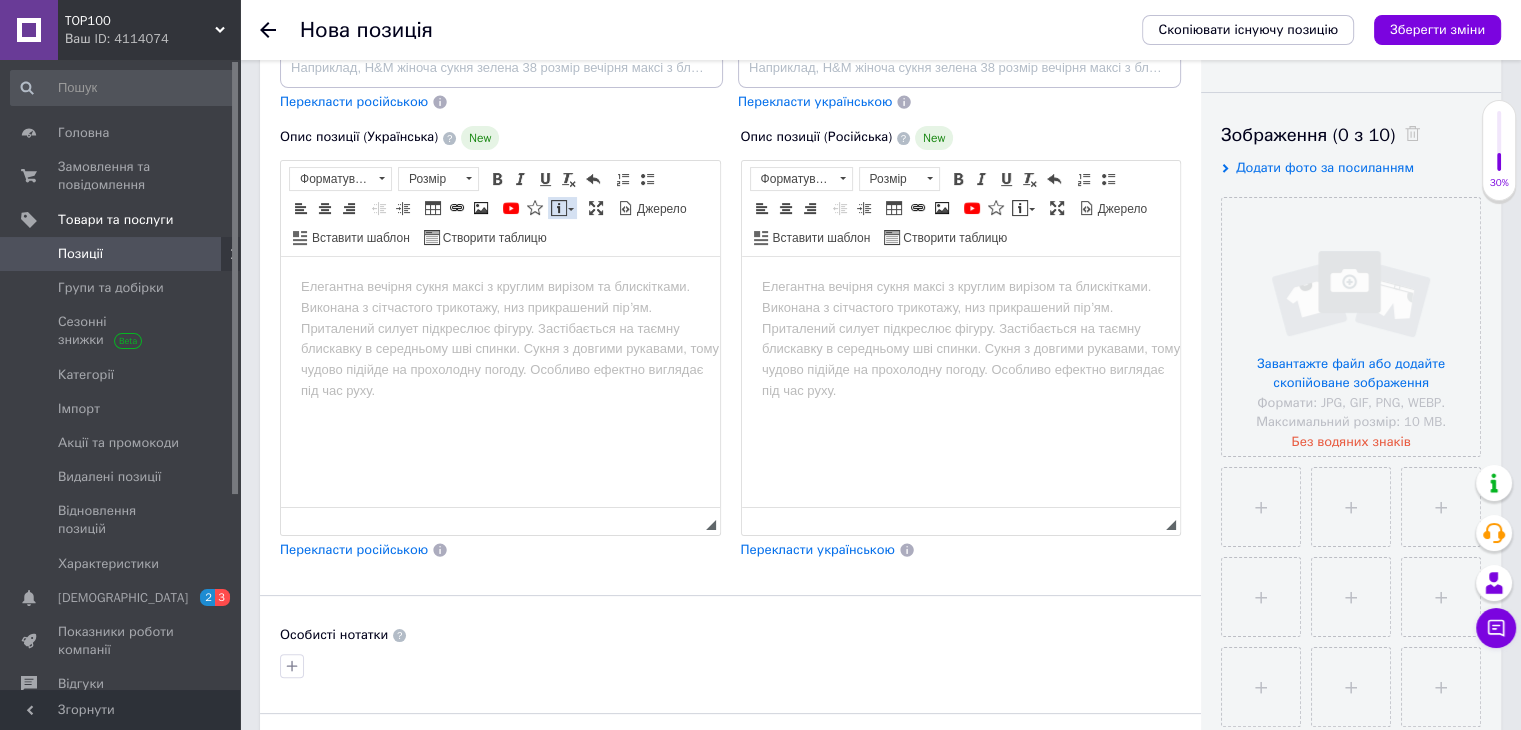 click at bounding box center [559, 208] 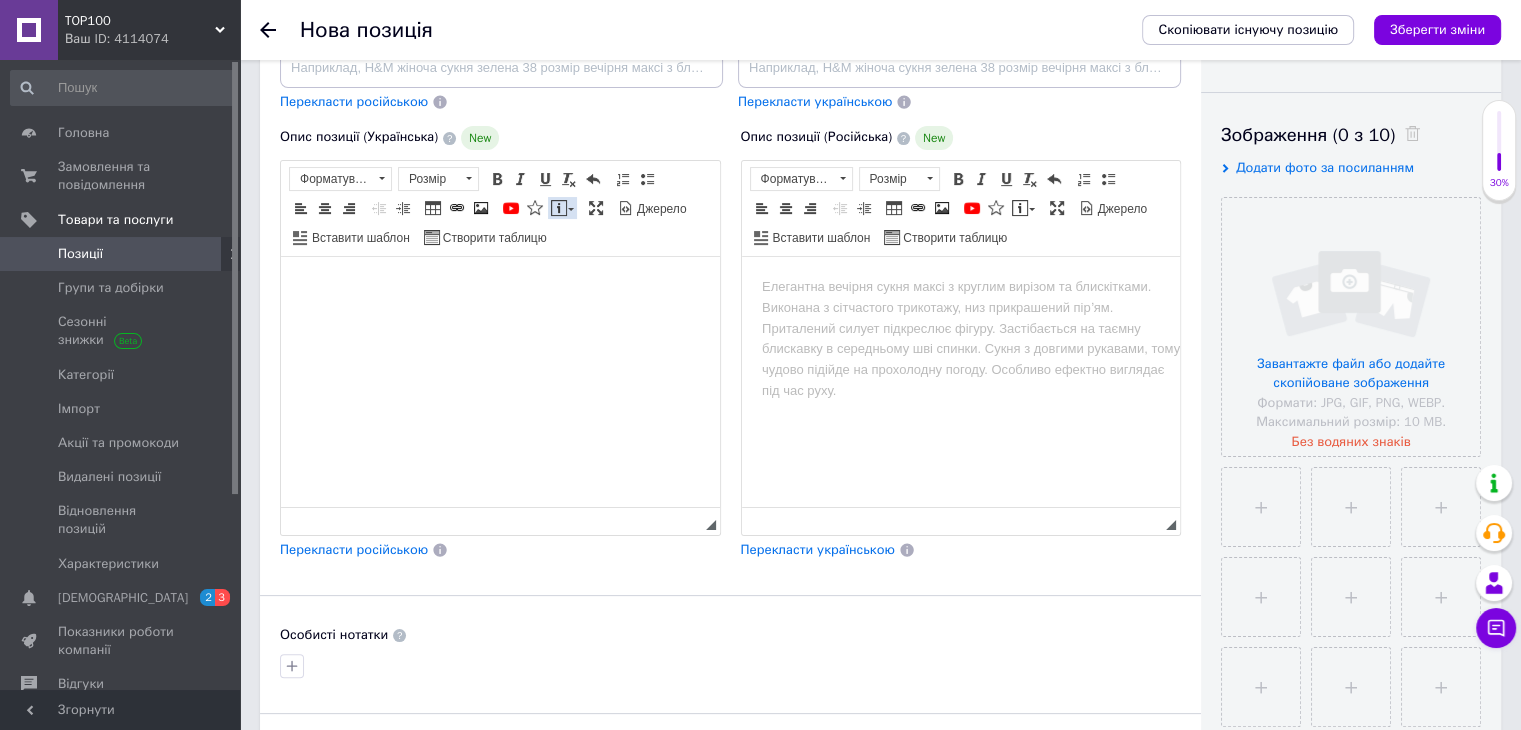 click at bounding box center [559, 208] 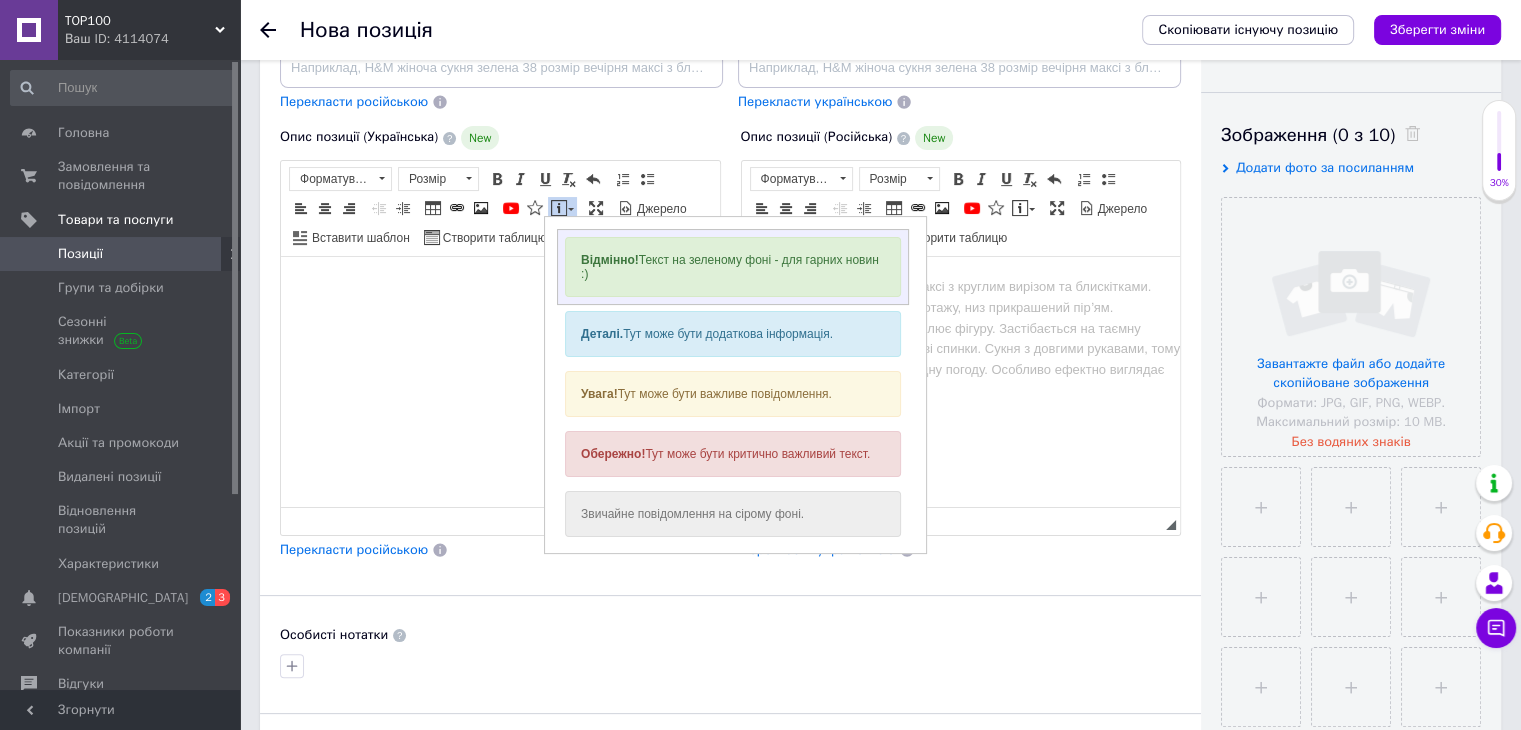 click on "Відмінно!  Текст на зеленому фоні - для гарних новин :)" at bounding box center [732, 267] 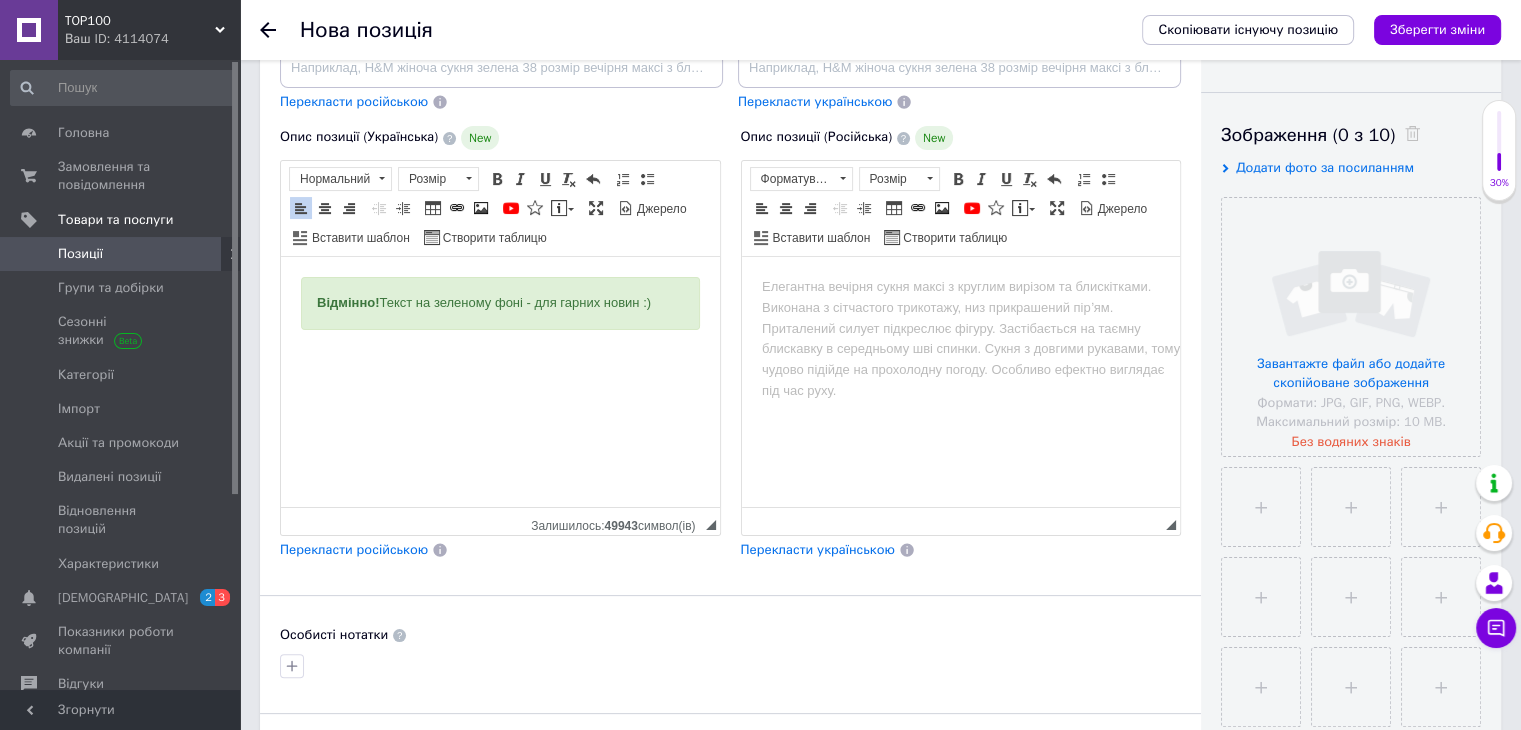 drag, startPoint x: 663, startPoint y: 290, endPoint x: 270, endPoint y: 271, distance: 393.459 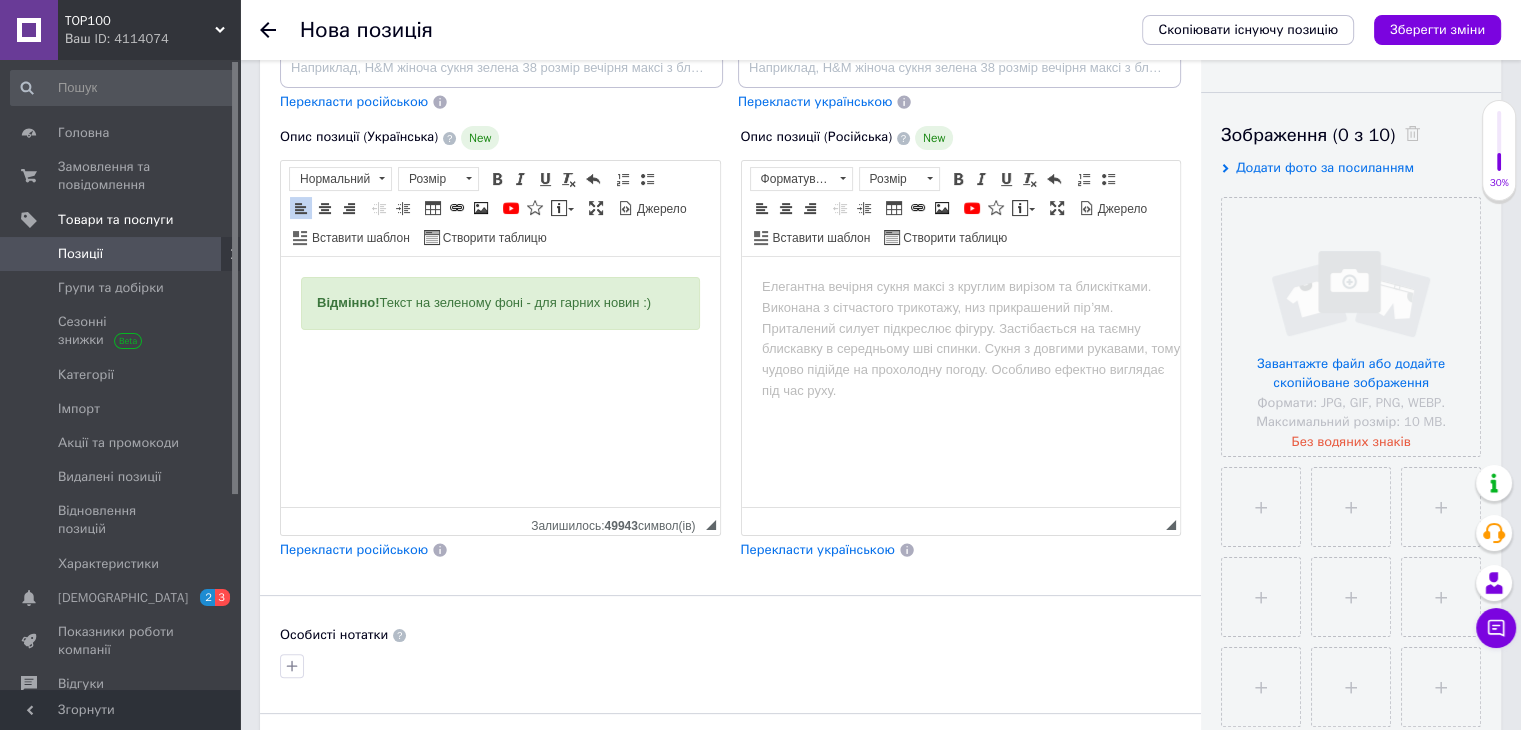 click on "Відмінно!  Текст на зеленому фоні - для гарних новин :)" at bounding box center [500, 320] 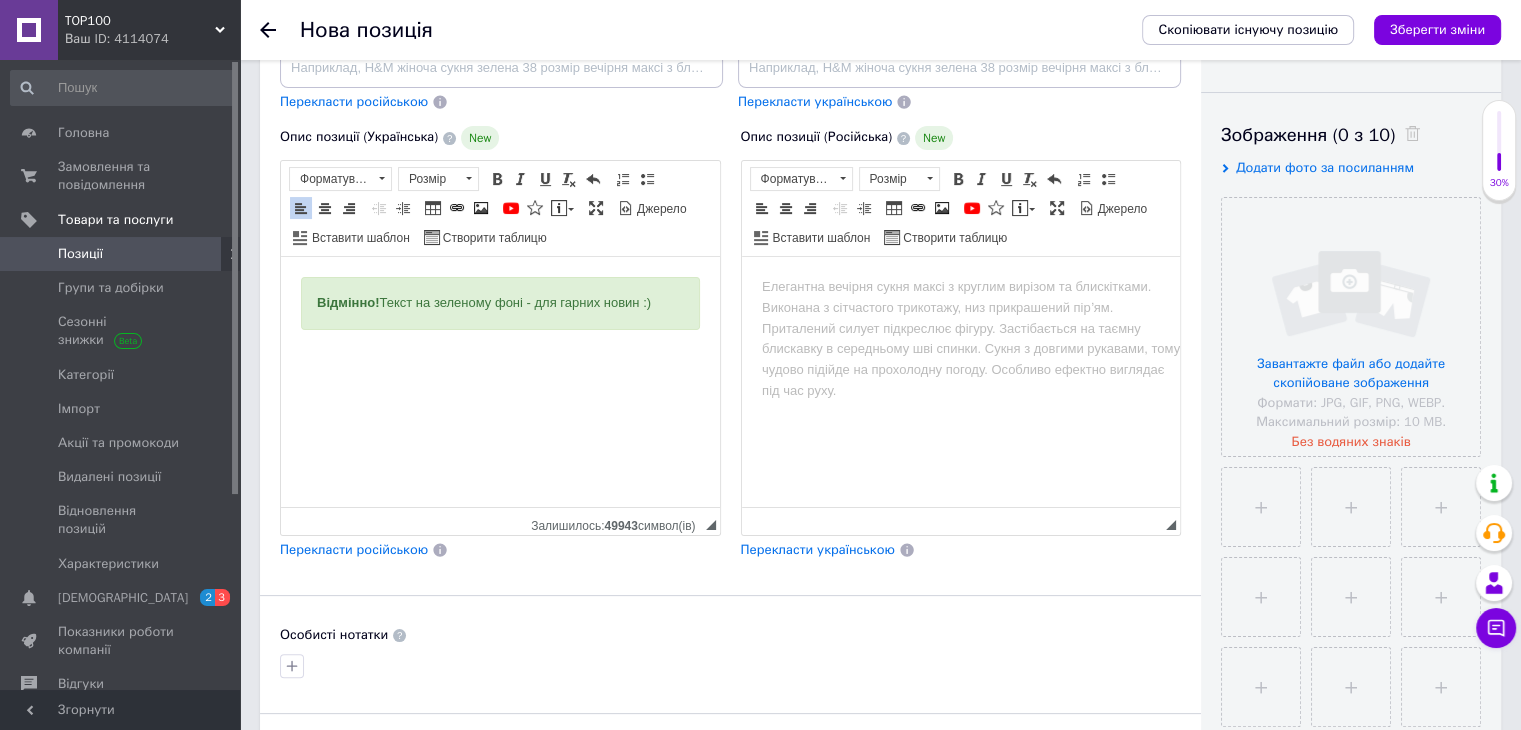 type 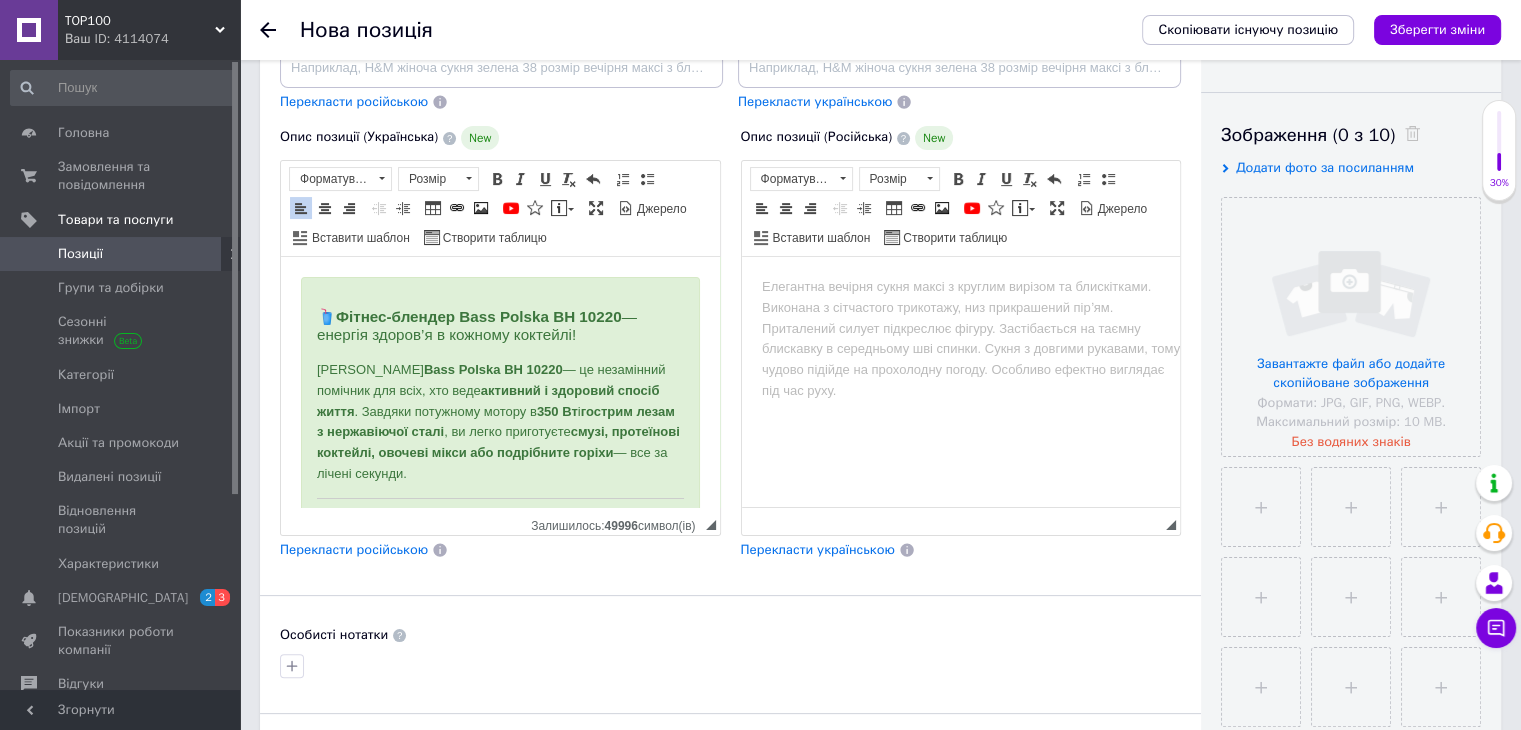 scroll, scrollTop: 1168, scrollLeft: 0, axis: vertical 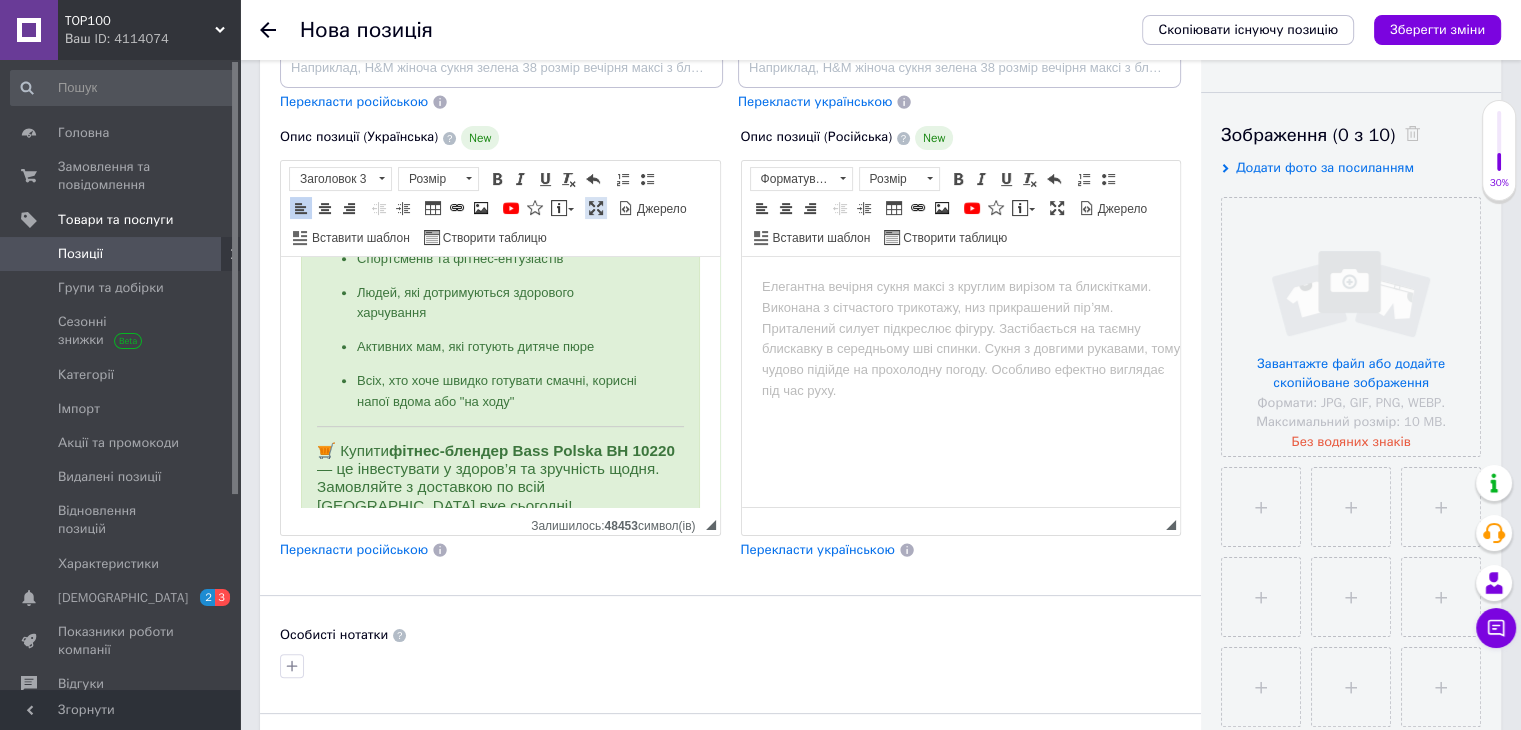 click at bounding box center (596, 208) 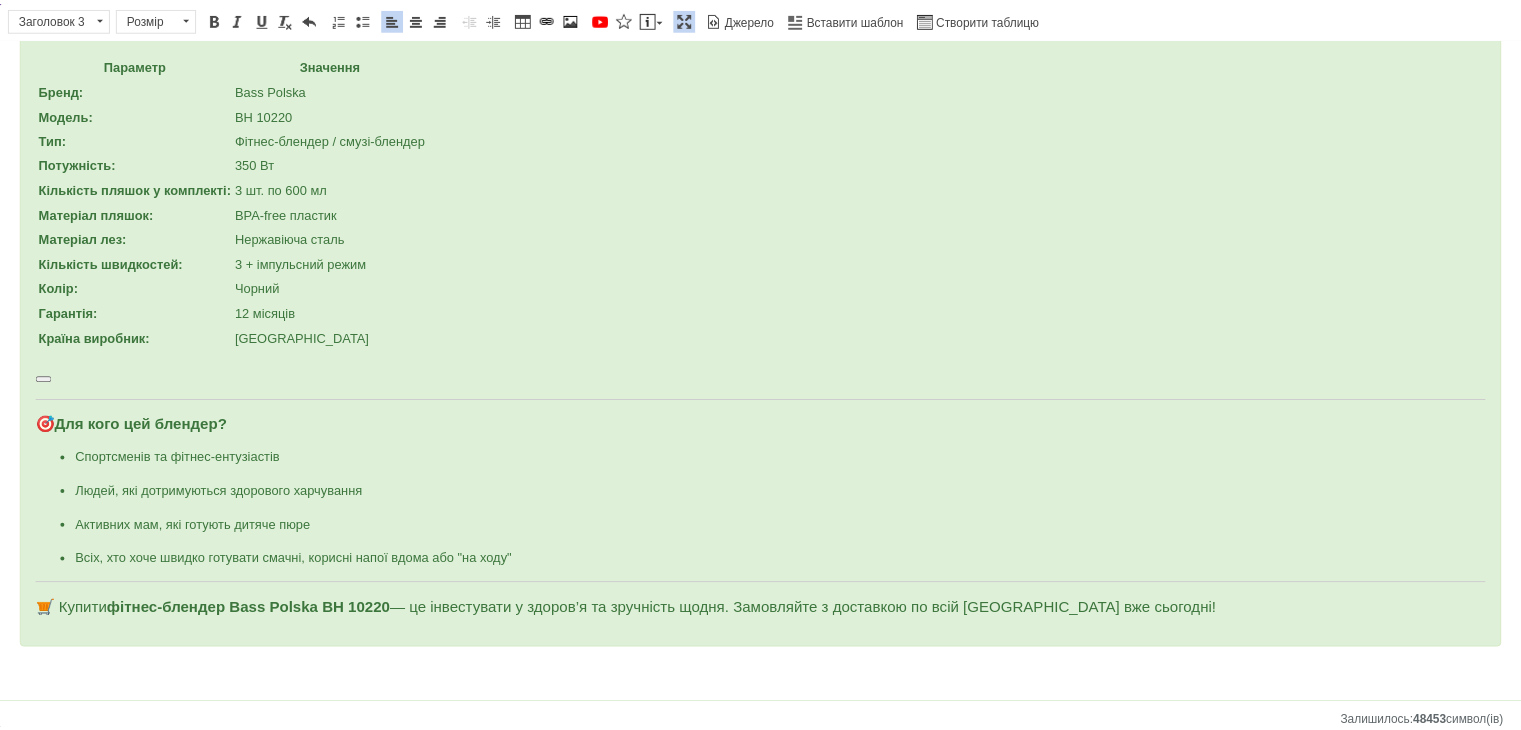 scroll, scrollTop: 454, scrollLeft: 0, axis: vertical 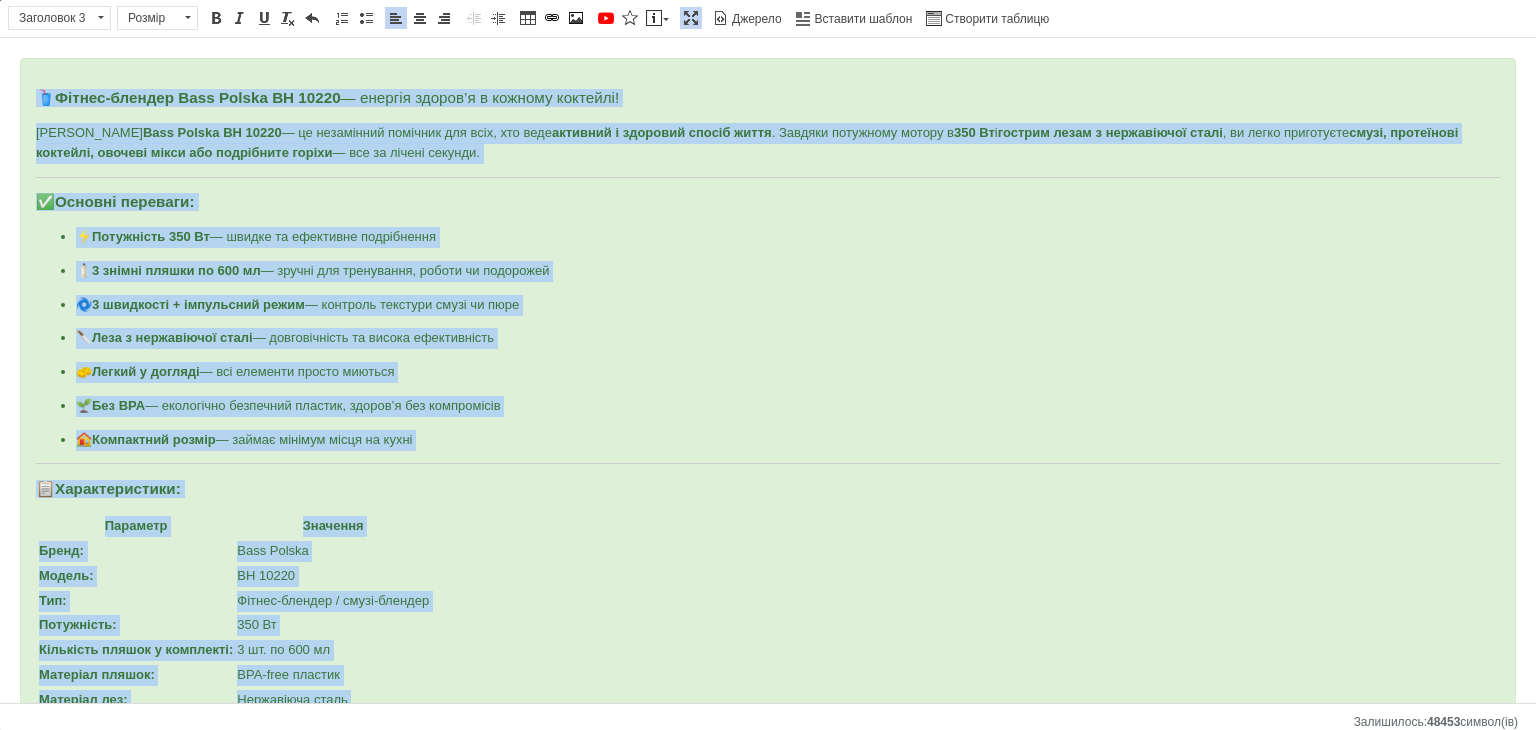 drag, startPoint x: 1164, startPoint y: 615, endPoint x: 0, endPoint y: 60, distance: 1289.543 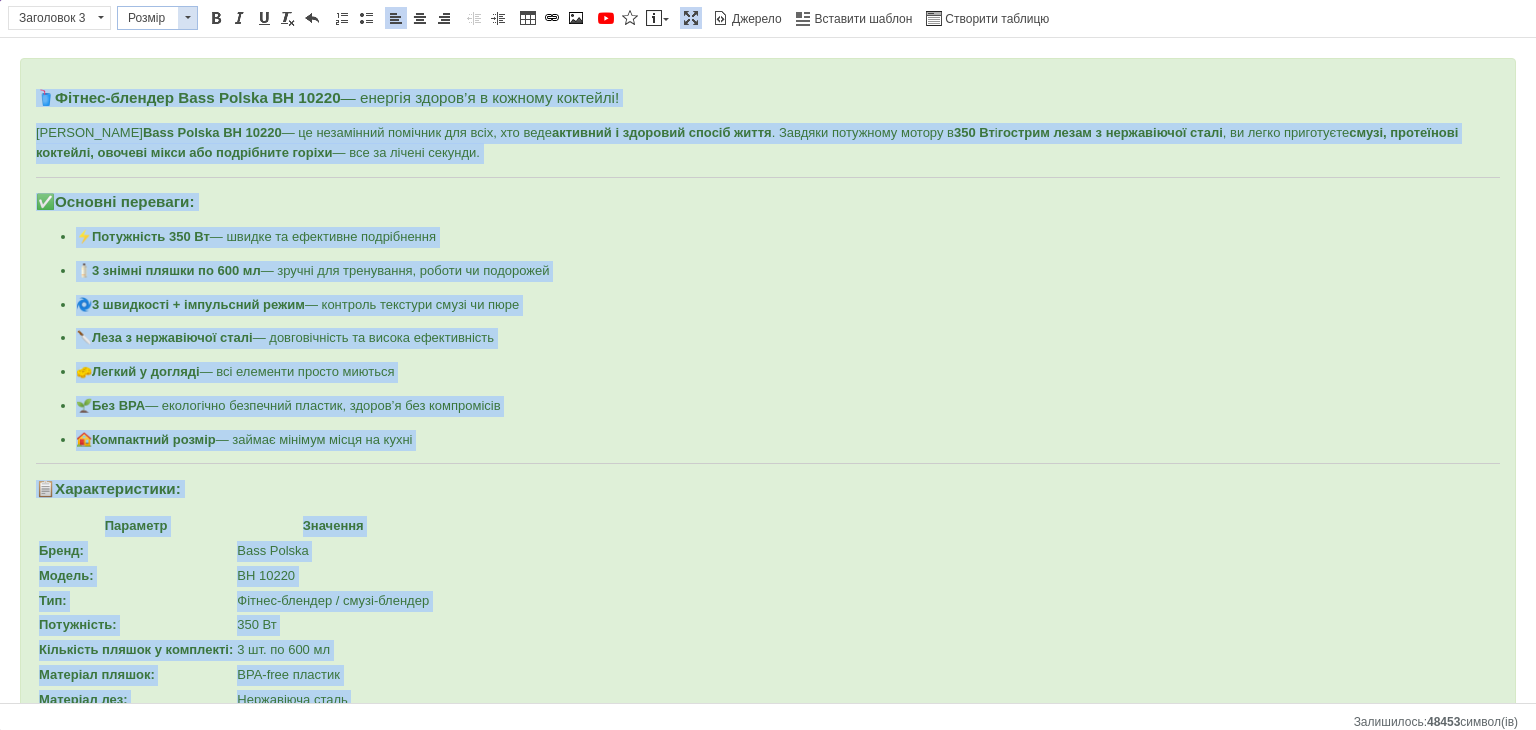 click at bounding box center [187, 18] 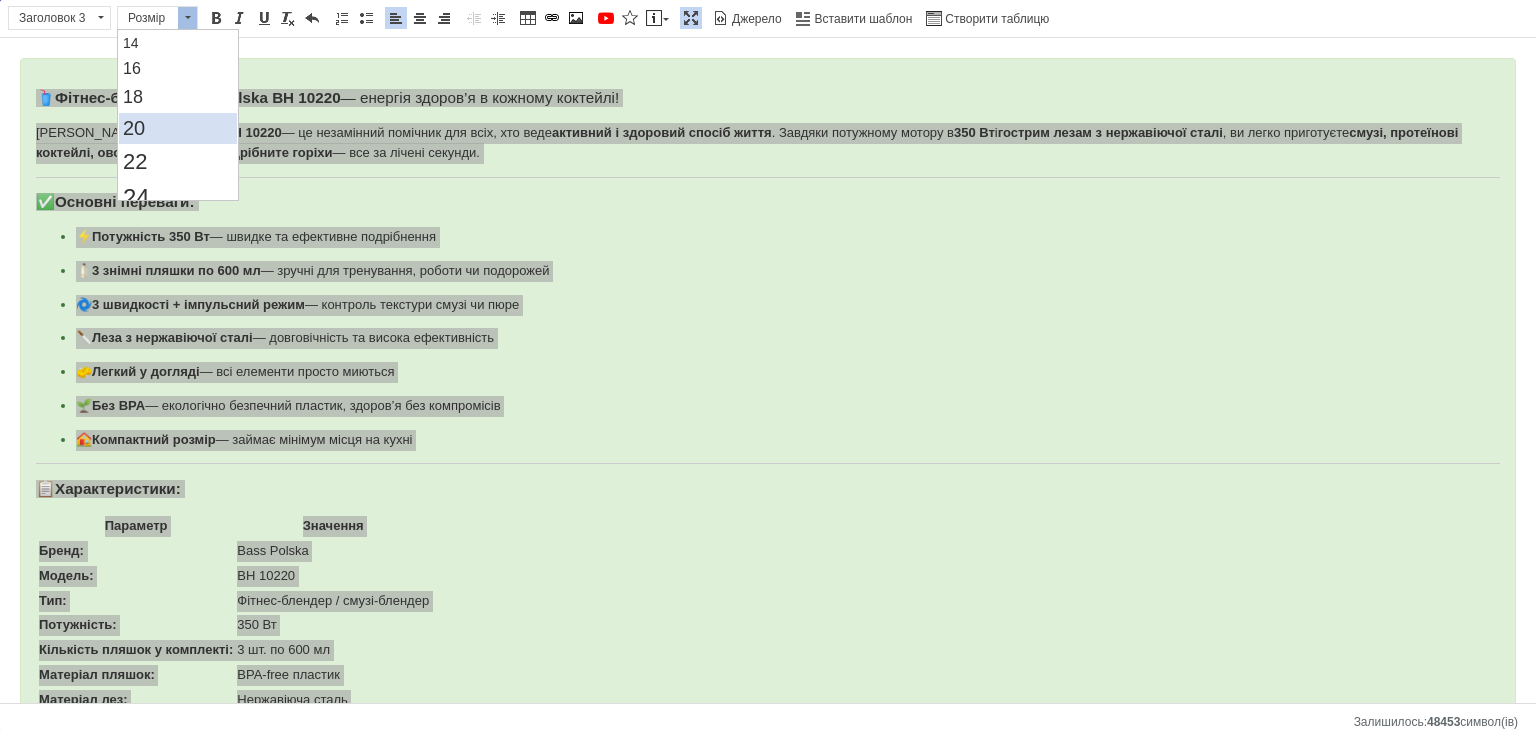 scroll, scrollTop: 200, scrollLeft: 0, axis: vertical 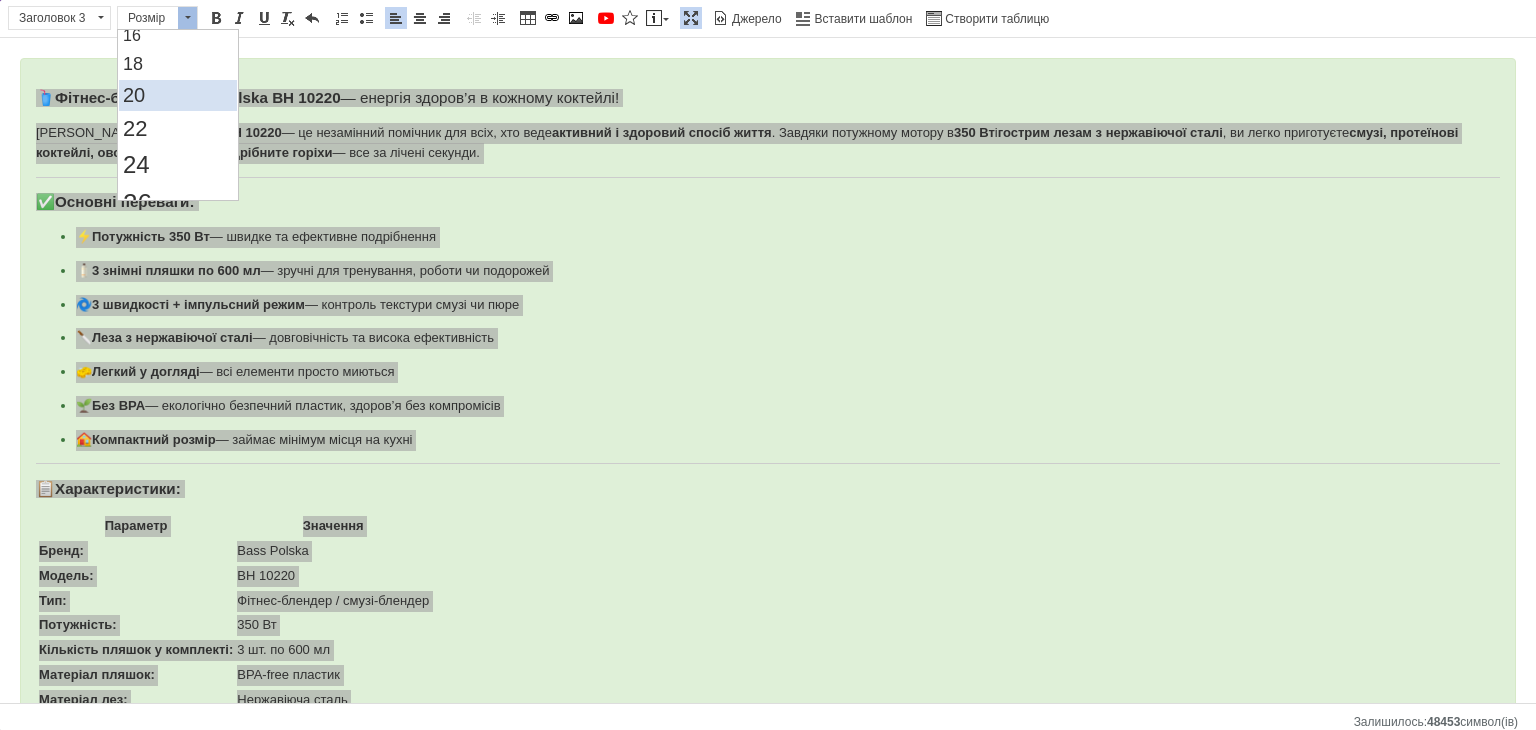 click on "20" at bounding box center [177, 95] 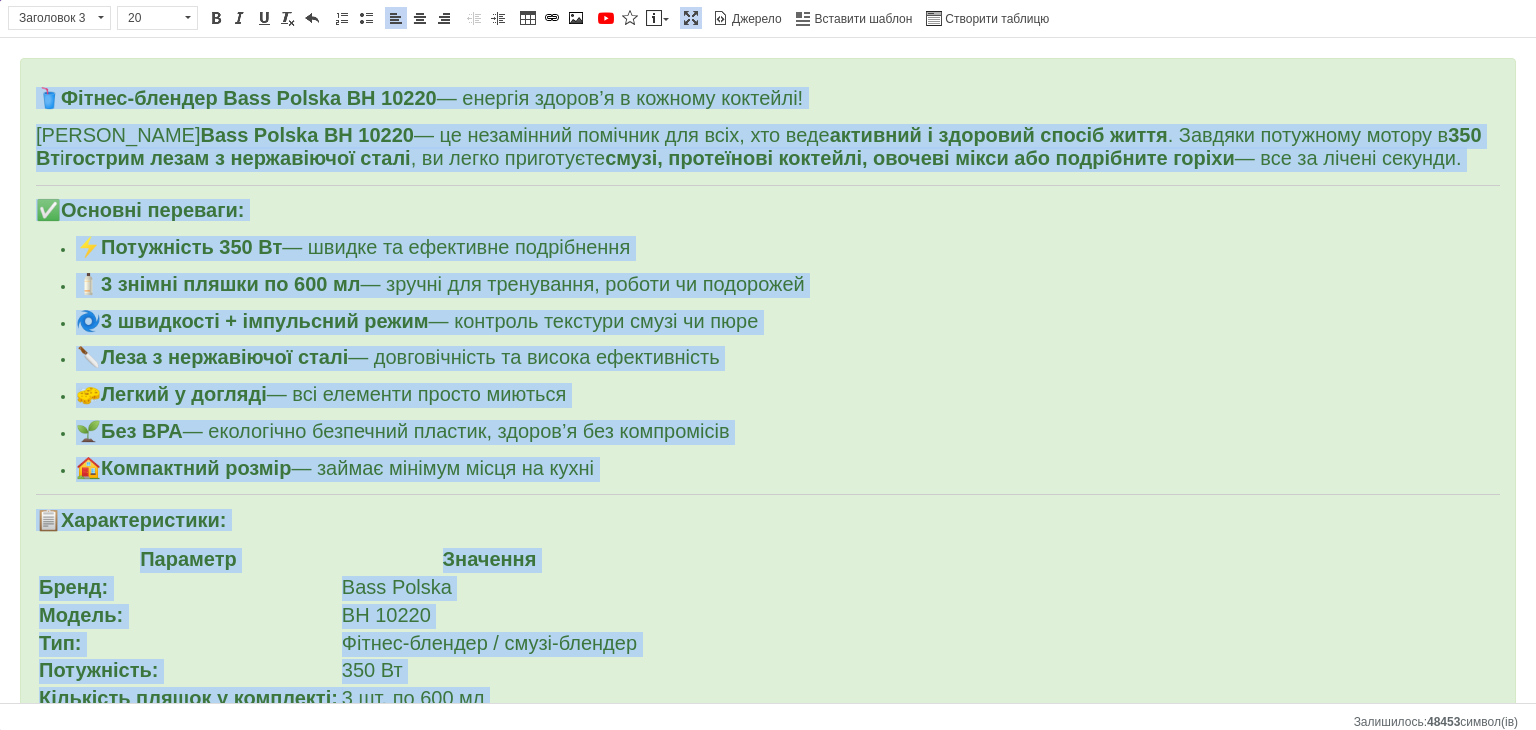 click on "Фітнес-блендер  Bass Polska BH 10220  — це незамінний помічник для всіх, хто веде  активний і здоровий спосіб життя . Завдяки потужному мотору в  350 Вт  і  гострим лезам з нержавіючої сталі , ви легко приготуєте  смузі, протеїнові коктейлі, овочеві мікси або подрібните горіхи  — все за лічені секунди." at bounding box center [768, 149] 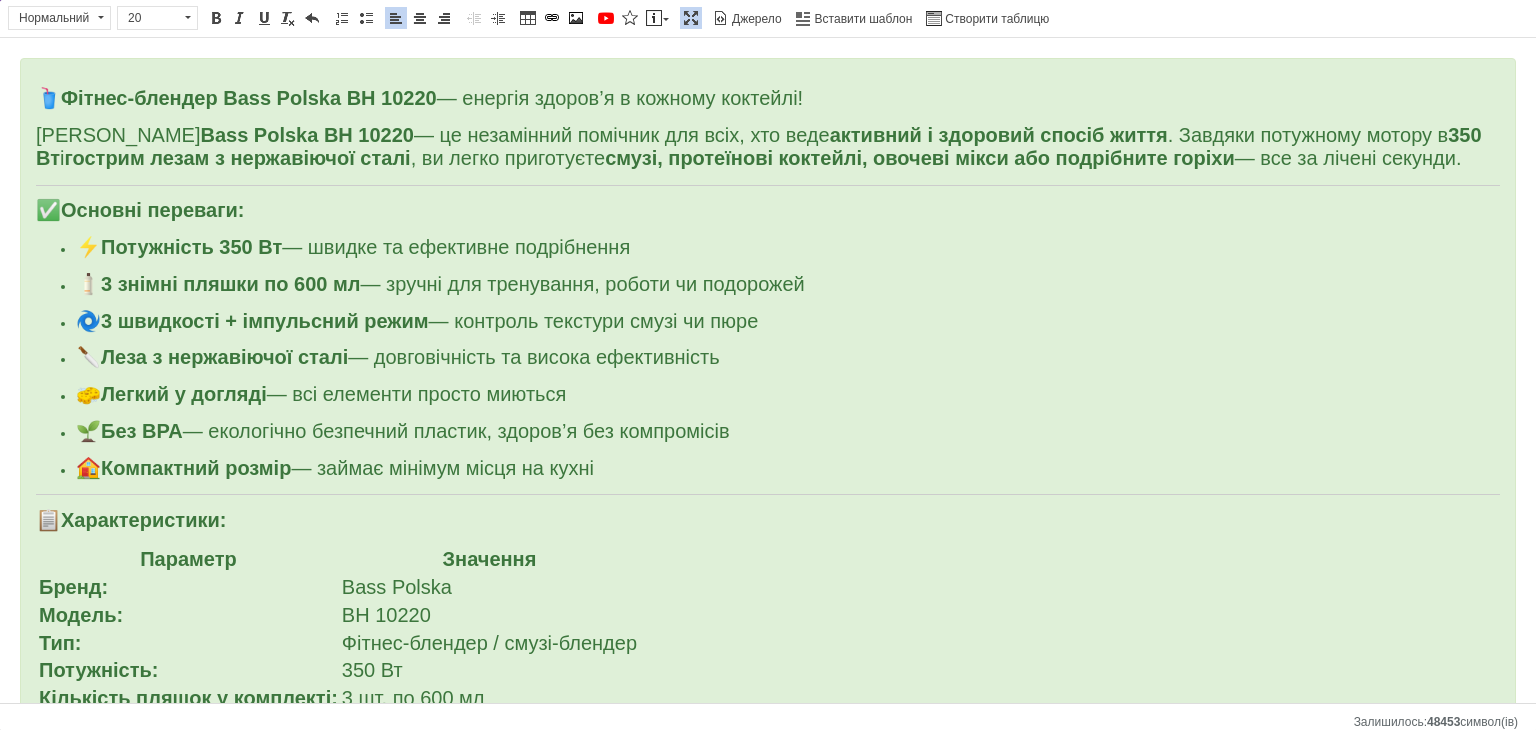 click on "🥤  Фітнес-блендер Bass Polska BH 10220  — енергія здоров’я в кожному коктейлі!" at bounding box center [419, 98] 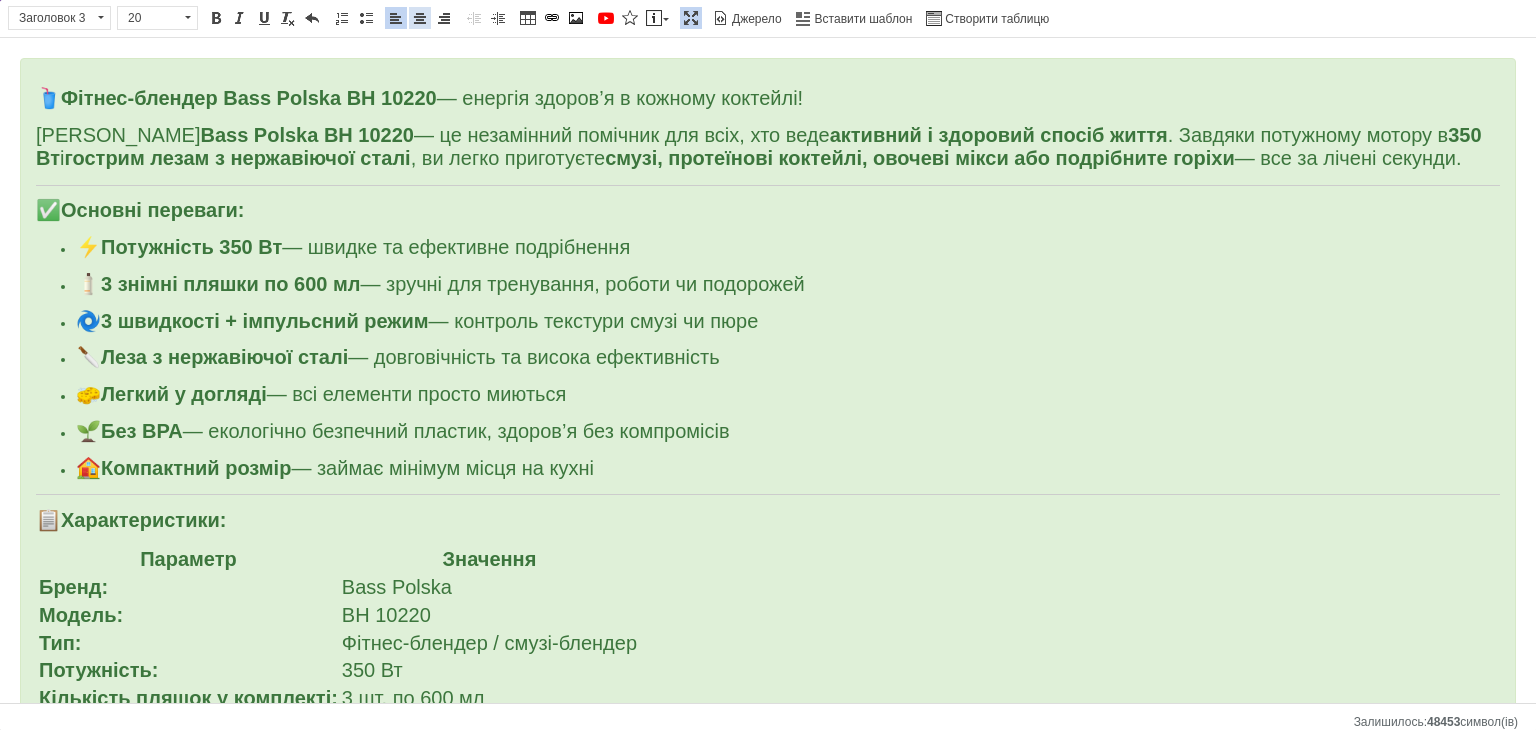 click at bounding box center (420, 18) 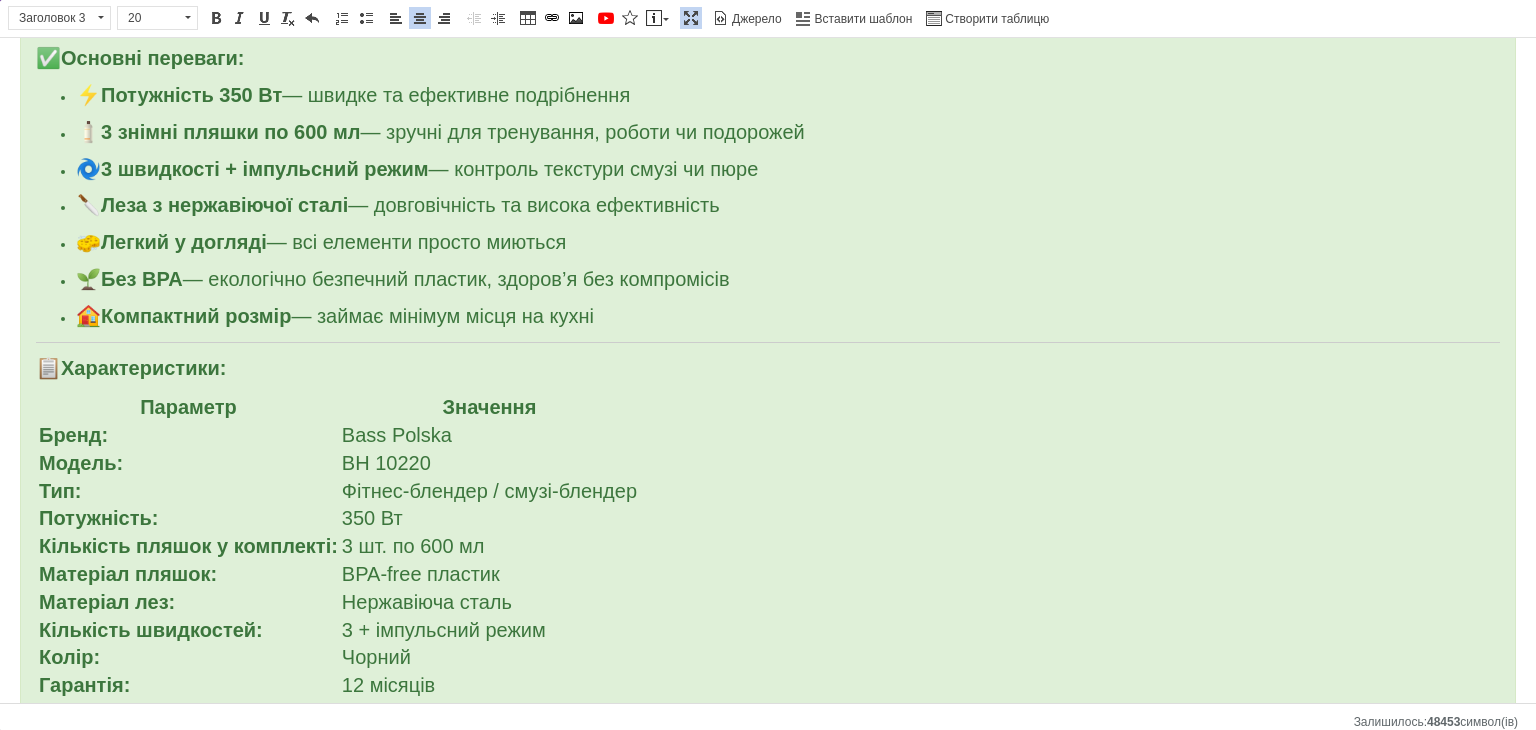 scroll, scrollTop: 0, scrollLeft: 0, axis: both 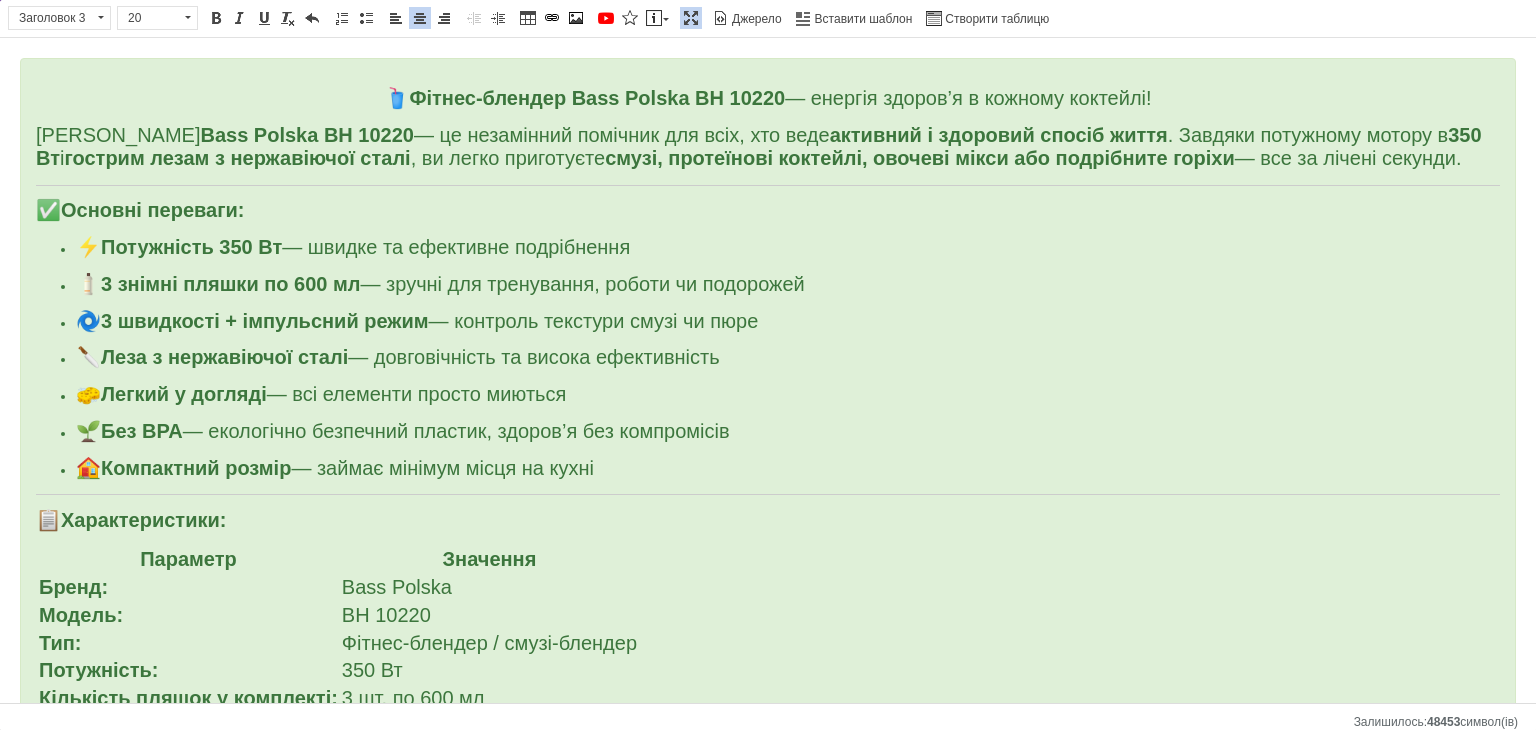 click at bounding box center (691, 18) 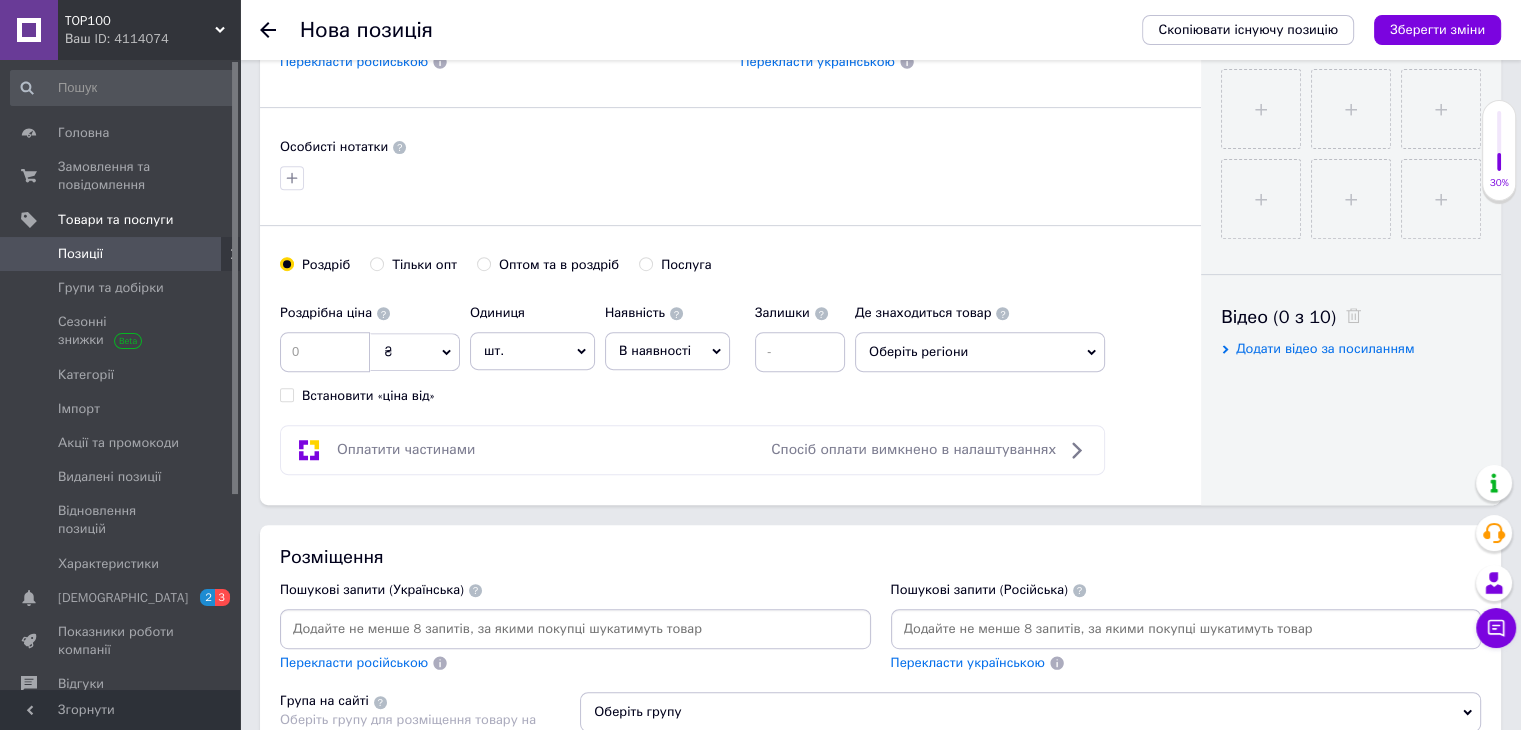 scroll, scrollTop: 531, scrollLeft: 0, axis: vertical 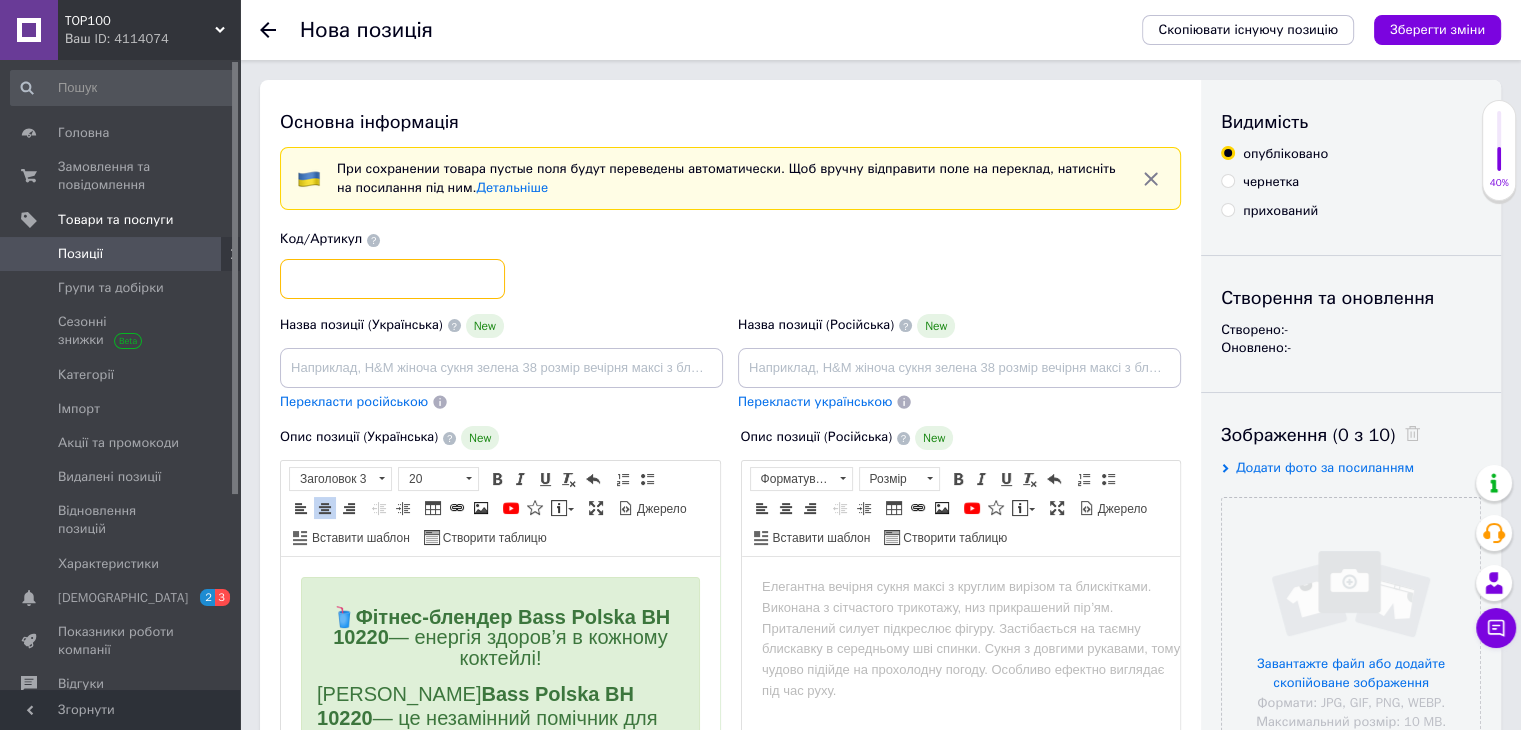 paste on "BH 10220" 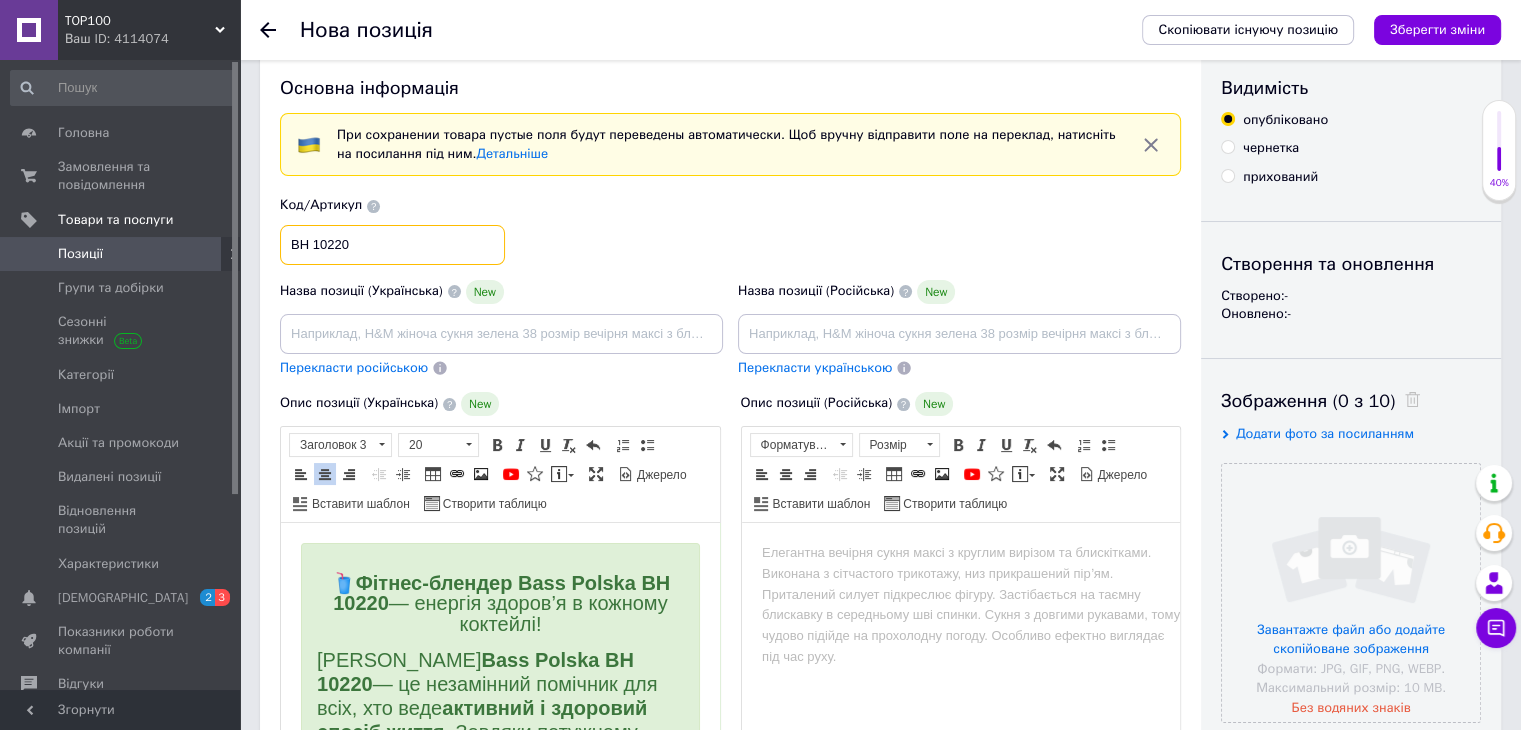 scroll, scrollTop: 0, scrollLeft: 0, axis: both 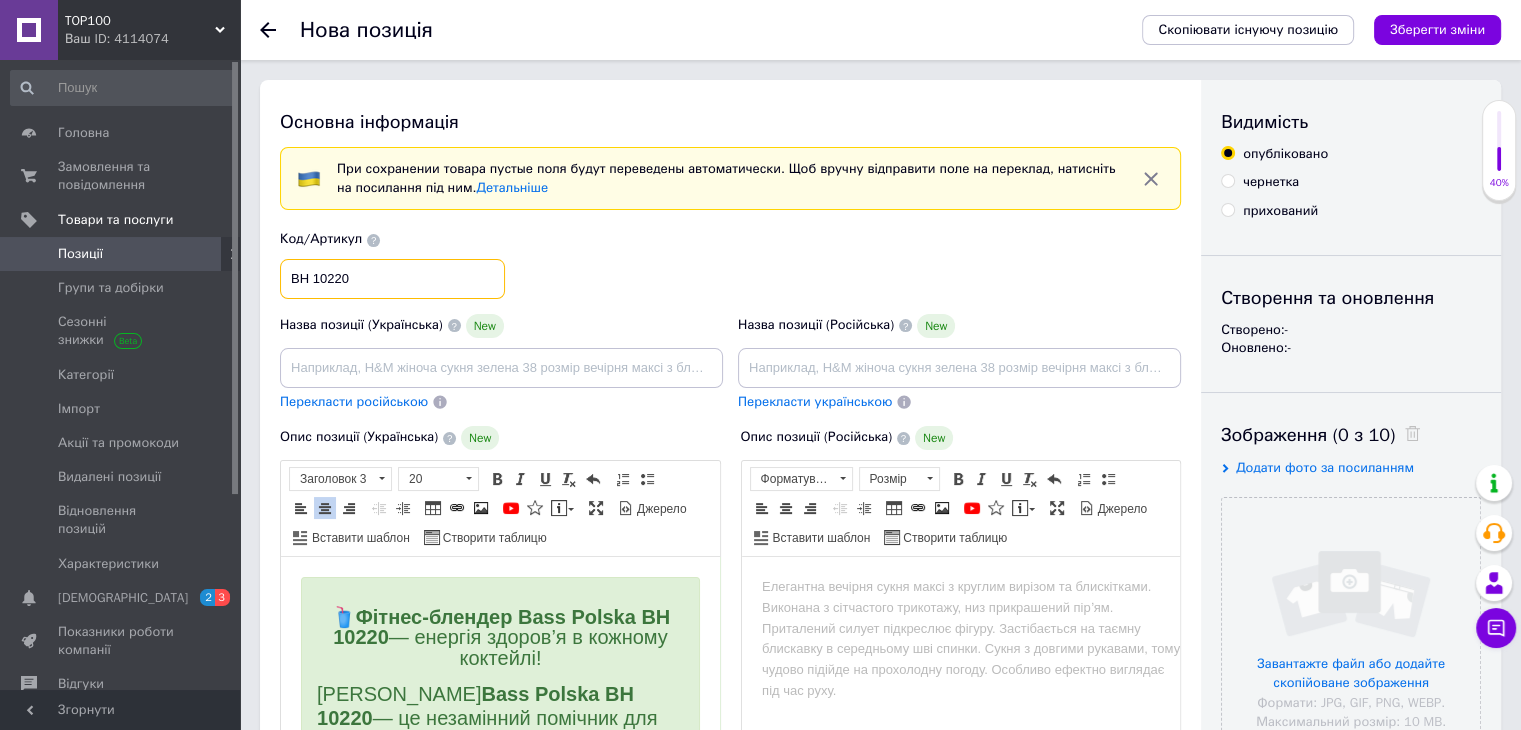 type on "BH 10220" 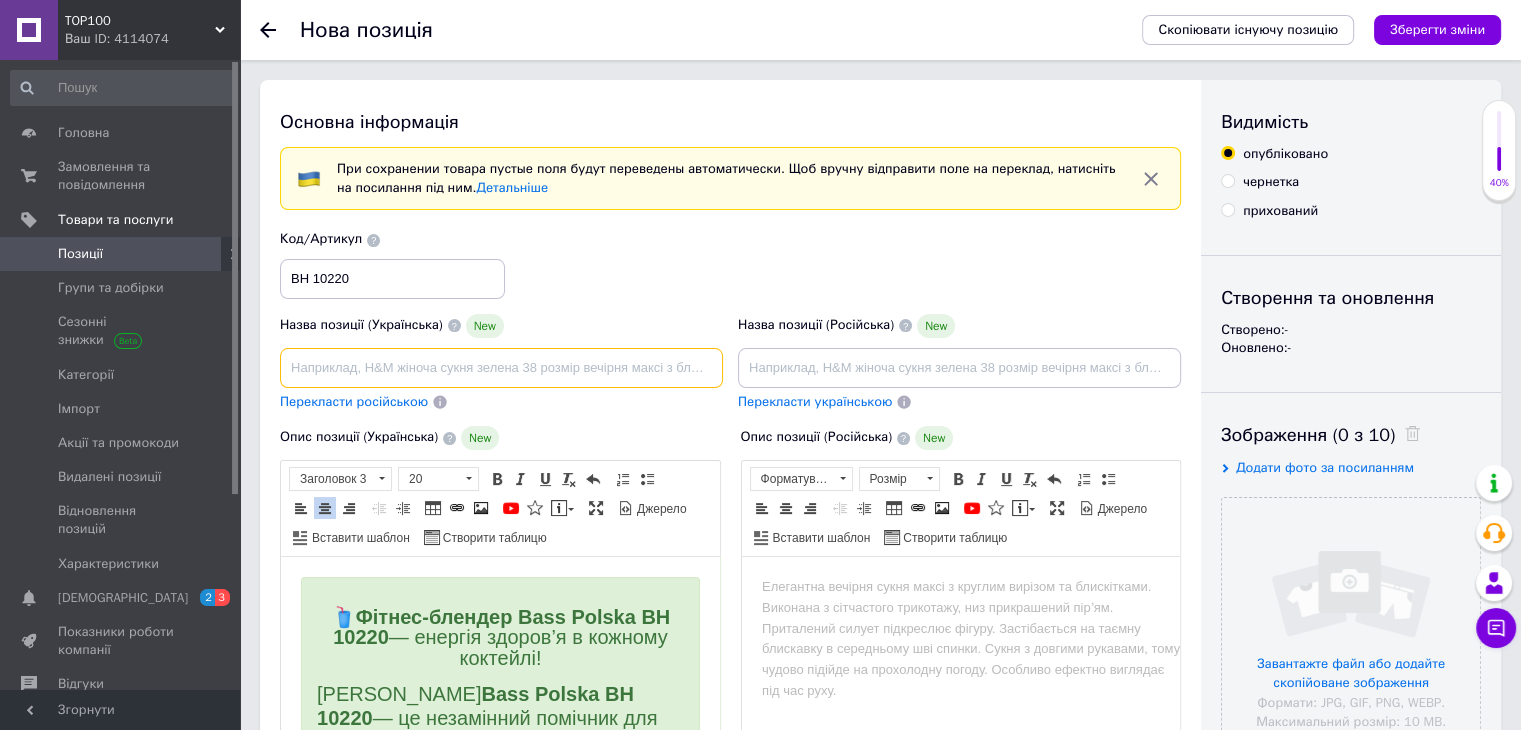 paste on "Якісний фітнес блендер для фруктів Фітнес блендер зі скляною чашею Багатофункціональний блендер з еко пластику 350 ВТ" 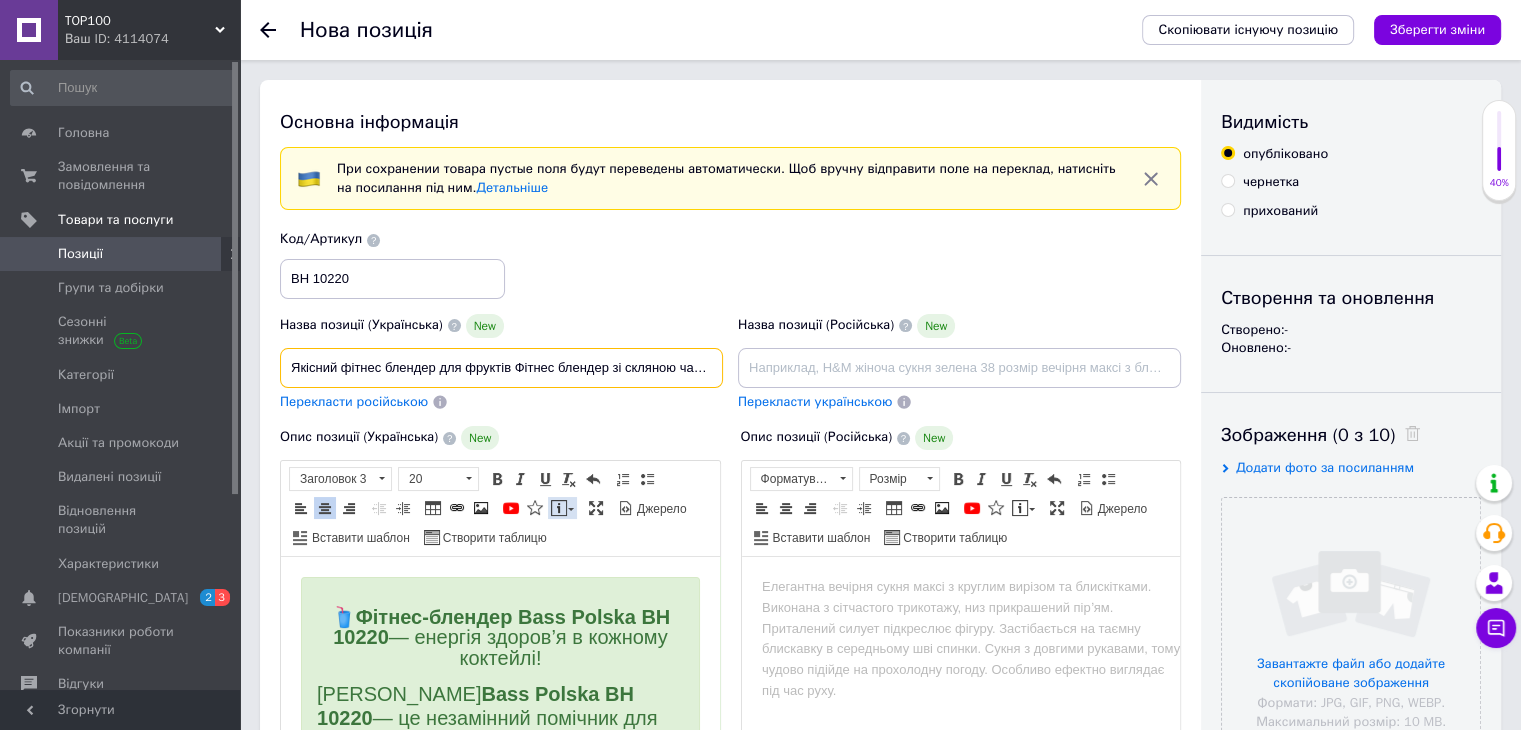 scroll, scrollTop: 0, scrollLeft: 345, axis: horizontal 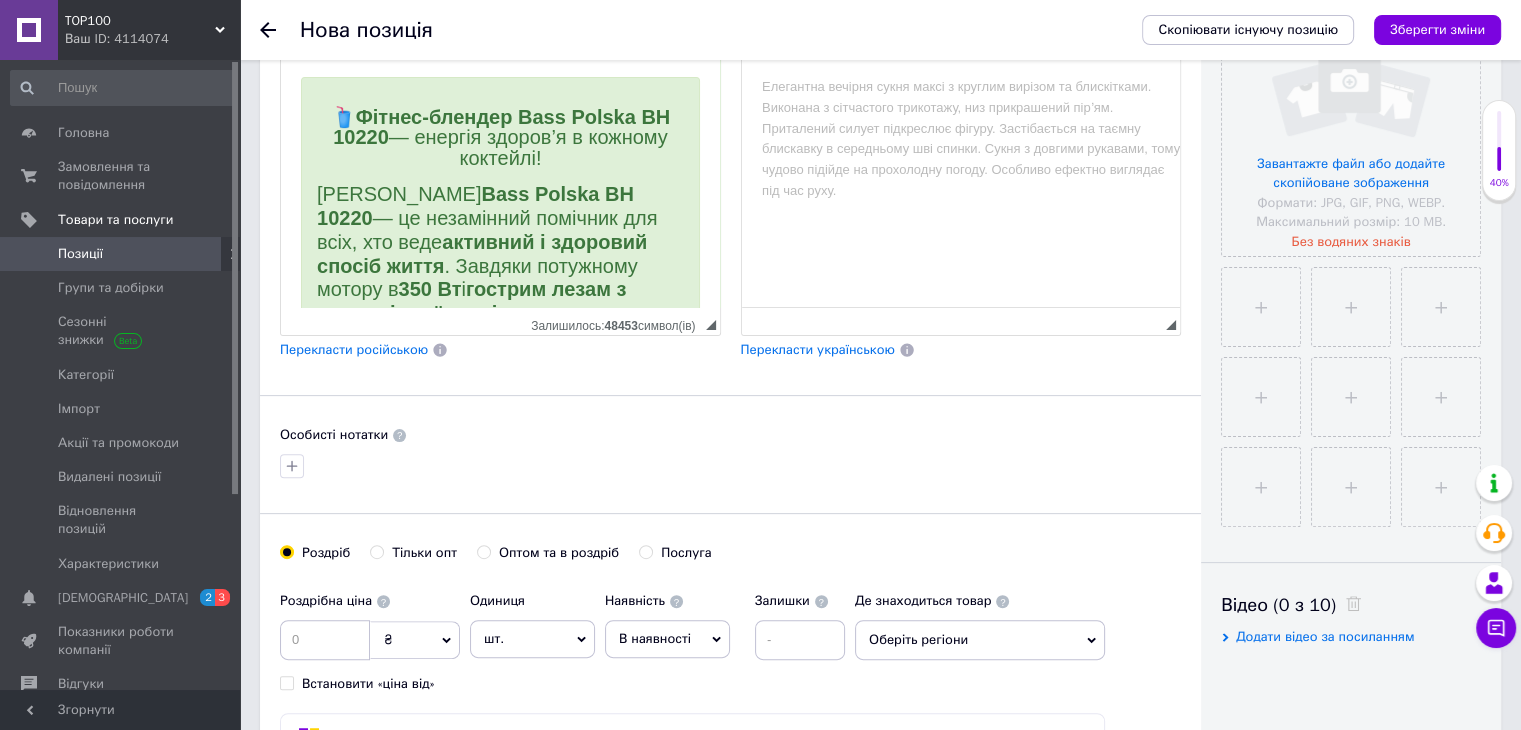 type on "Якісний фітнес блендер для фруктів Фітнес блендер зі скляною чашею Багатофункціональний блендер з еко пластику 350 ВТ" 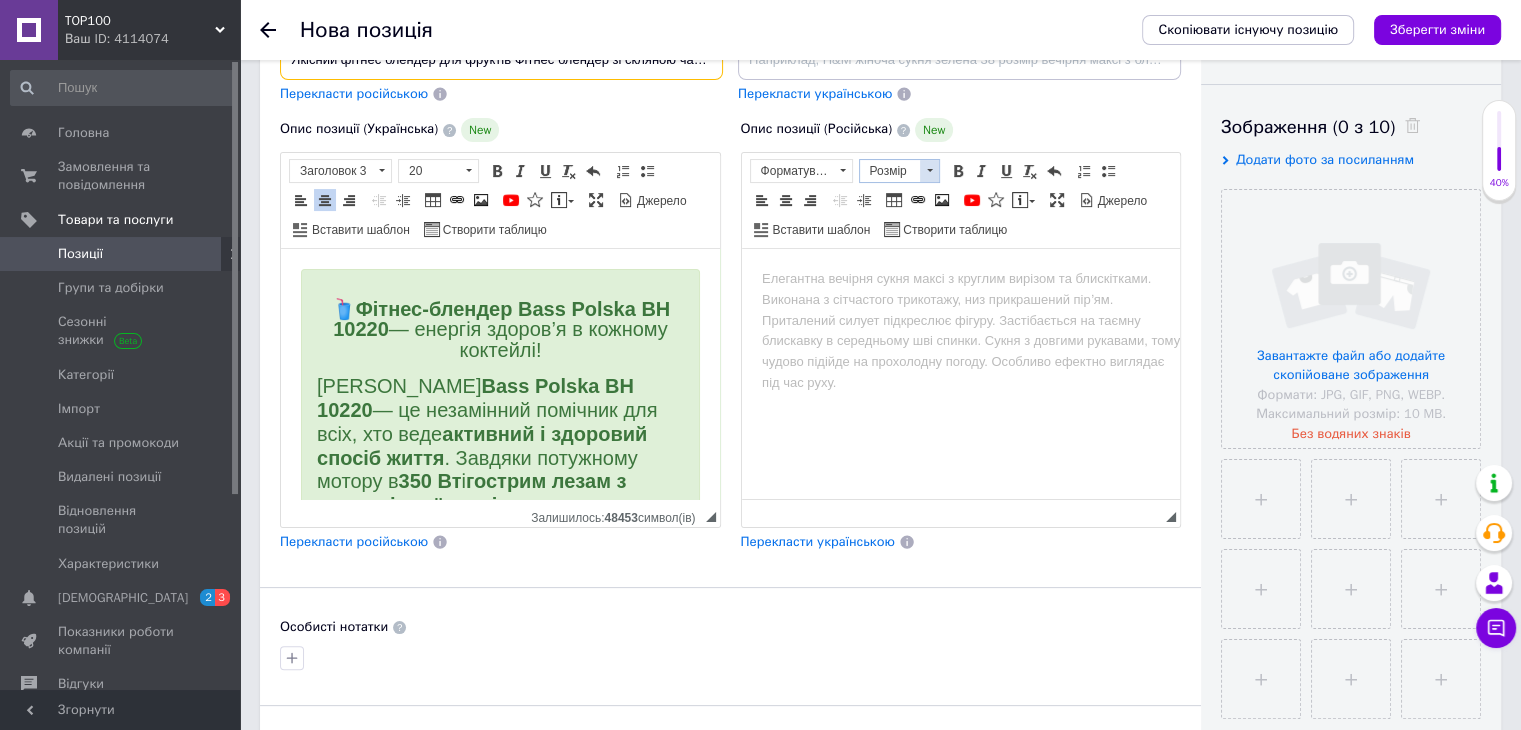 scroll, scrollTop: 0, scrollLeft: 0, axis: both 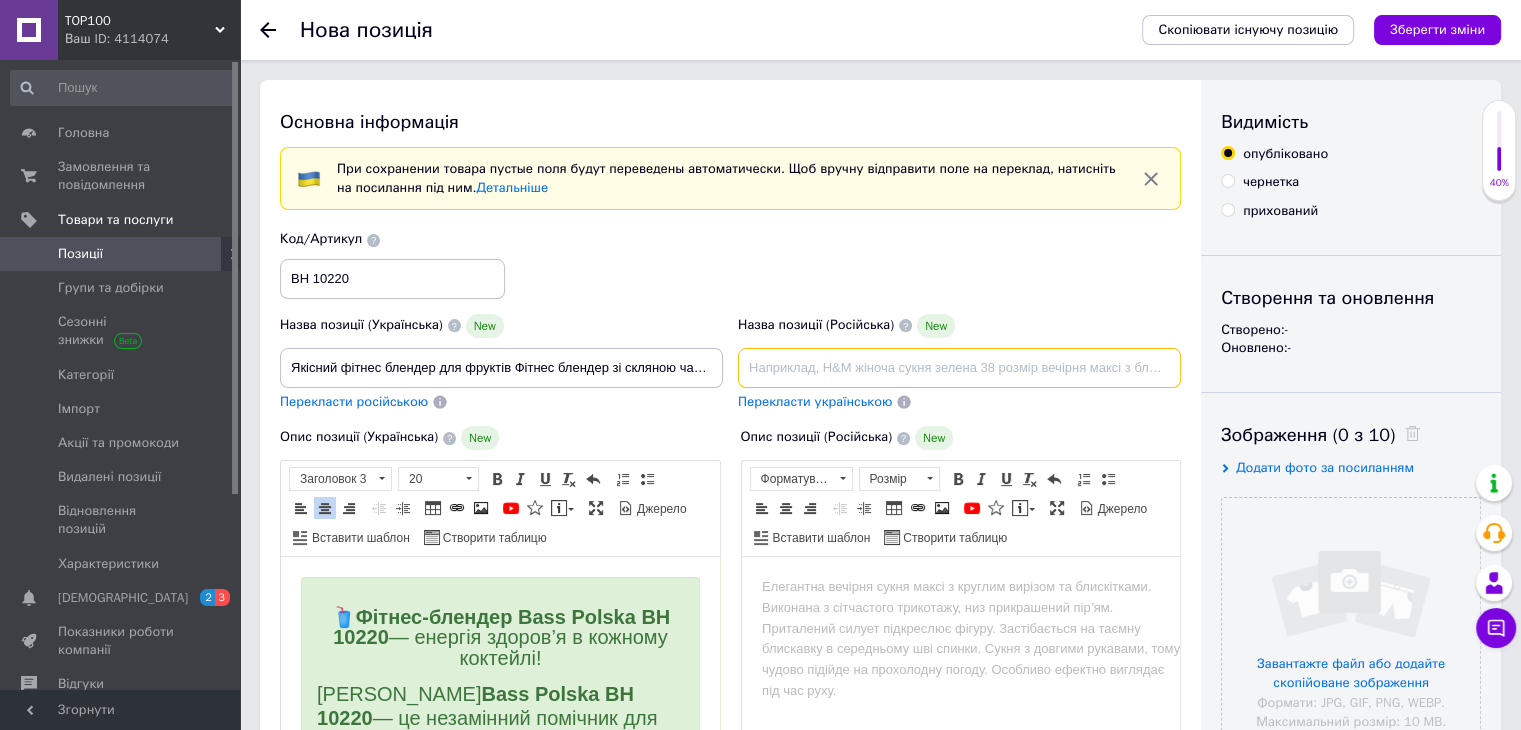 paste on "Качественный фитнес блендер для фруктов Фитнес блендер со стеклянной чашей Многофункциональный блендер из эко пластика 350 ВТ" 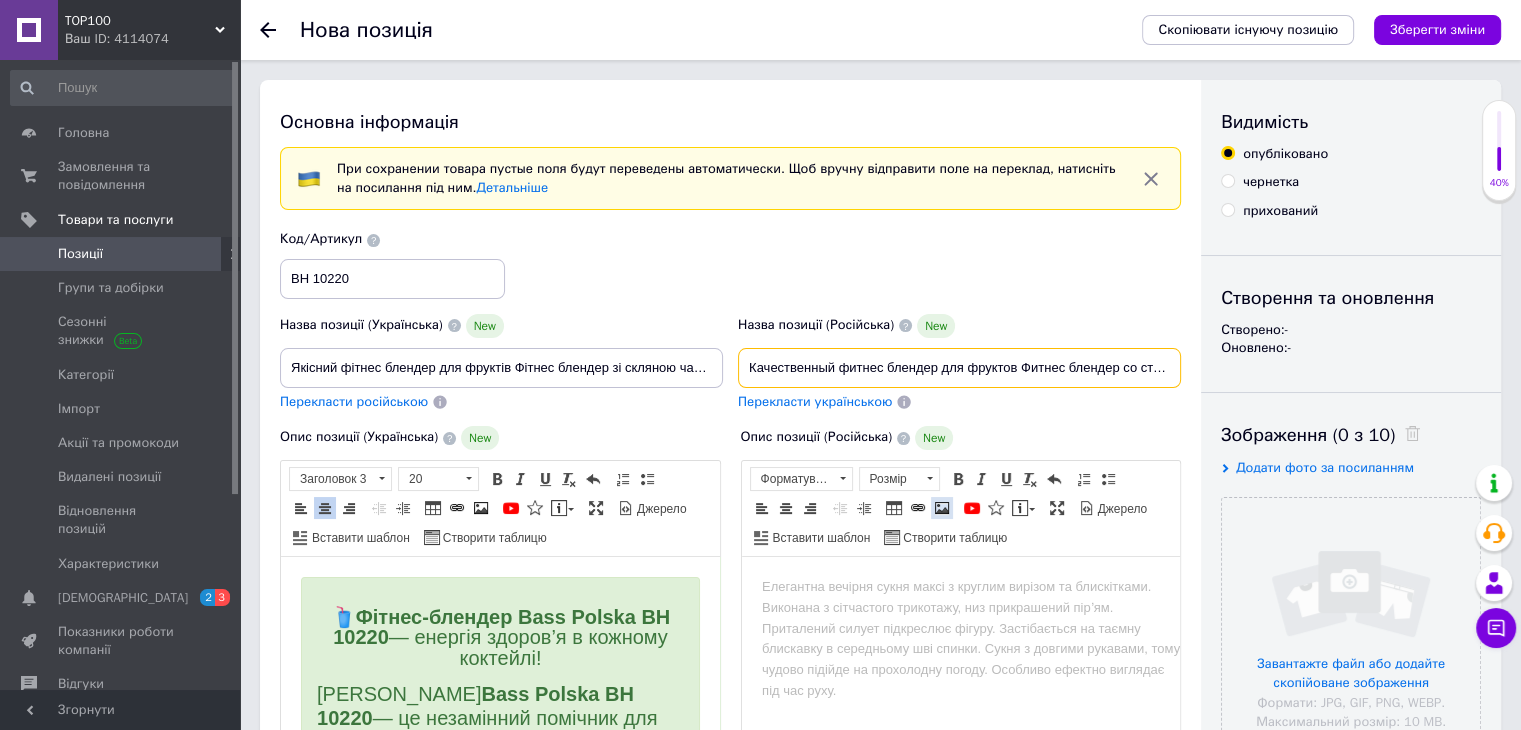 scroll, scrollTop: 0, scrollLeft: 426, axis: horizontal 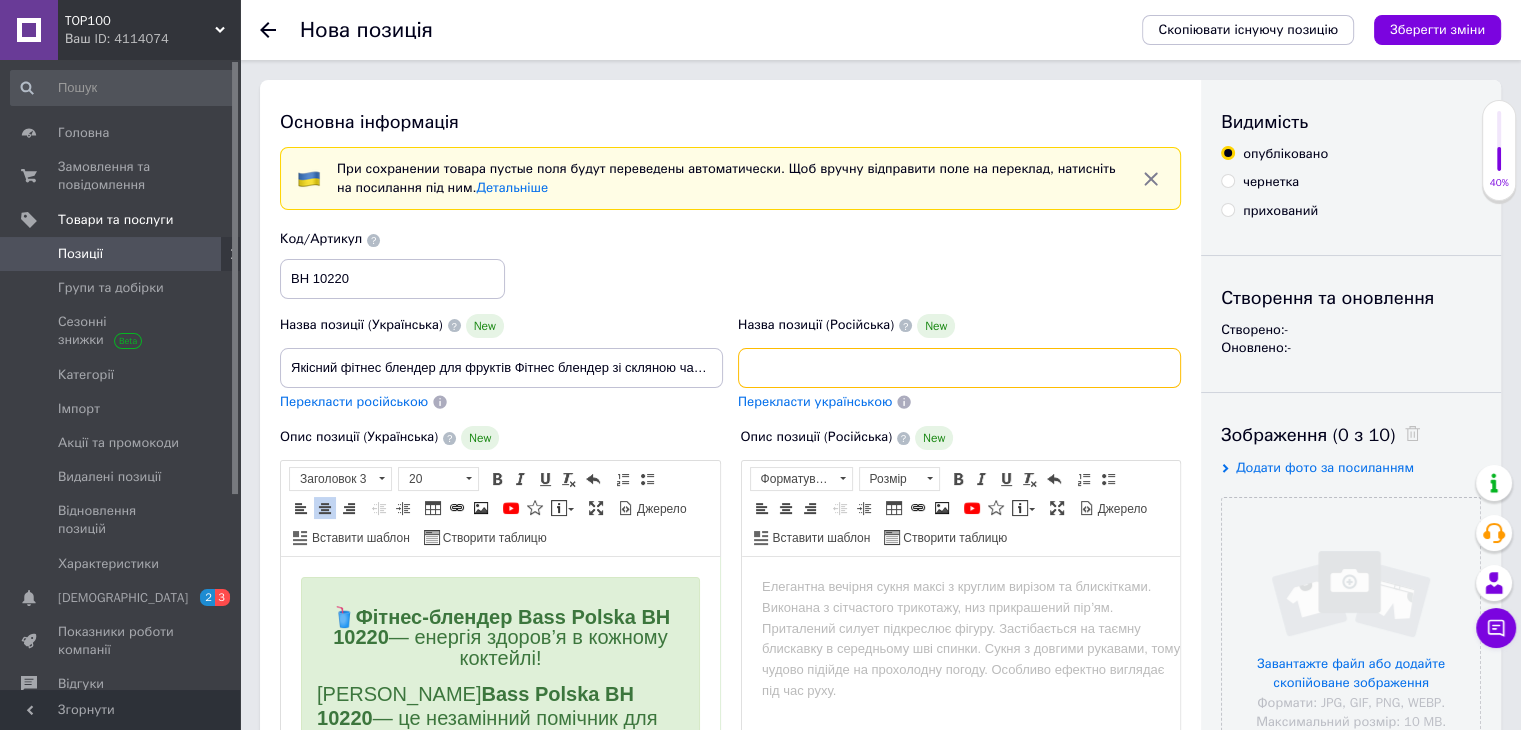 type on "Качественный фитнес блендер для фруктов Фитнес блендер со стеклянной чашей Многофункциональный блендер из эко пластика 350 ВТ" 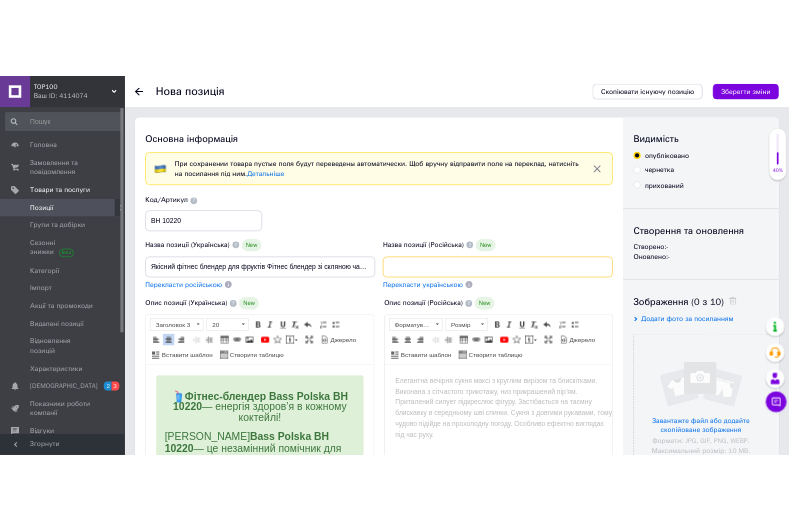 scroll, scrollTop: 0, scrollLeft: 0, axis: both 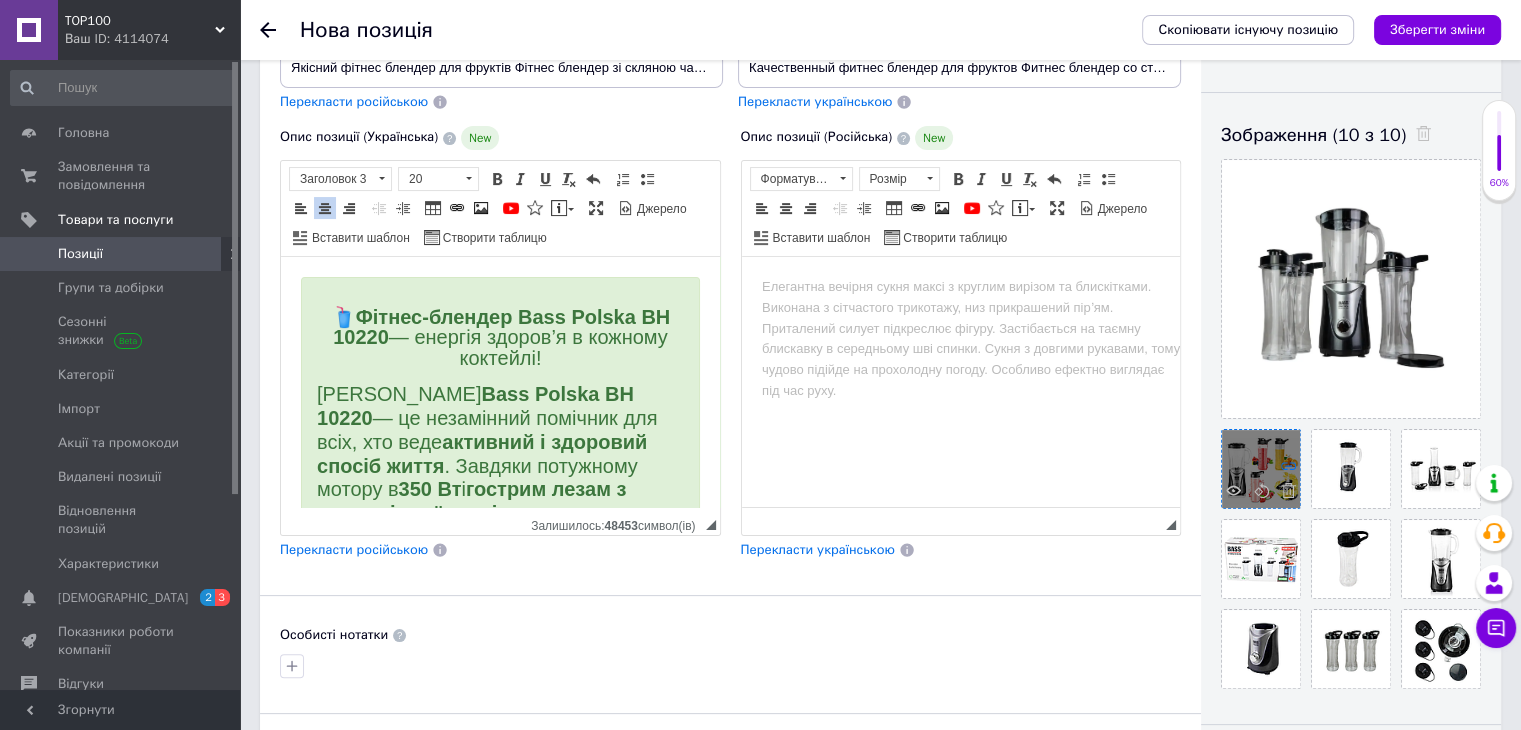 click 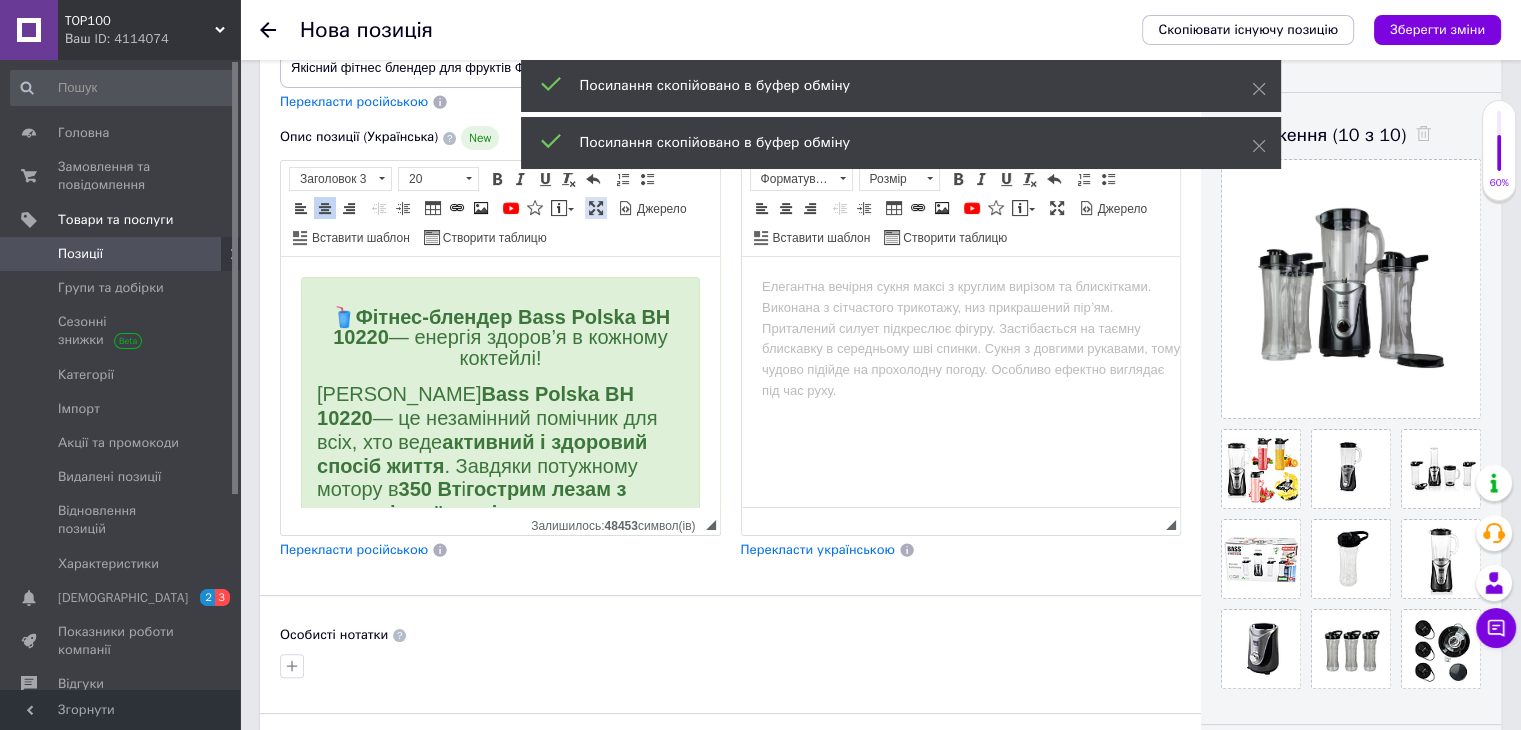 click at bounding box center (596, 208) 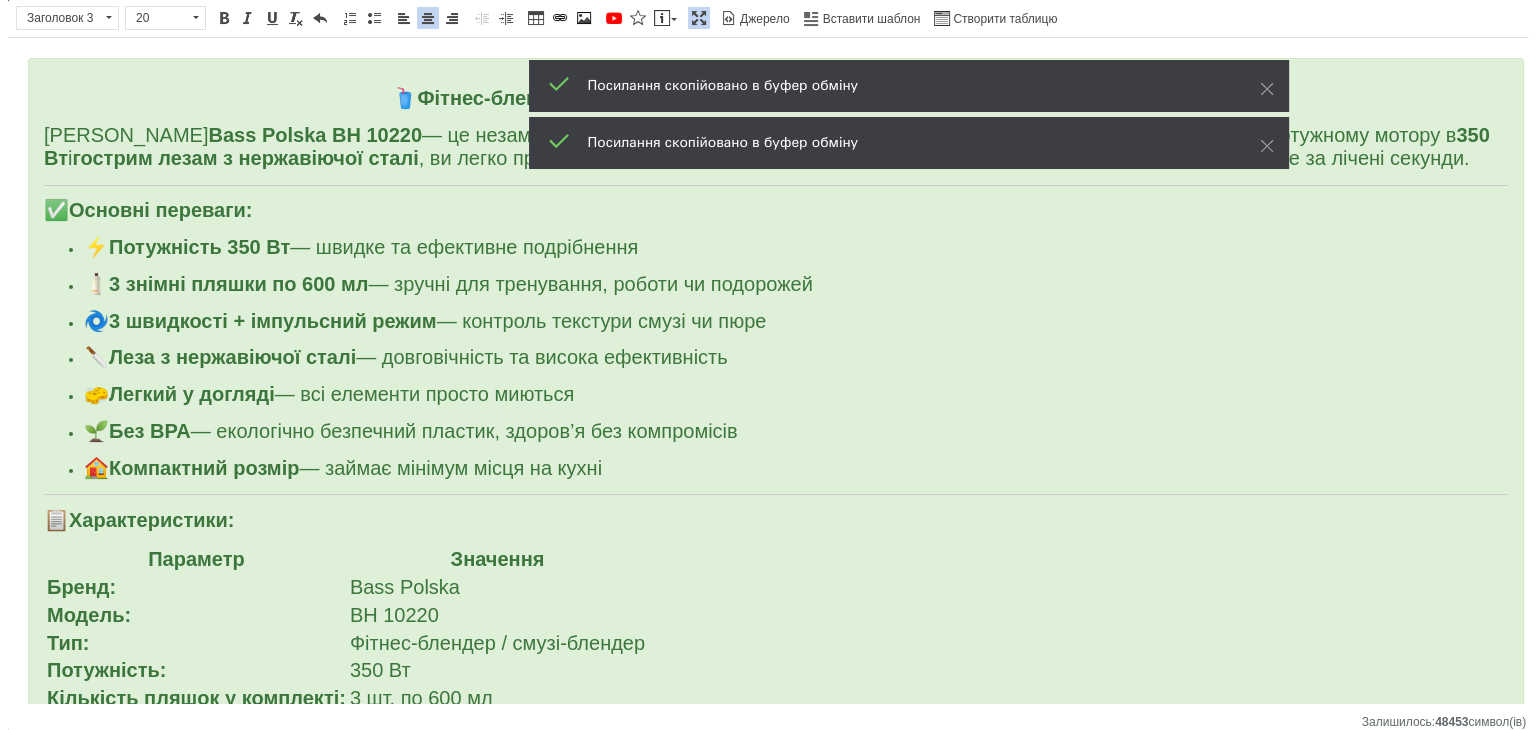 scroll, scrollTop: 0, scrollLeft: 0, axis: both 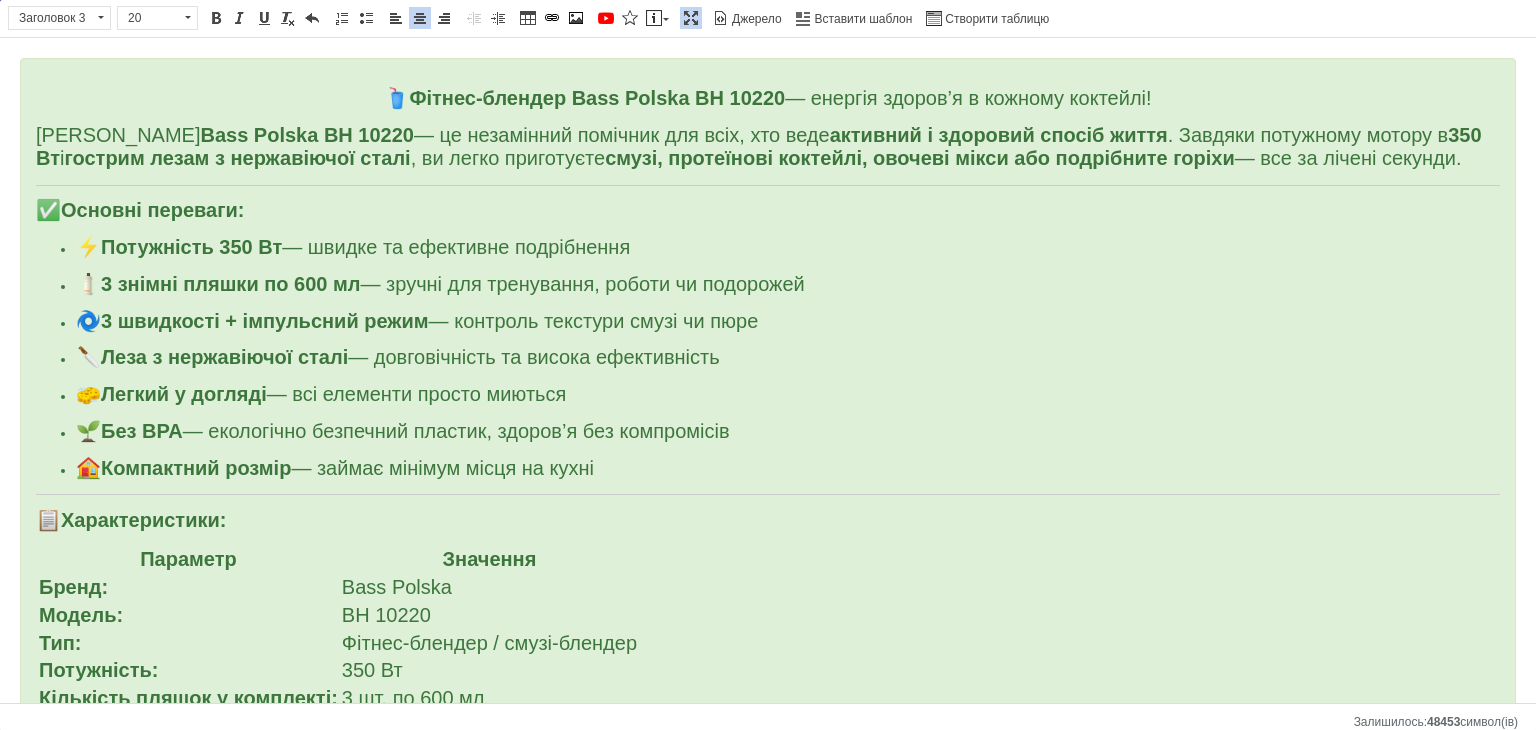 click on "🏠  Компактний розмір  — займає мінімум місця на кухні" at bounding box center [768, 470] 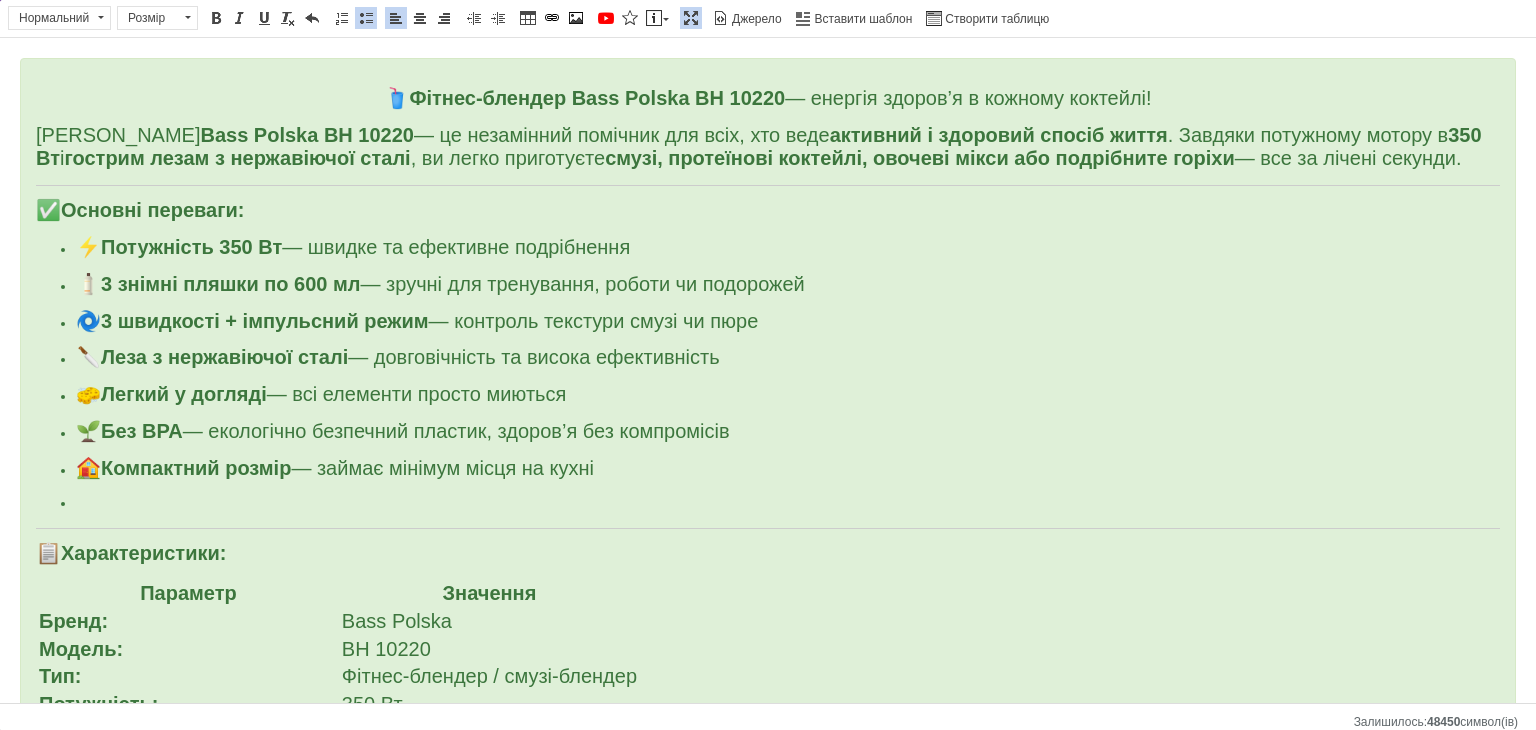 click at bounding box center (366, 18) 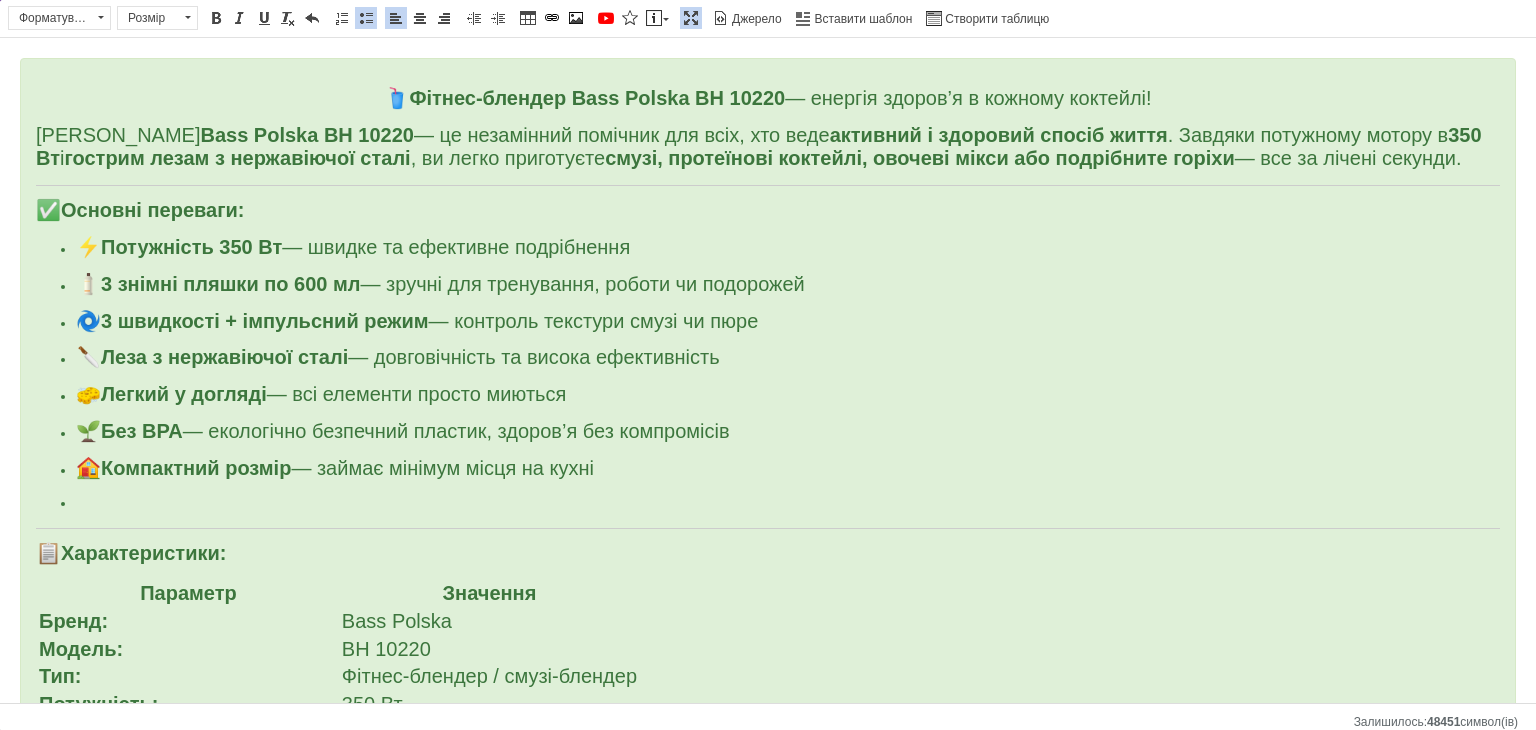 click at bounding box center [366, 18] 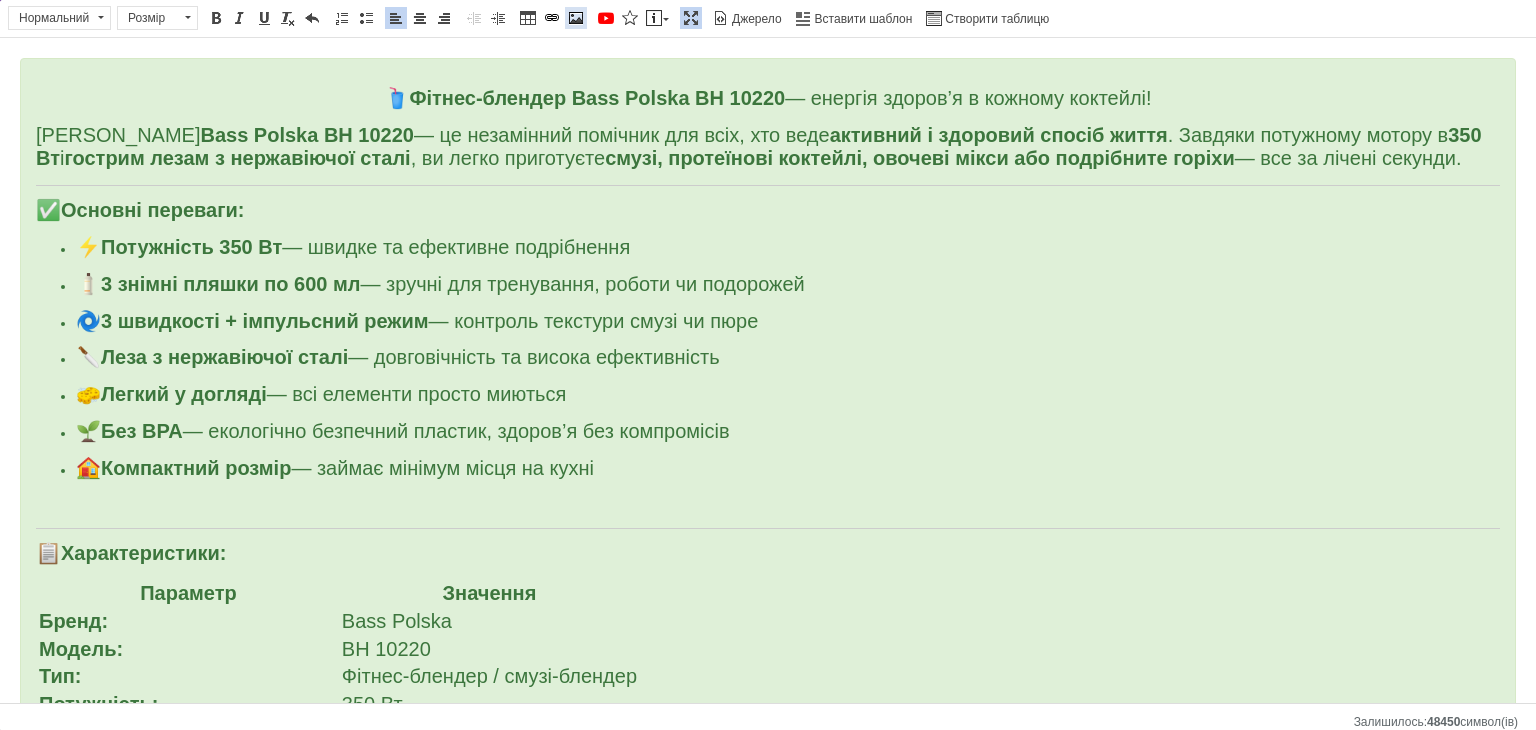 click at bounding box center (576, 18) 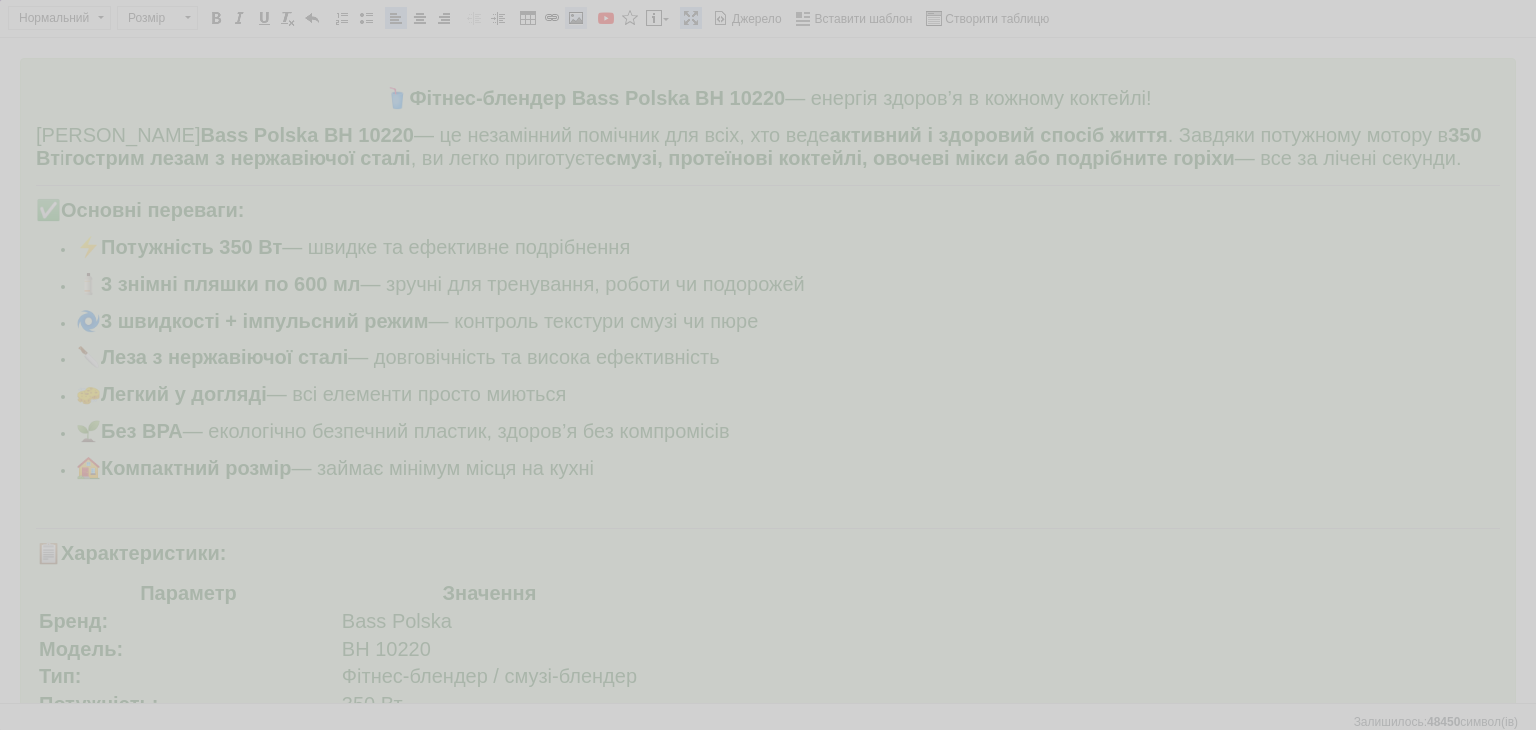 select 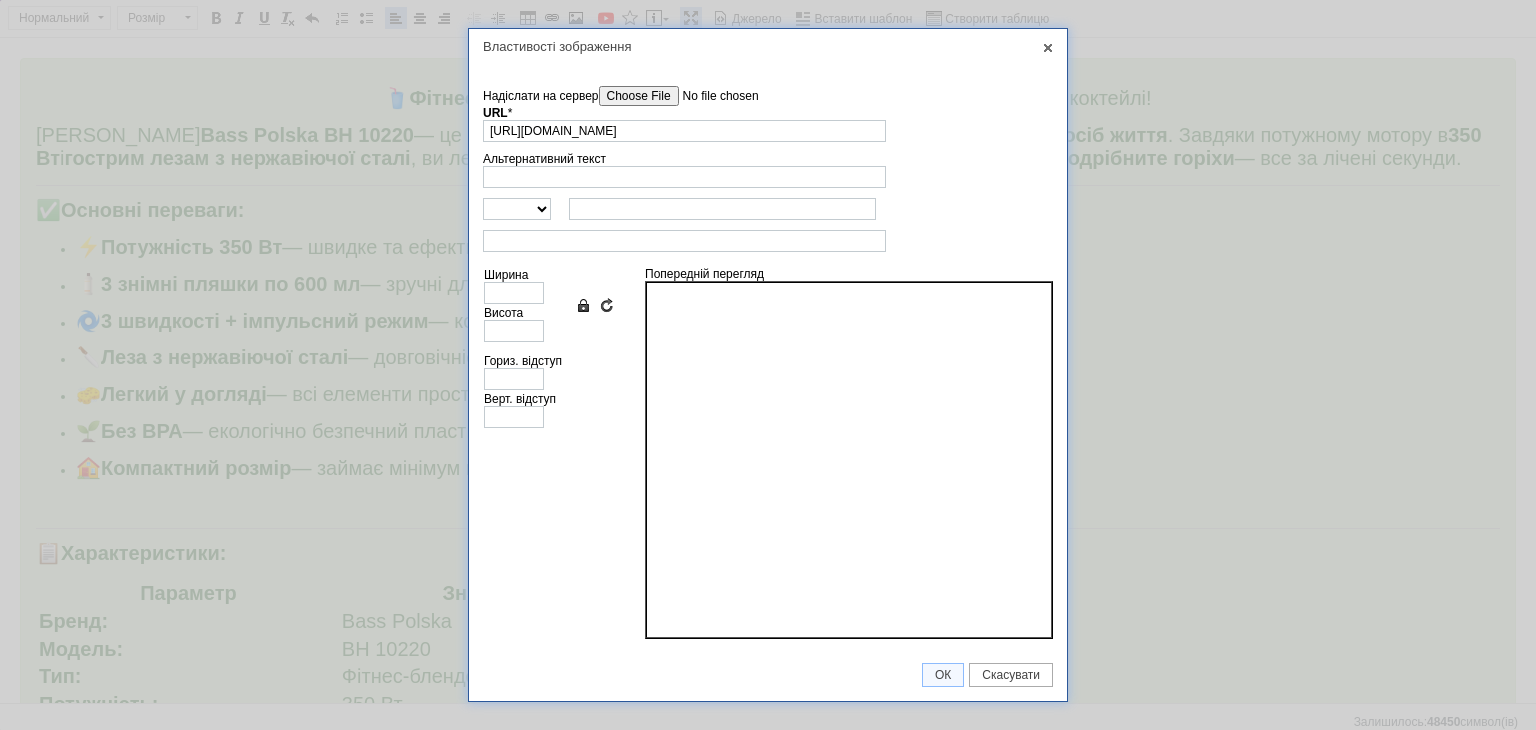 scroll, scrollTop: 0, scrollLeft: 36, axis: horizontal 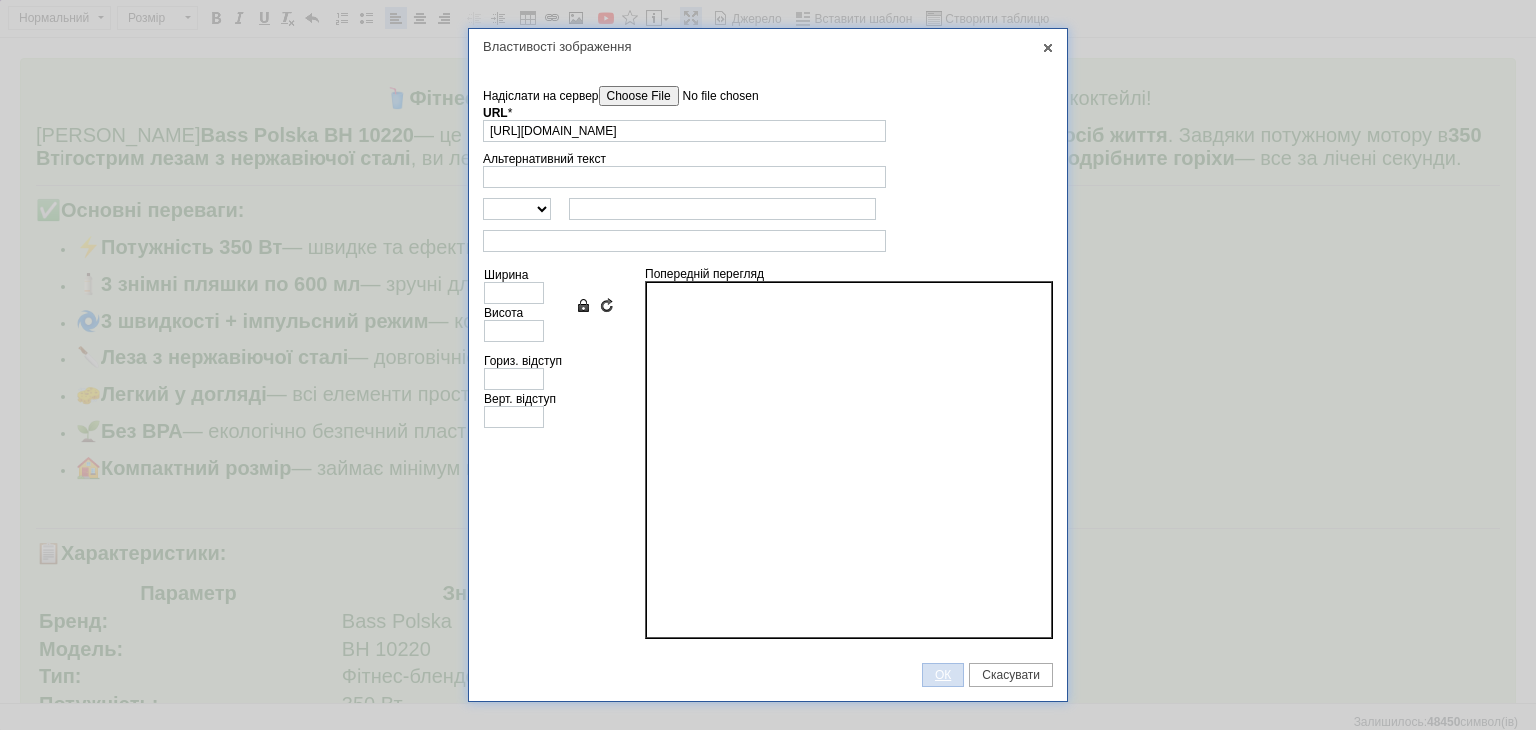 type on "[URL][DOMAIN_NAME]" 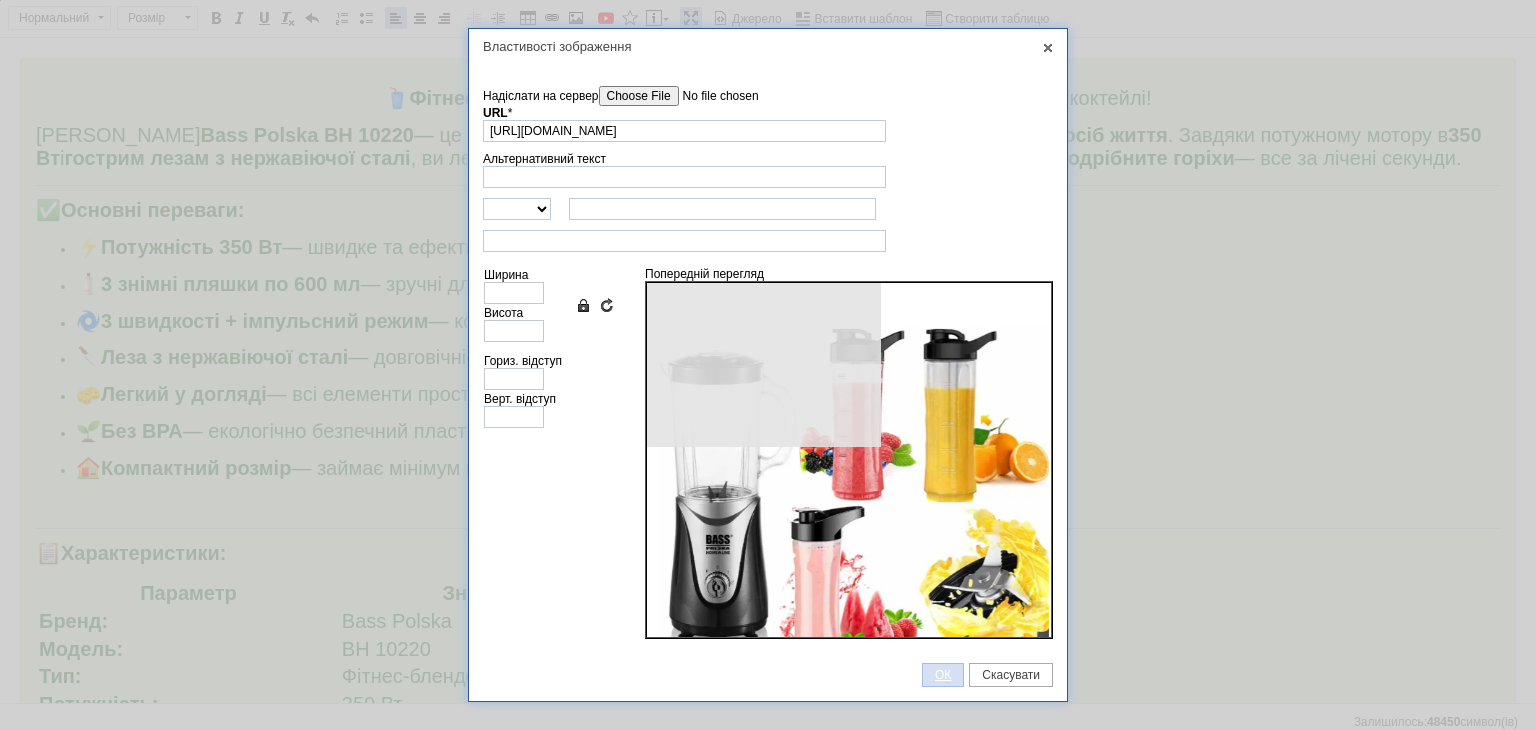 click on "ОК" at bounding box center (943, 675) 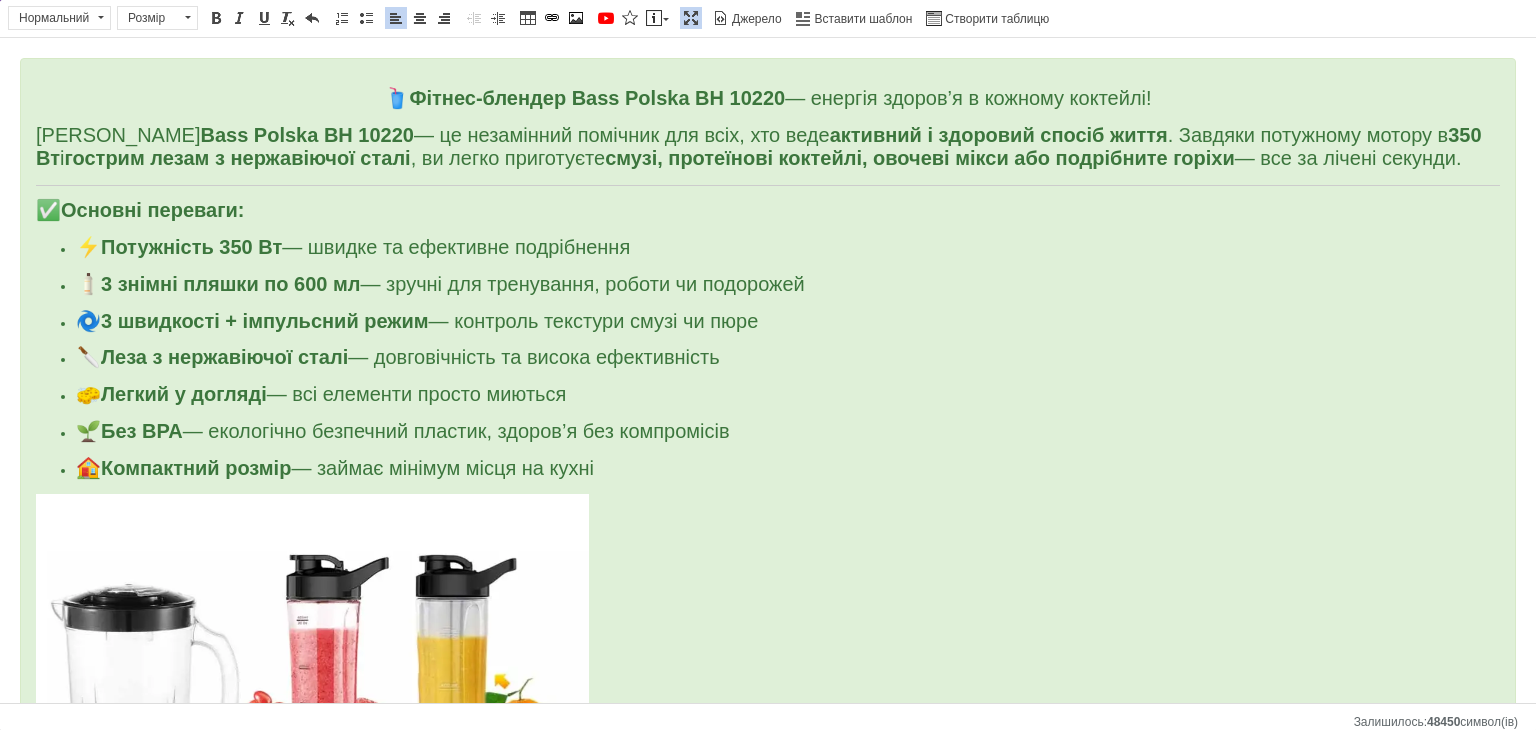 click at bounding box center [768, 788] 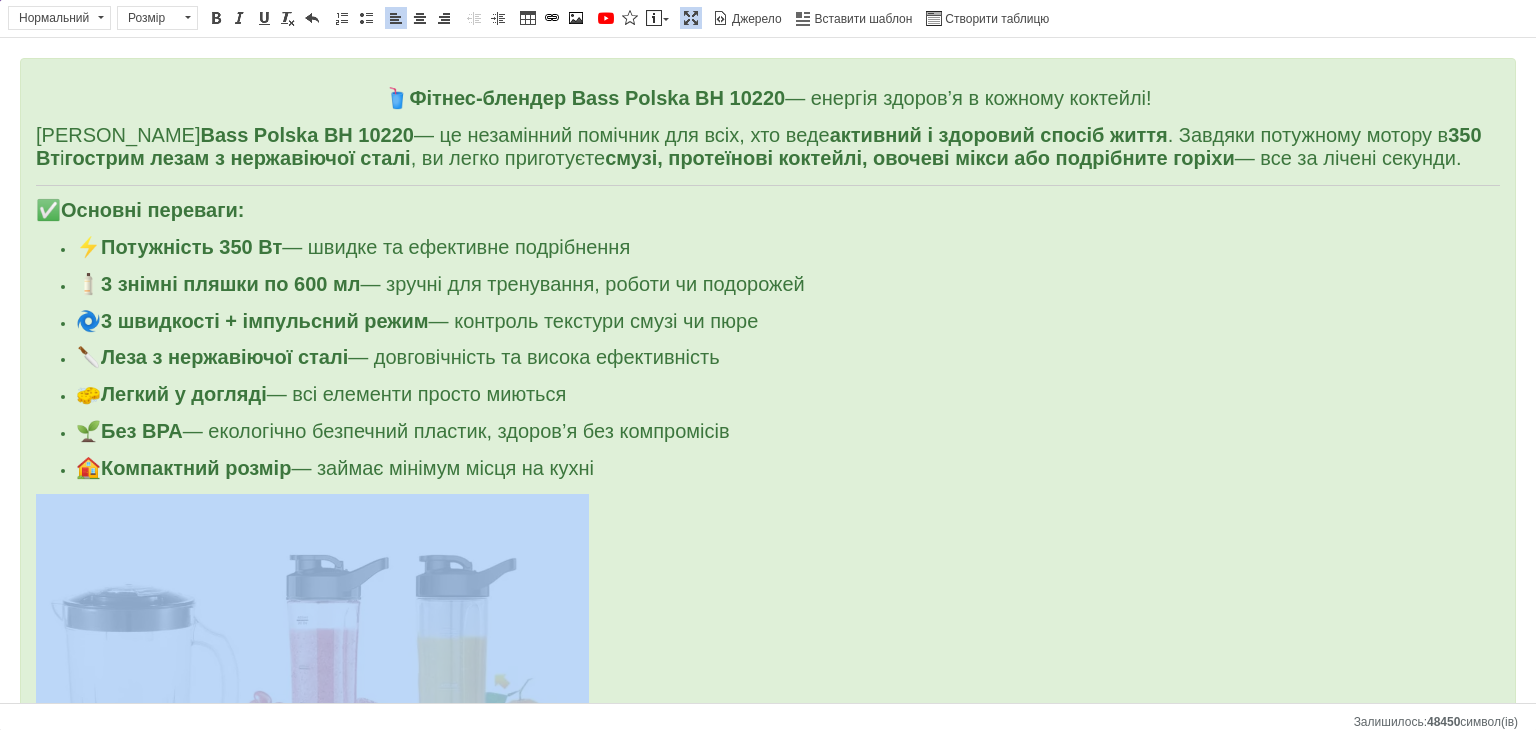 click at bounding box center [768, 788] 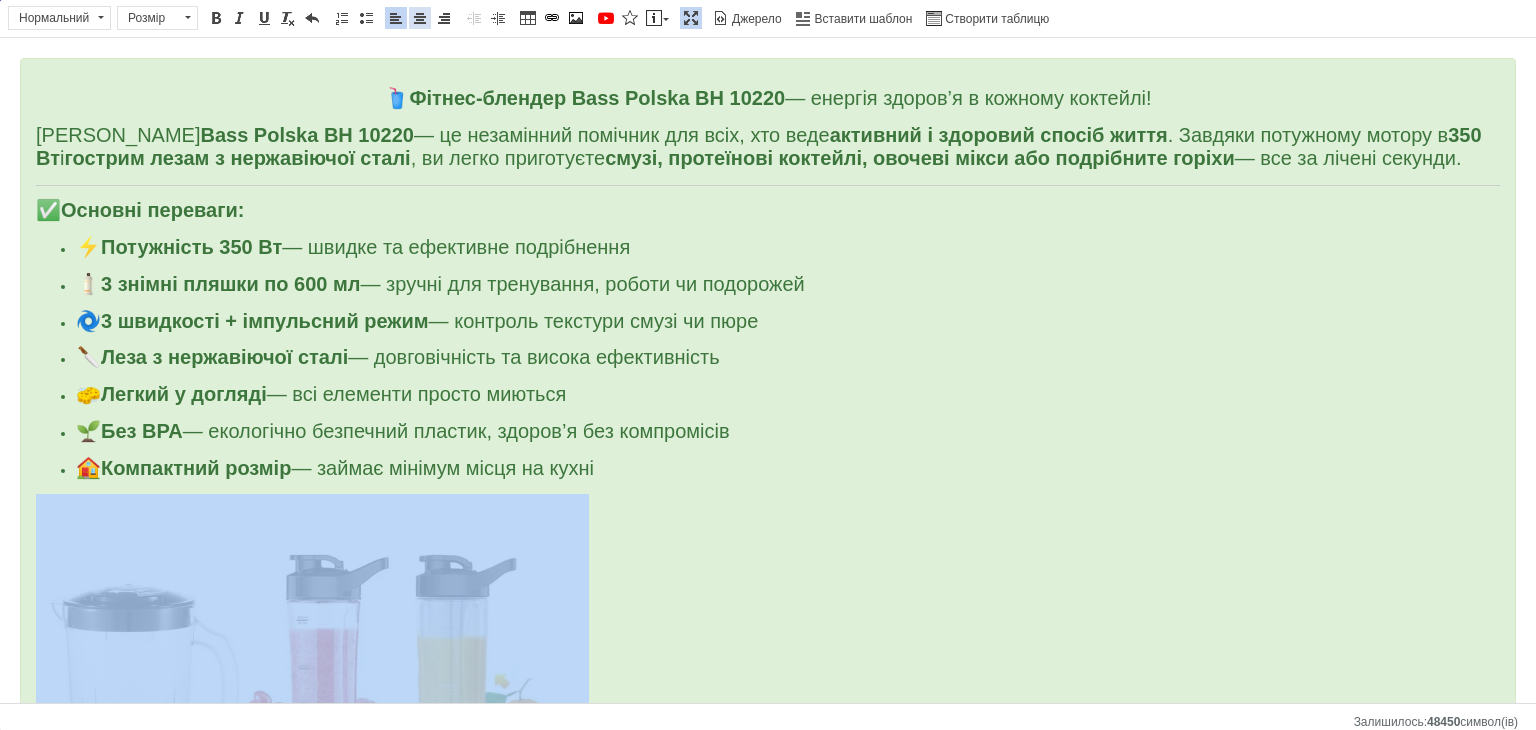 click at bounding box center [420, 18] 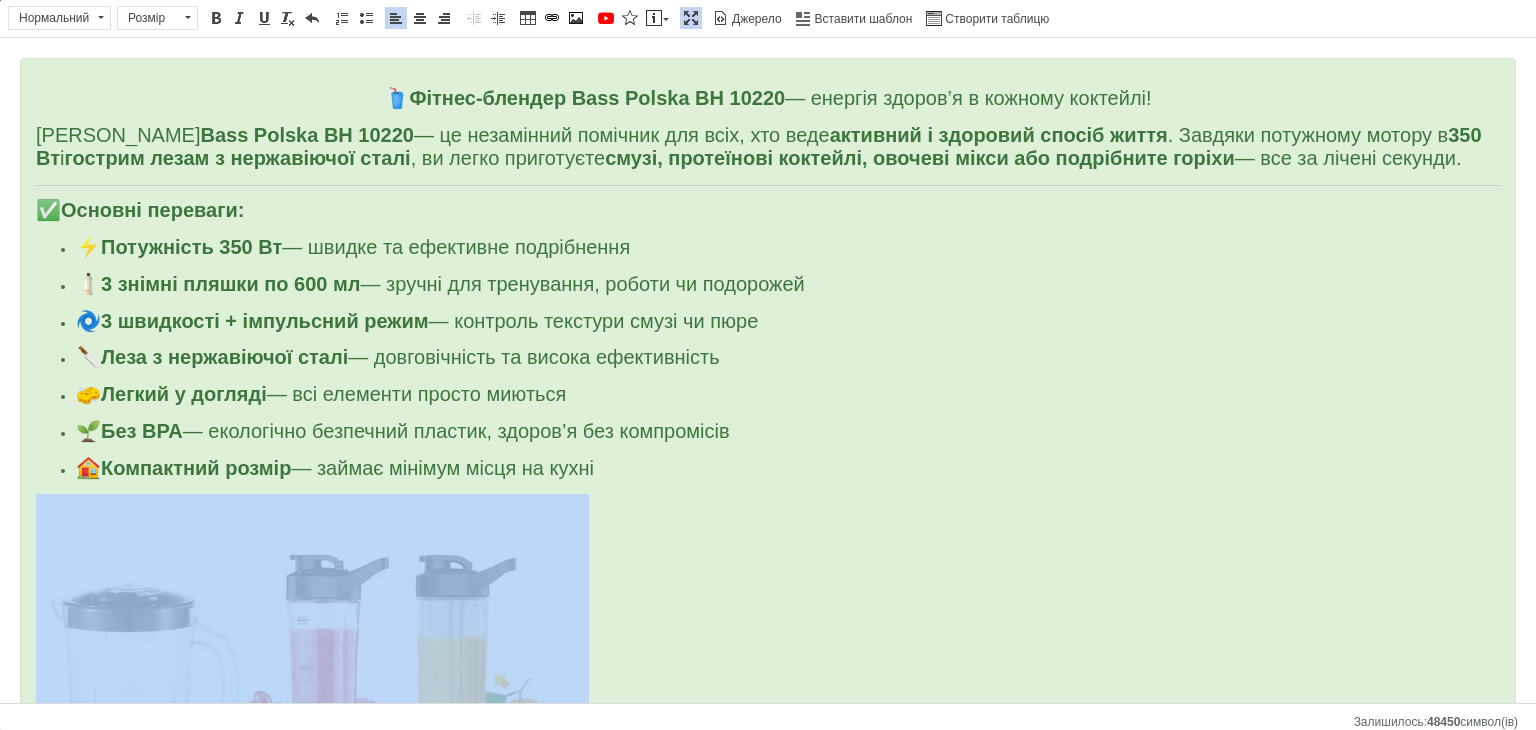 click at bounding box center [768, 788] 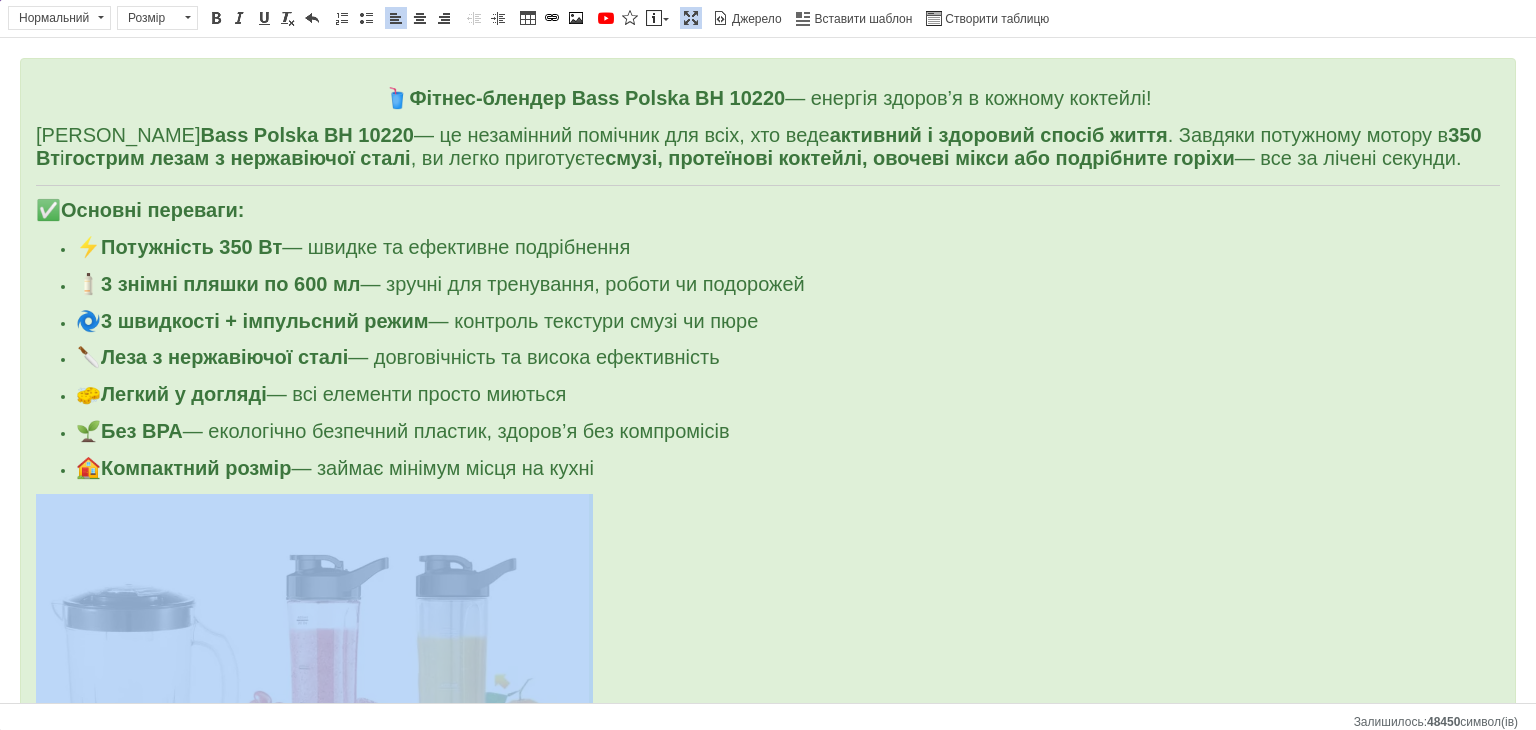 click at bounding box center [768, 788] 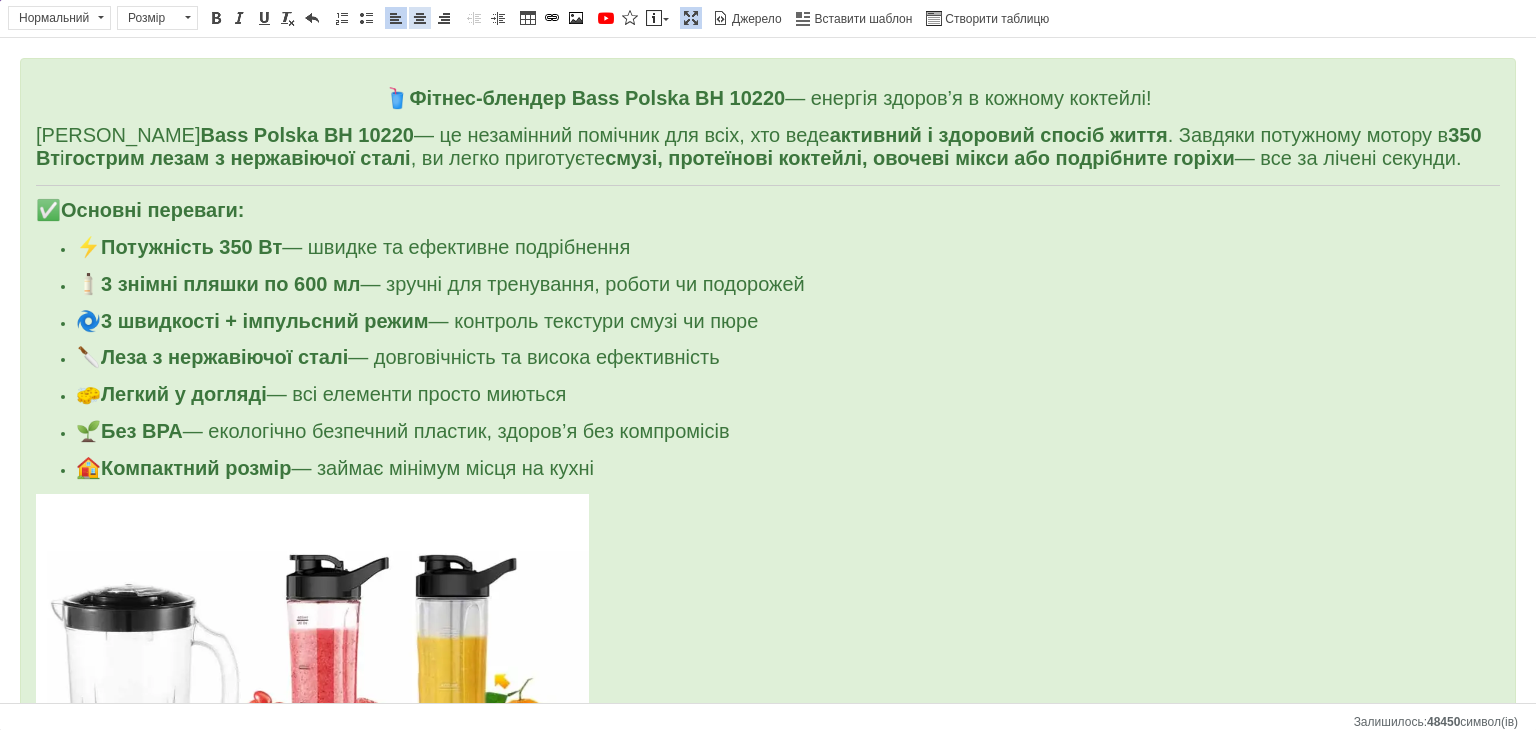 click at bounding box center [420, 18] 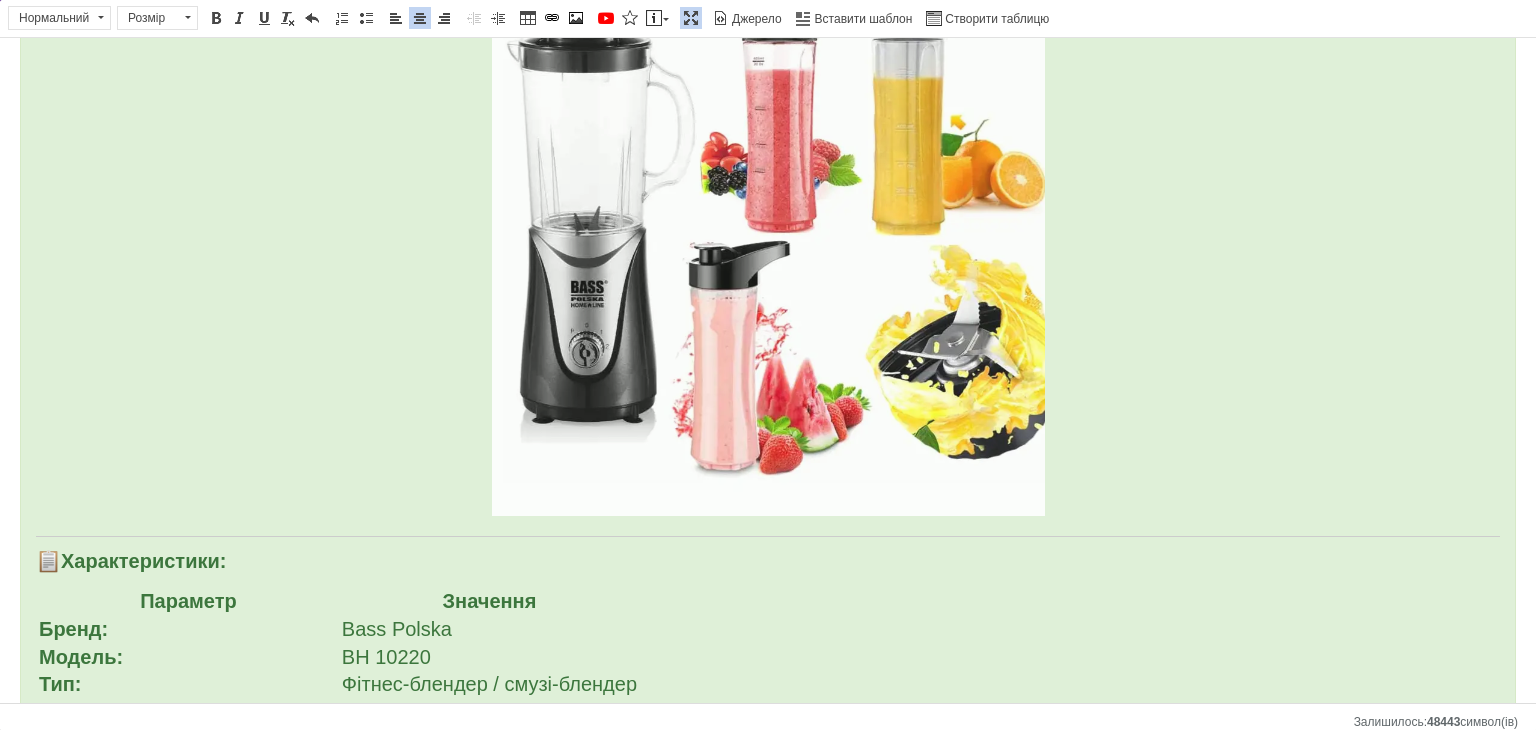 scroll, scrollTop: 600, scrollLeft: 0, axis: vertical 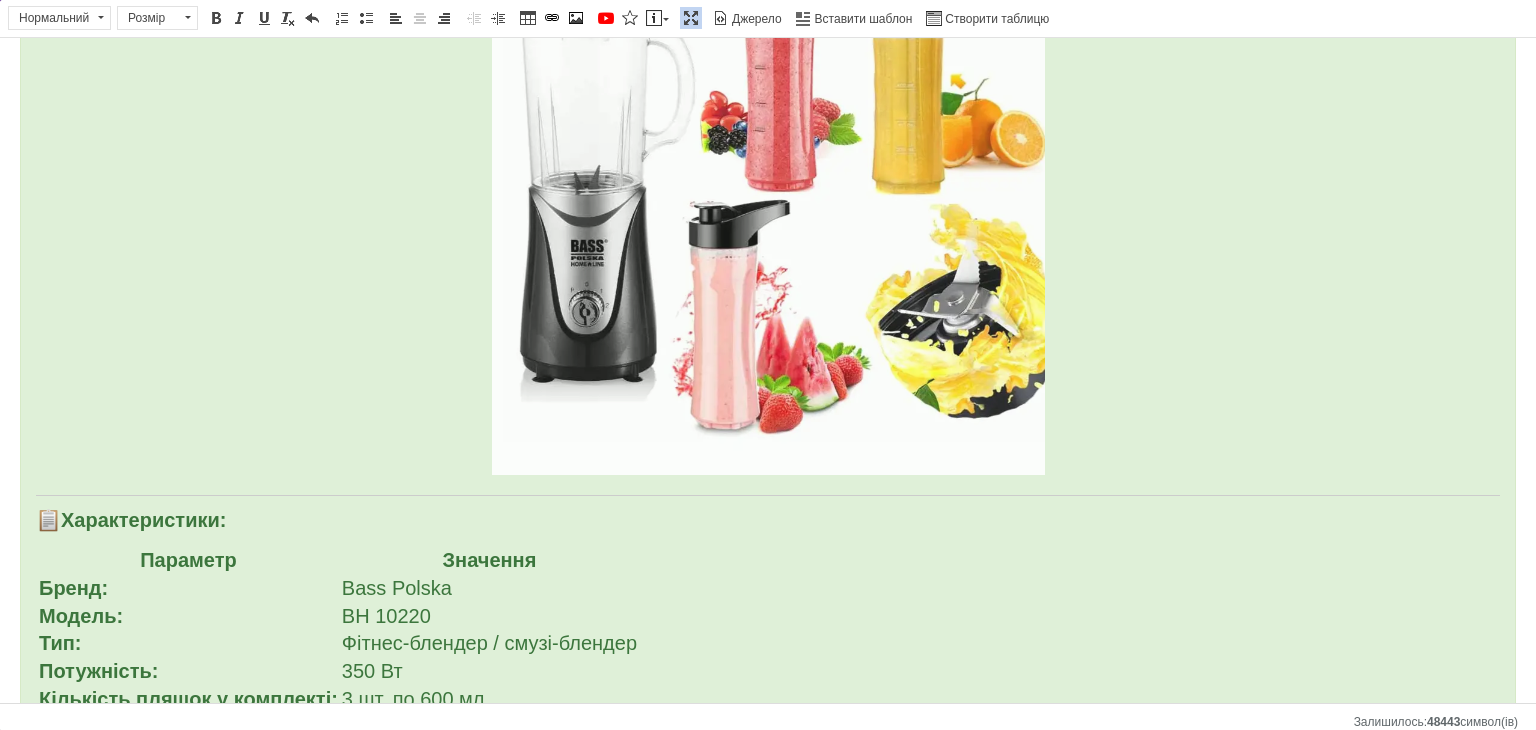 click at bounding box center (768, 184) 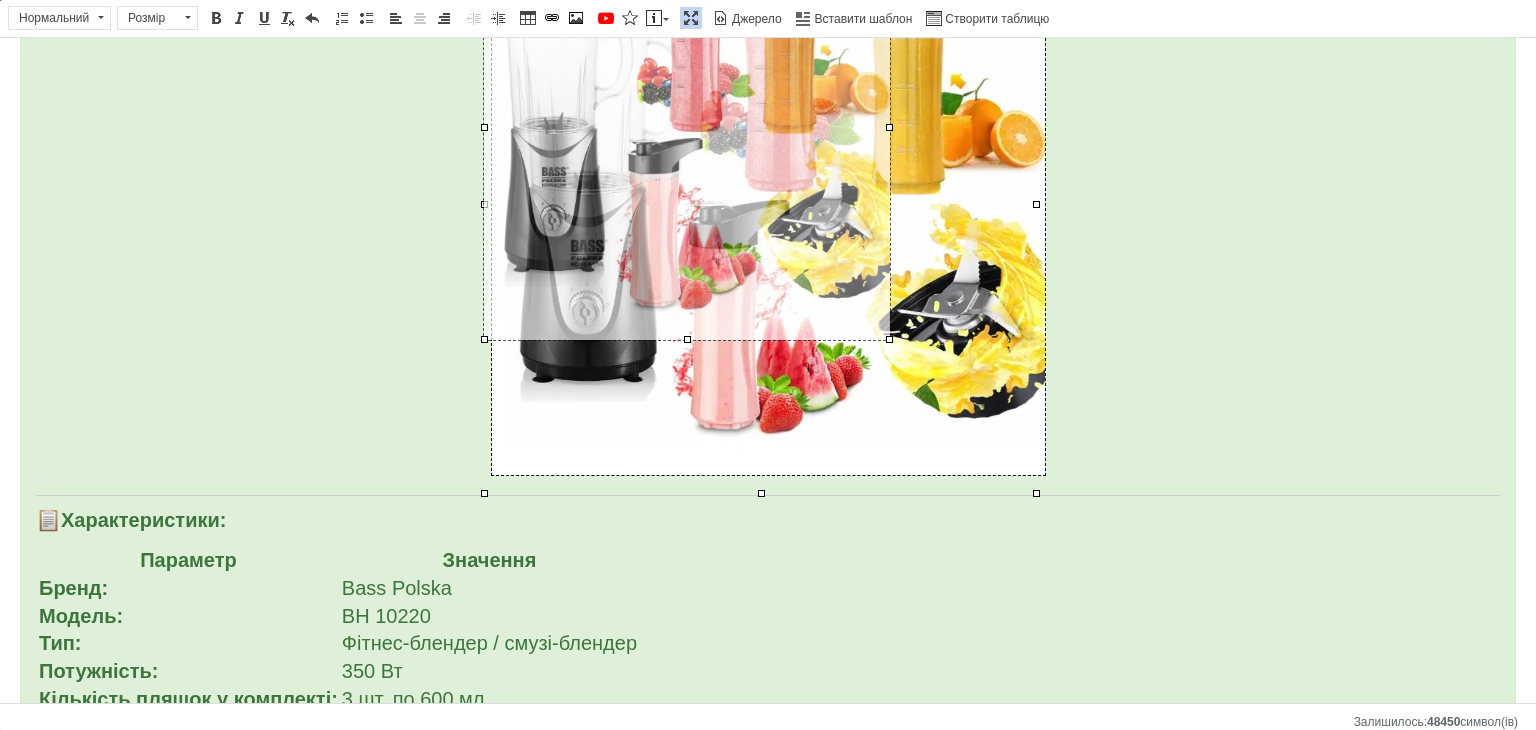 drag, startPoint x: 1036, startPoint y: 492, endPoint x: 863, endPoint y: 338, distance: 231.6139 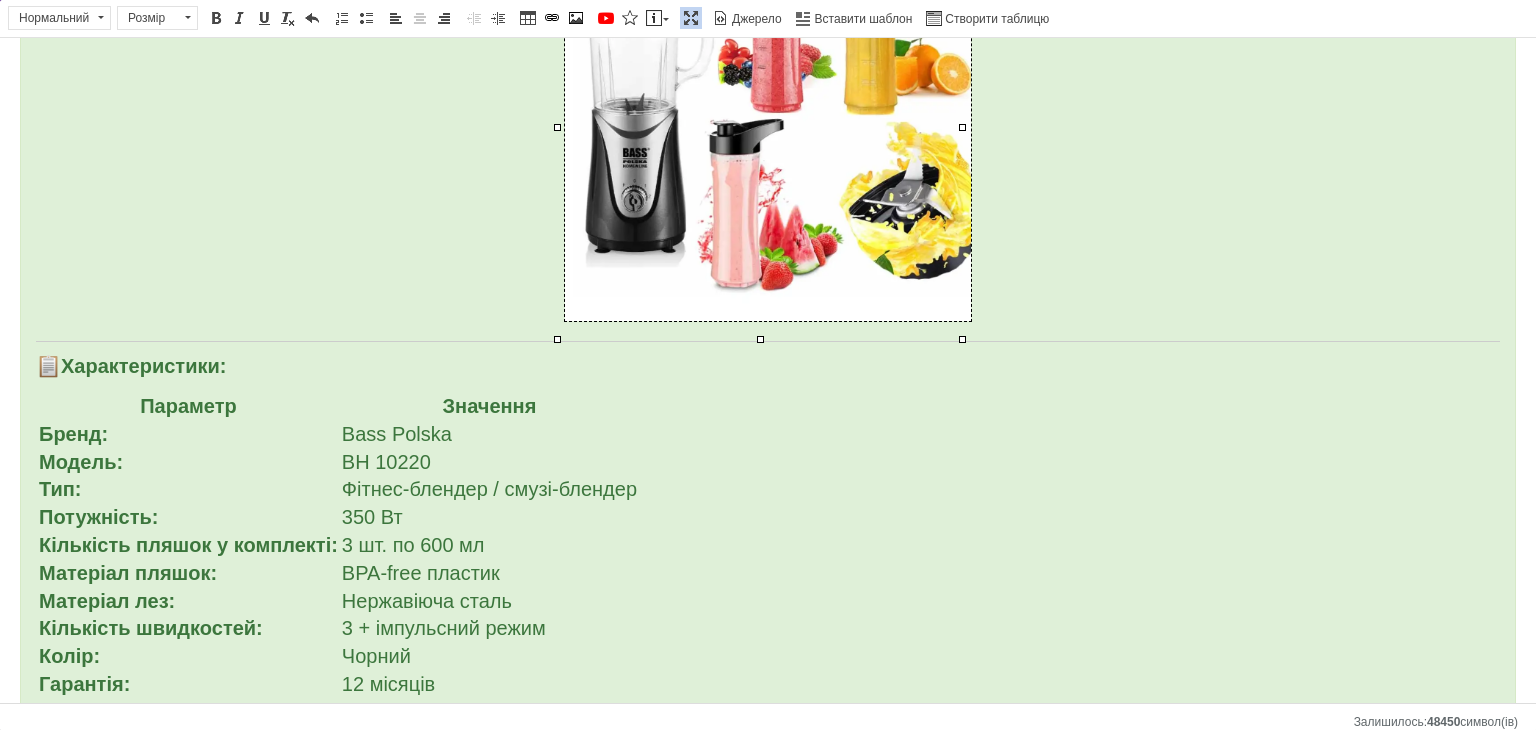 scroll, scrollTop: 0, scrollLeft: 0, axis: both 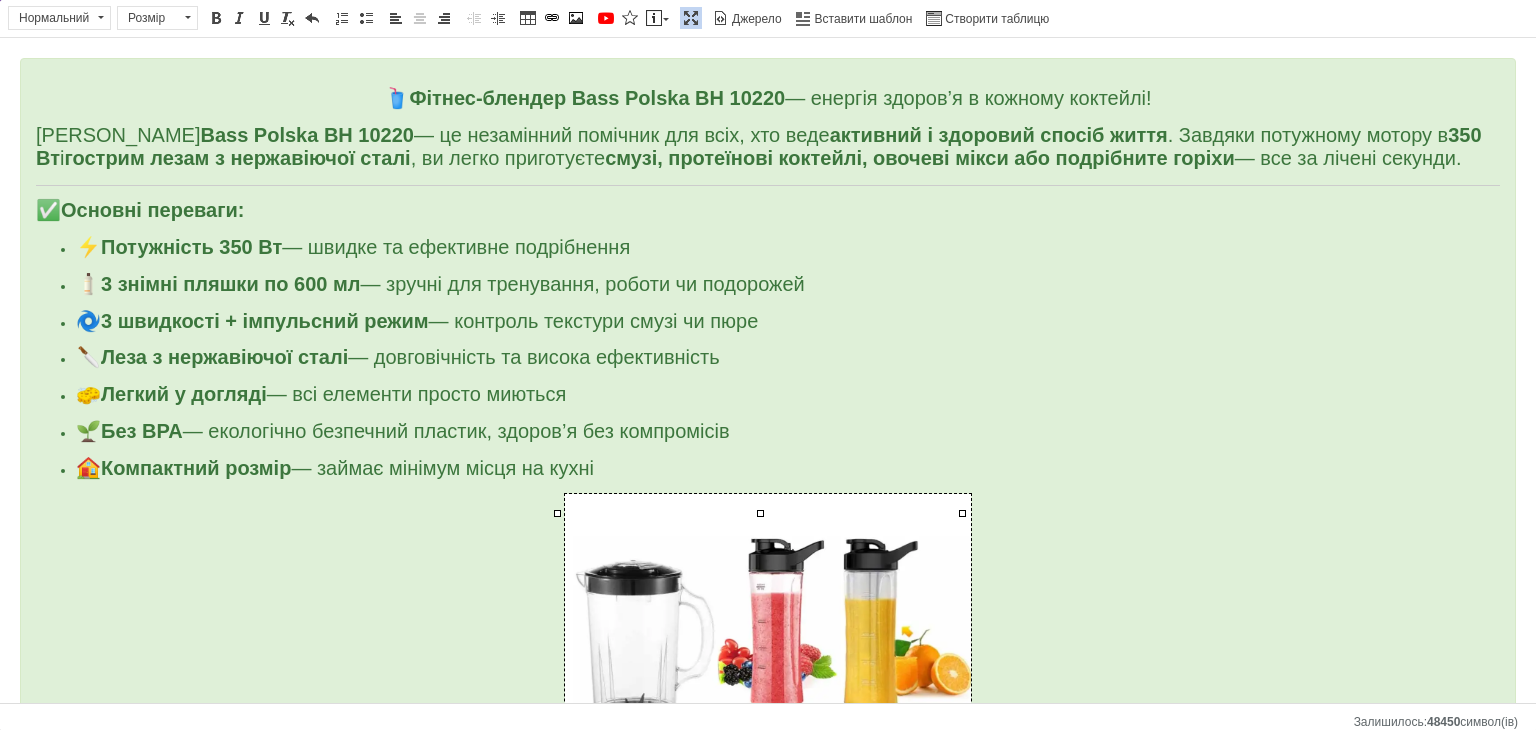 click at bounding box center [691, 18] 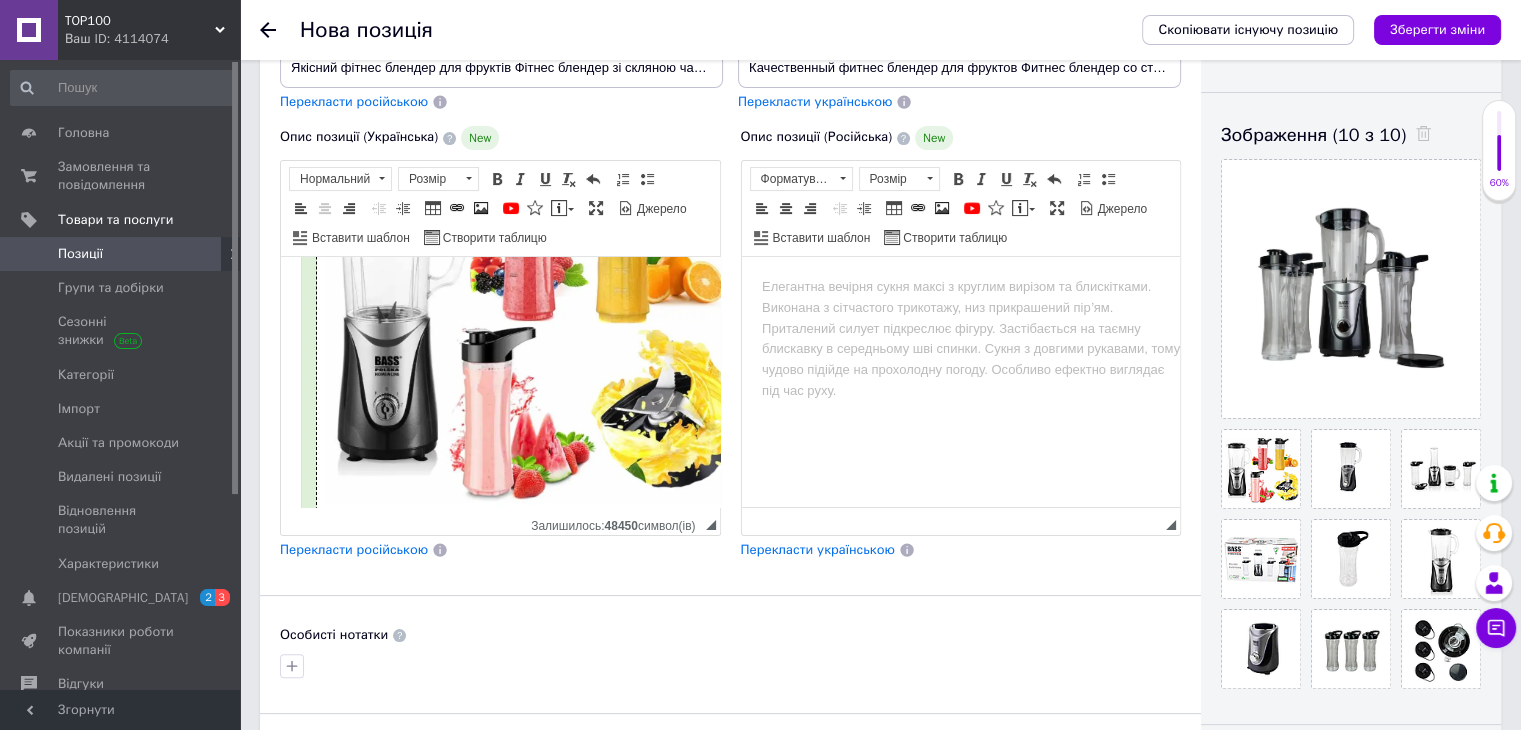 scroll, scrollTop: 1150, scrollLeft: 0, axis: vertical 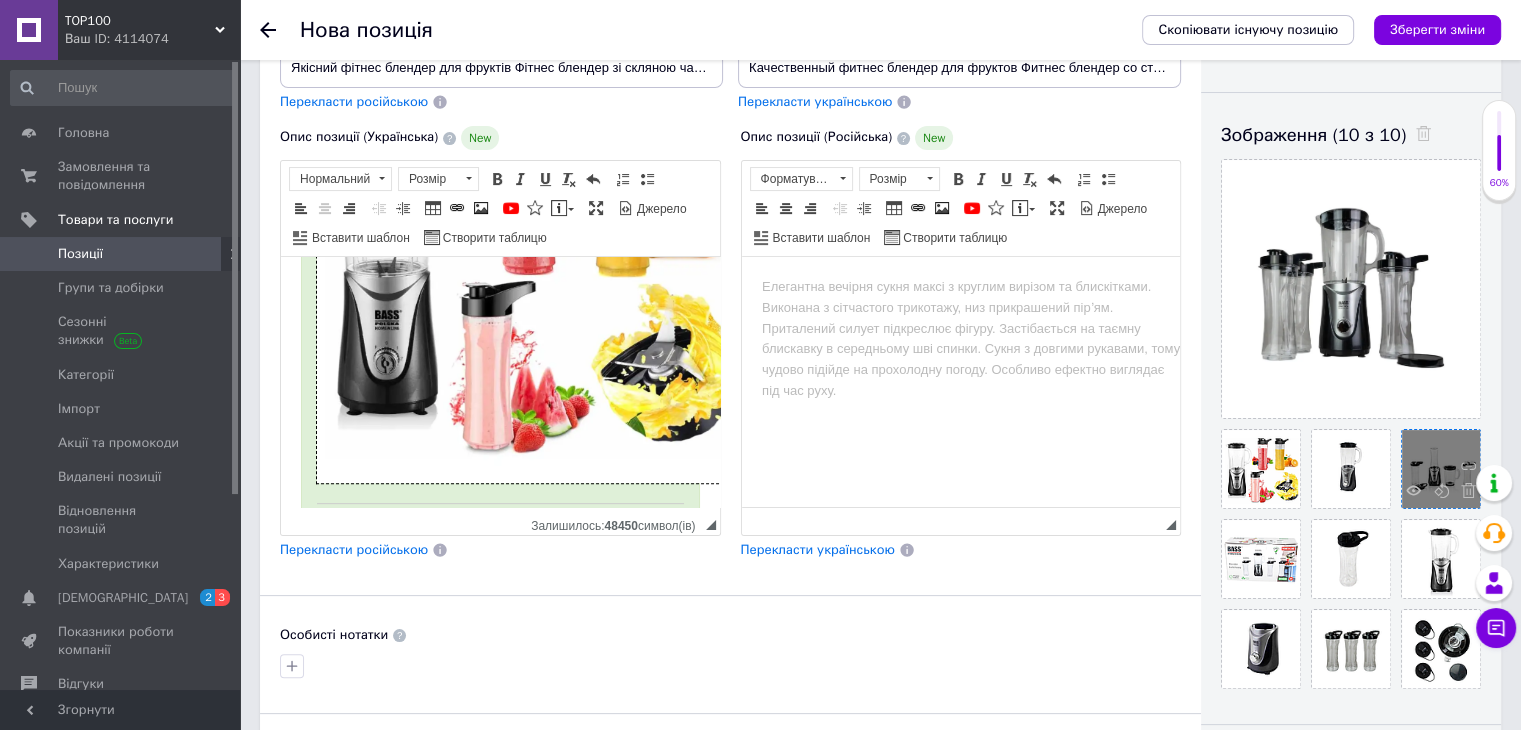 drag, startPoint x: 1467, startPoint y: 464, endPoint x: 1404, endPoint y: 430, distance: 71.5891 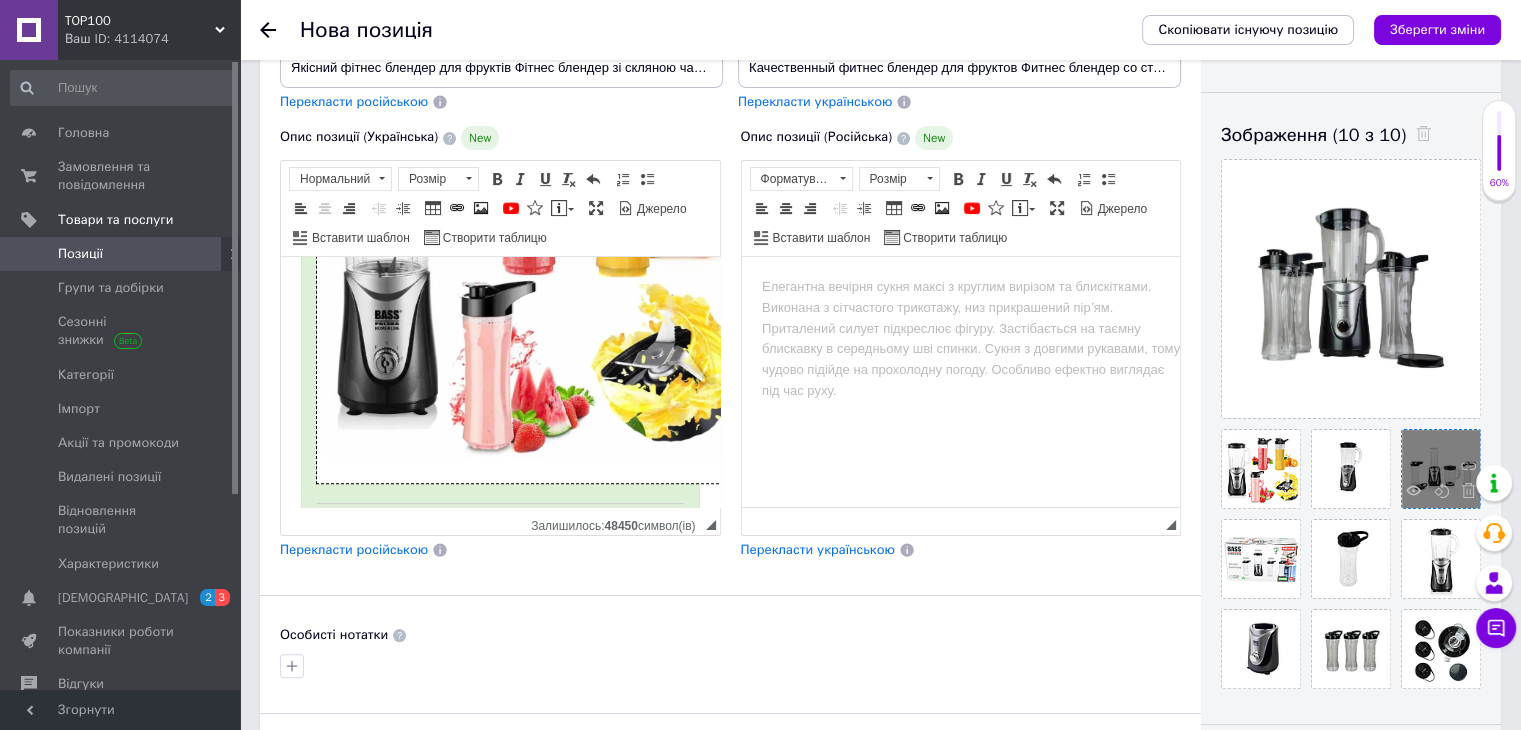 click 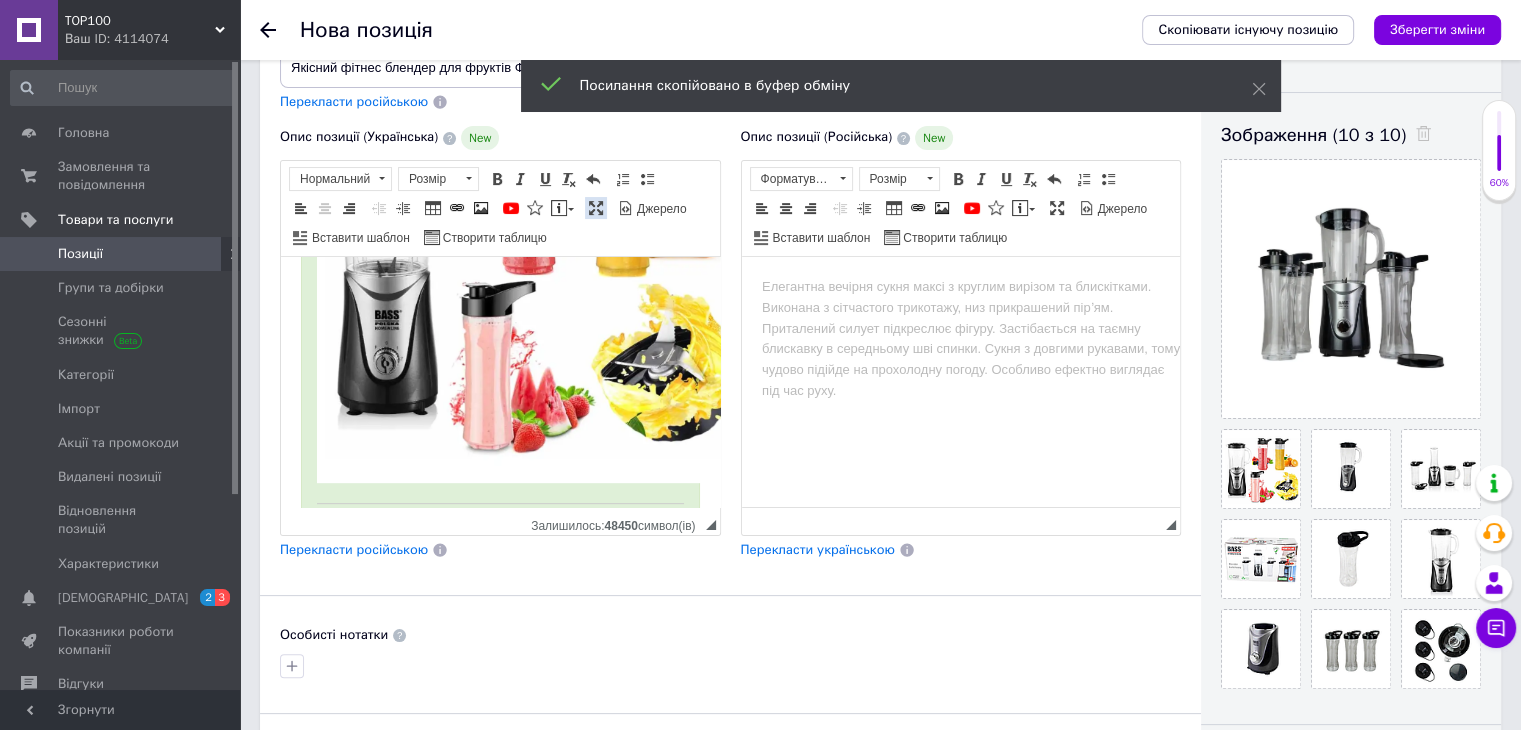 click at bounding box center [596, 208] 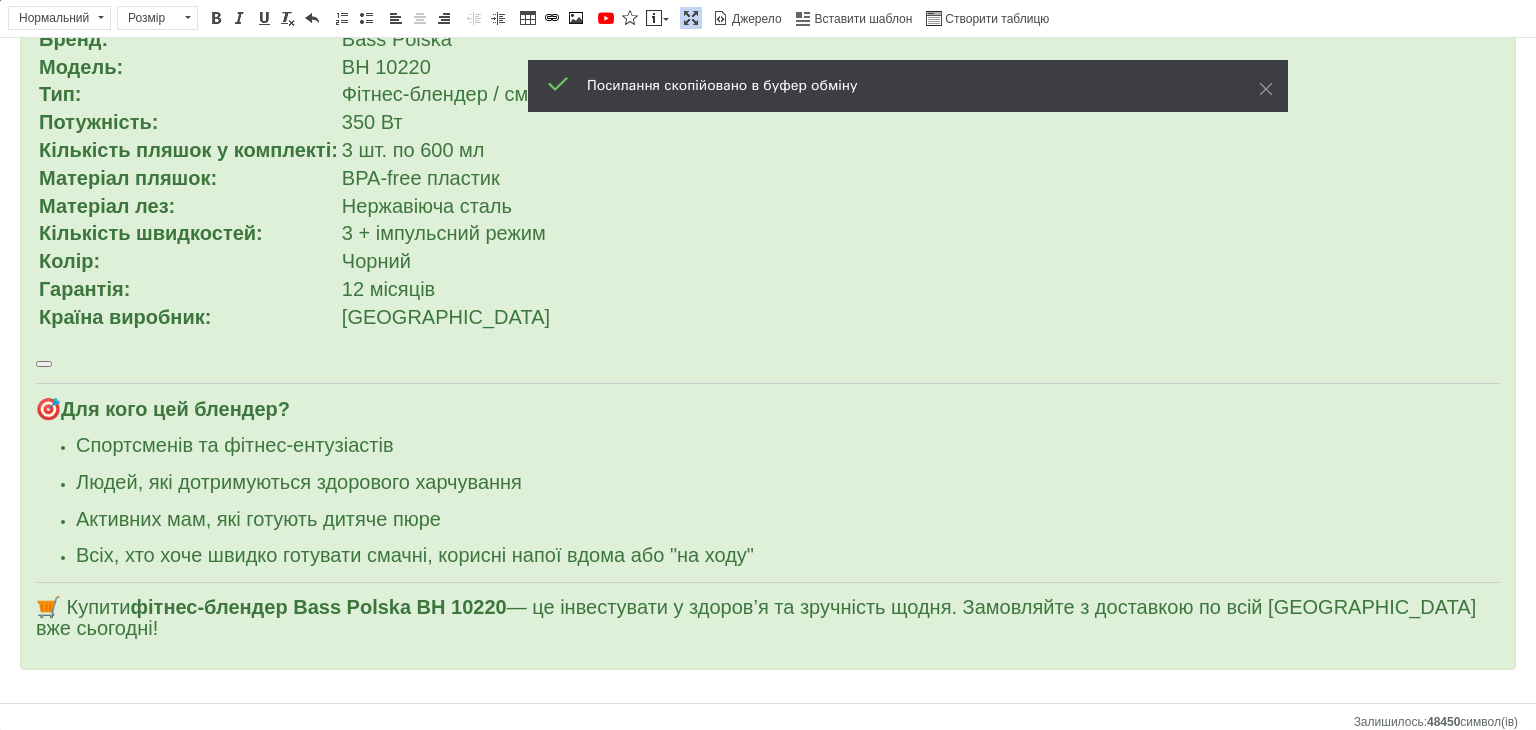scroll, scrollTop: 997, scrollLeft: 0, axis: vertical 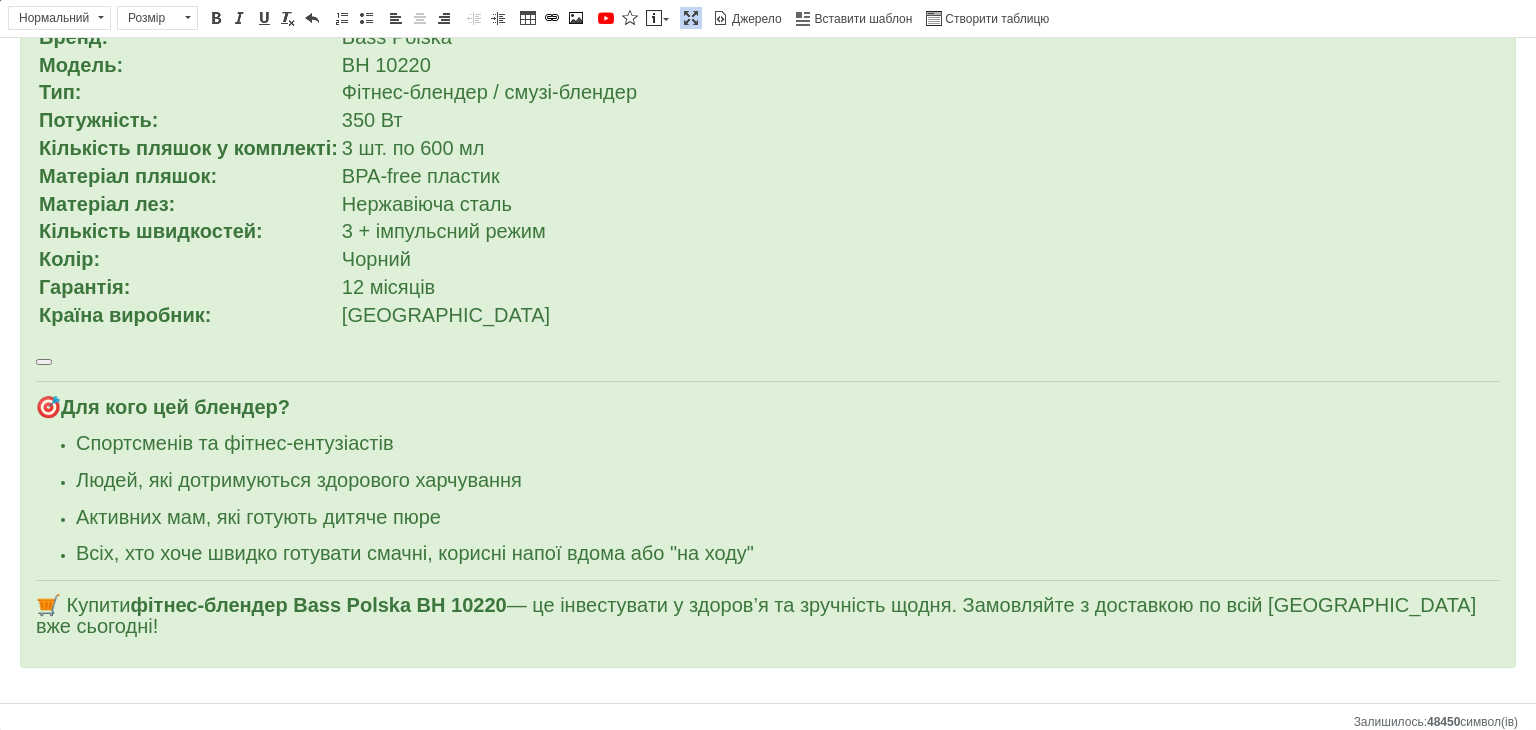 click at bounding box center [768, 357] 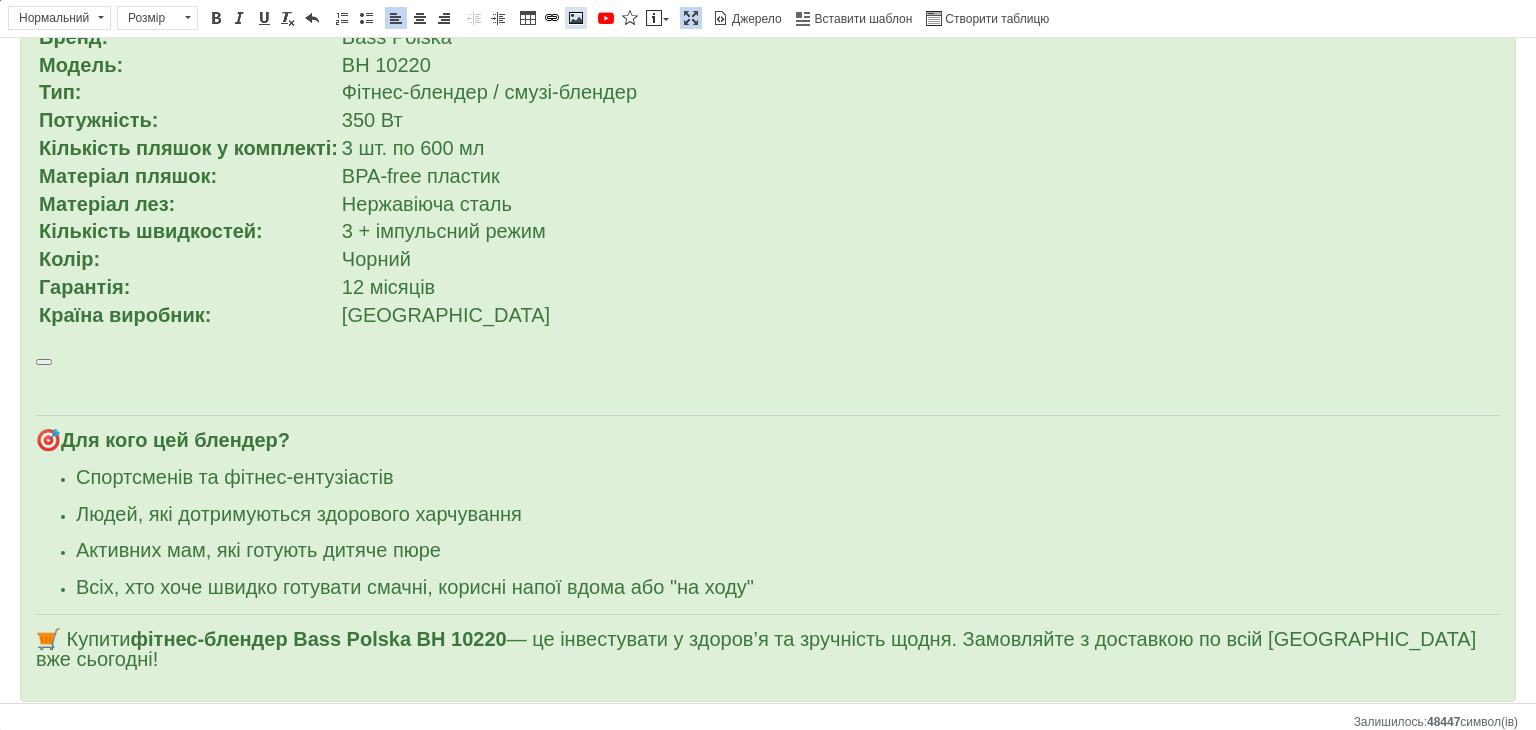 click on "Зображення" at bounding box center [576, 18] 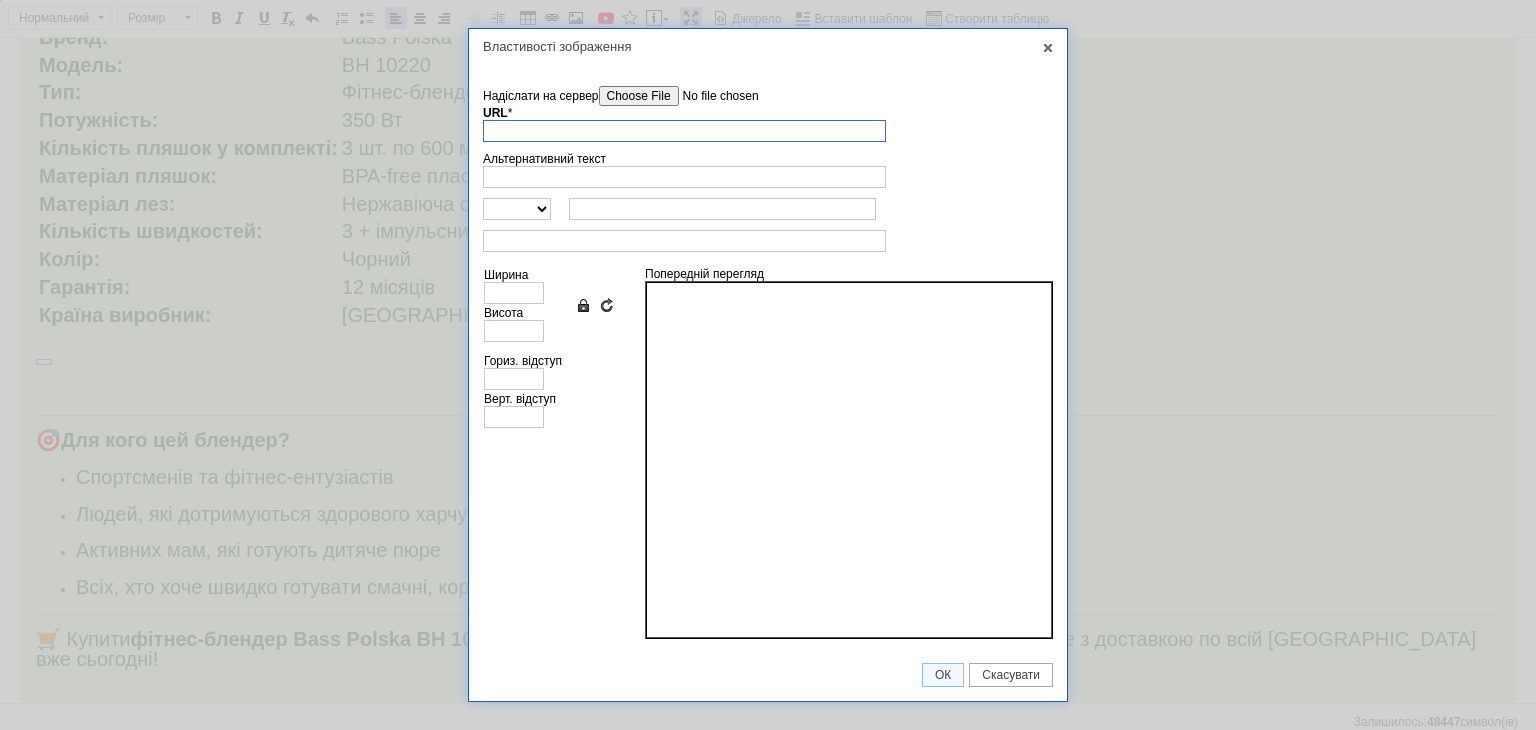 paste on "[URL][DOMAIN_NAME]" 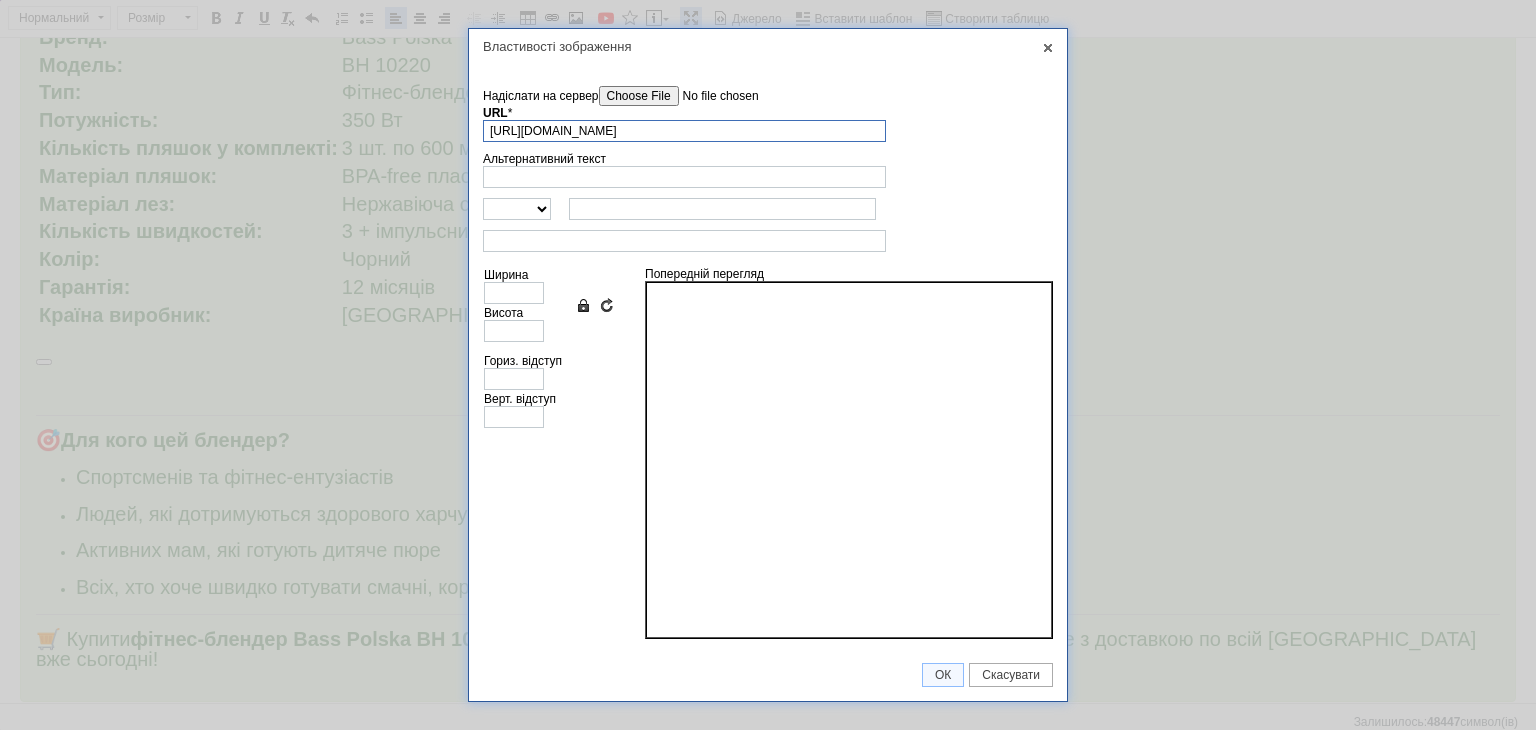 scroll, scrollTop: 0, scrollLeft: 168, axis: horizontal 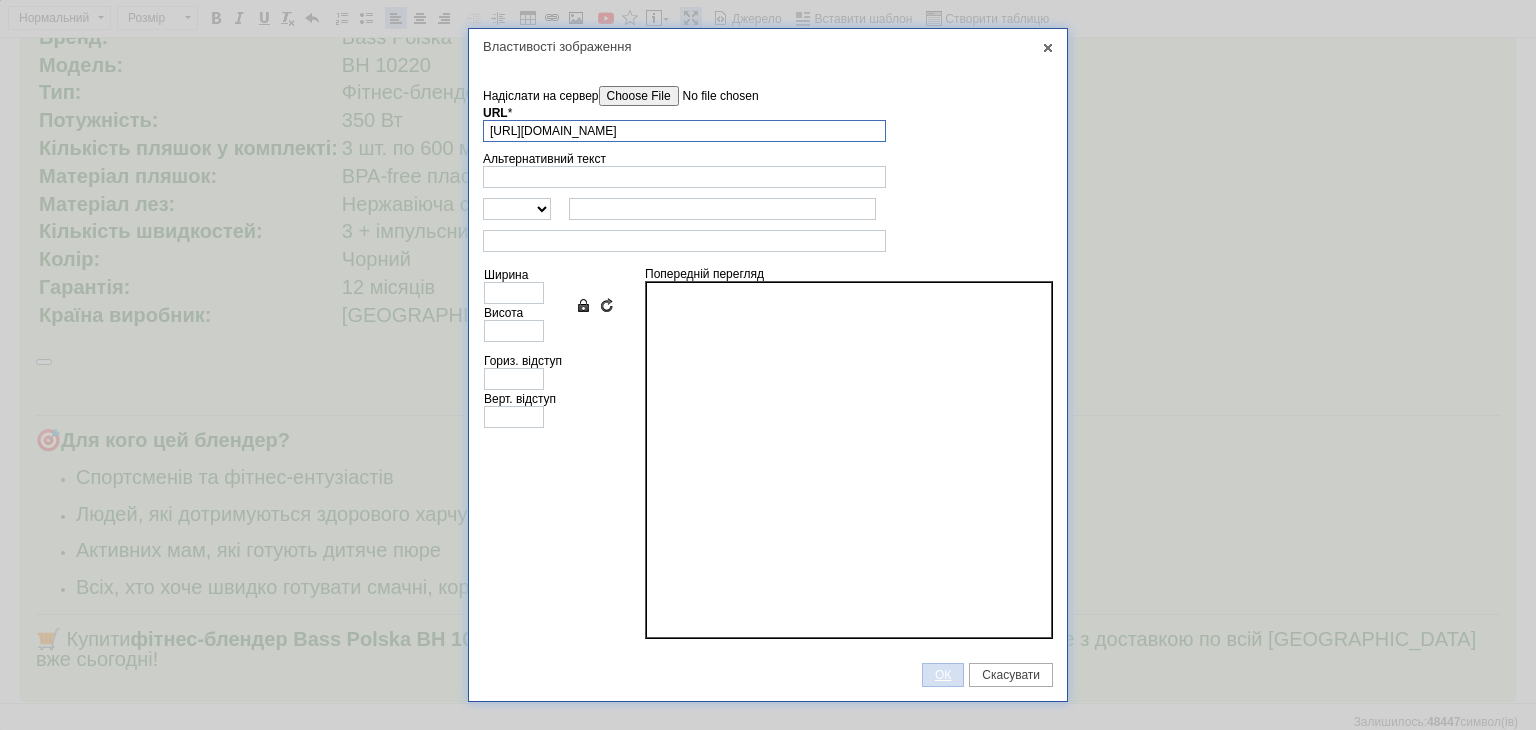type on "[URL][DOMAIN_NAME]" 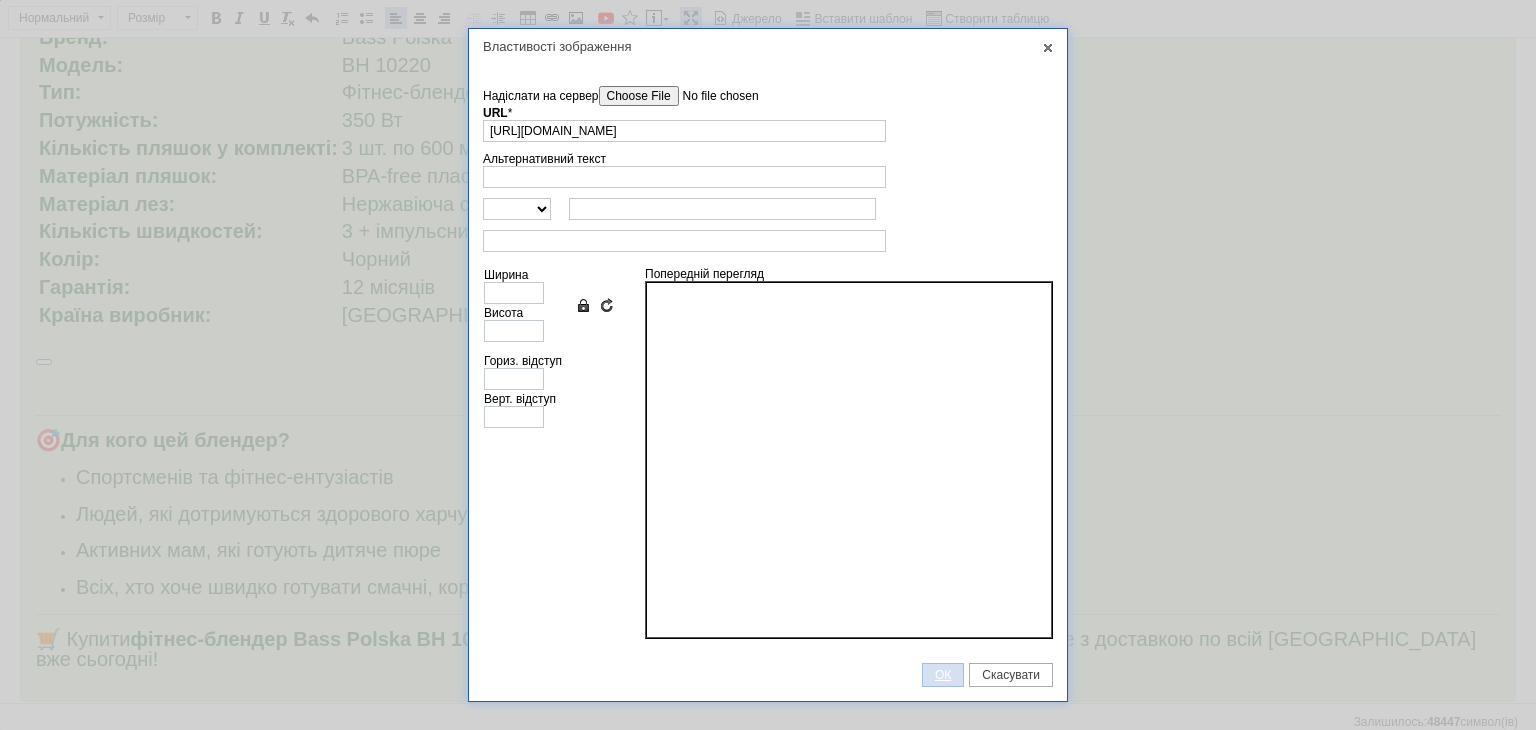 click on "ОК" at bounding box center [943, 675] 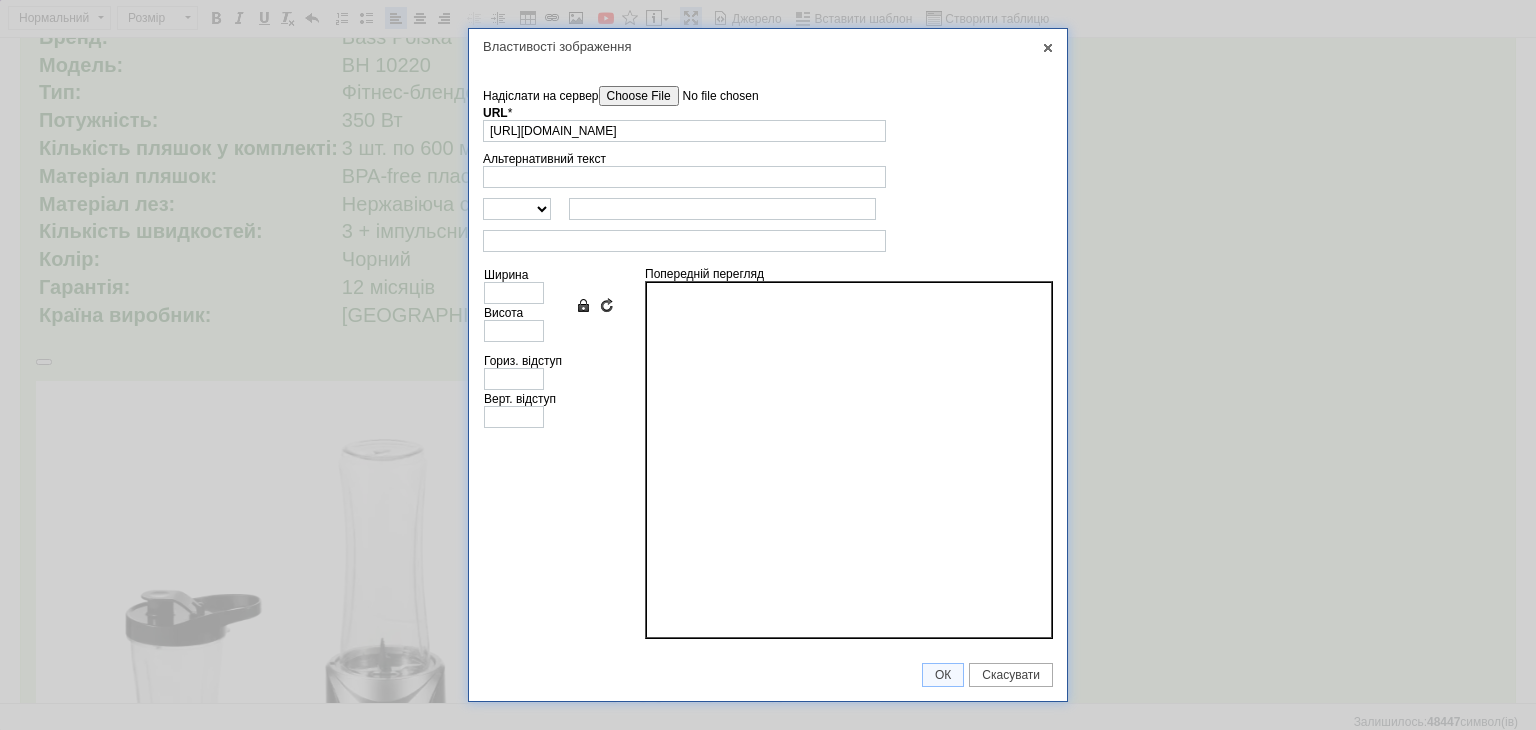 scroll, scrollTop: 0, scrollLeft: 0, axis: both 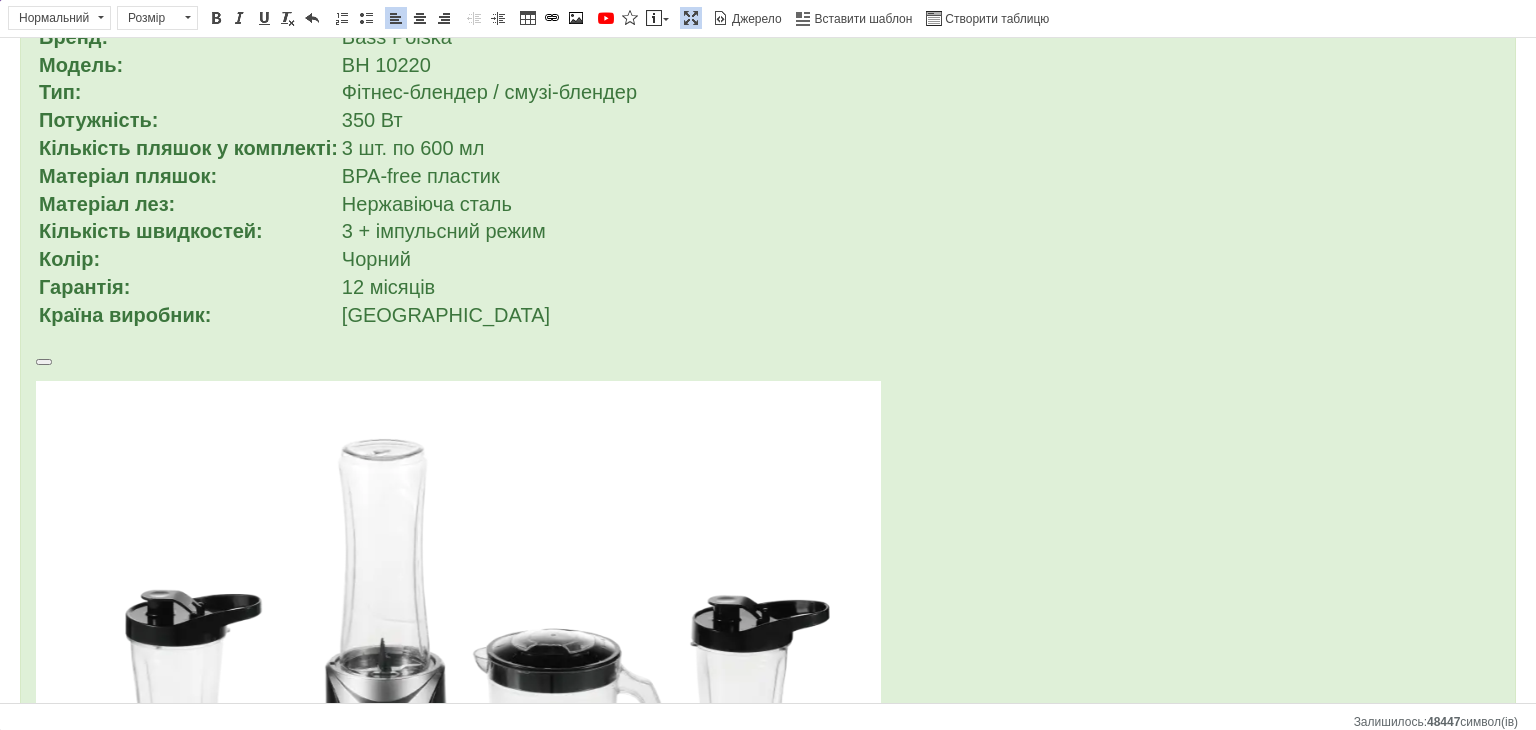 click at bounding box center [768, 676] 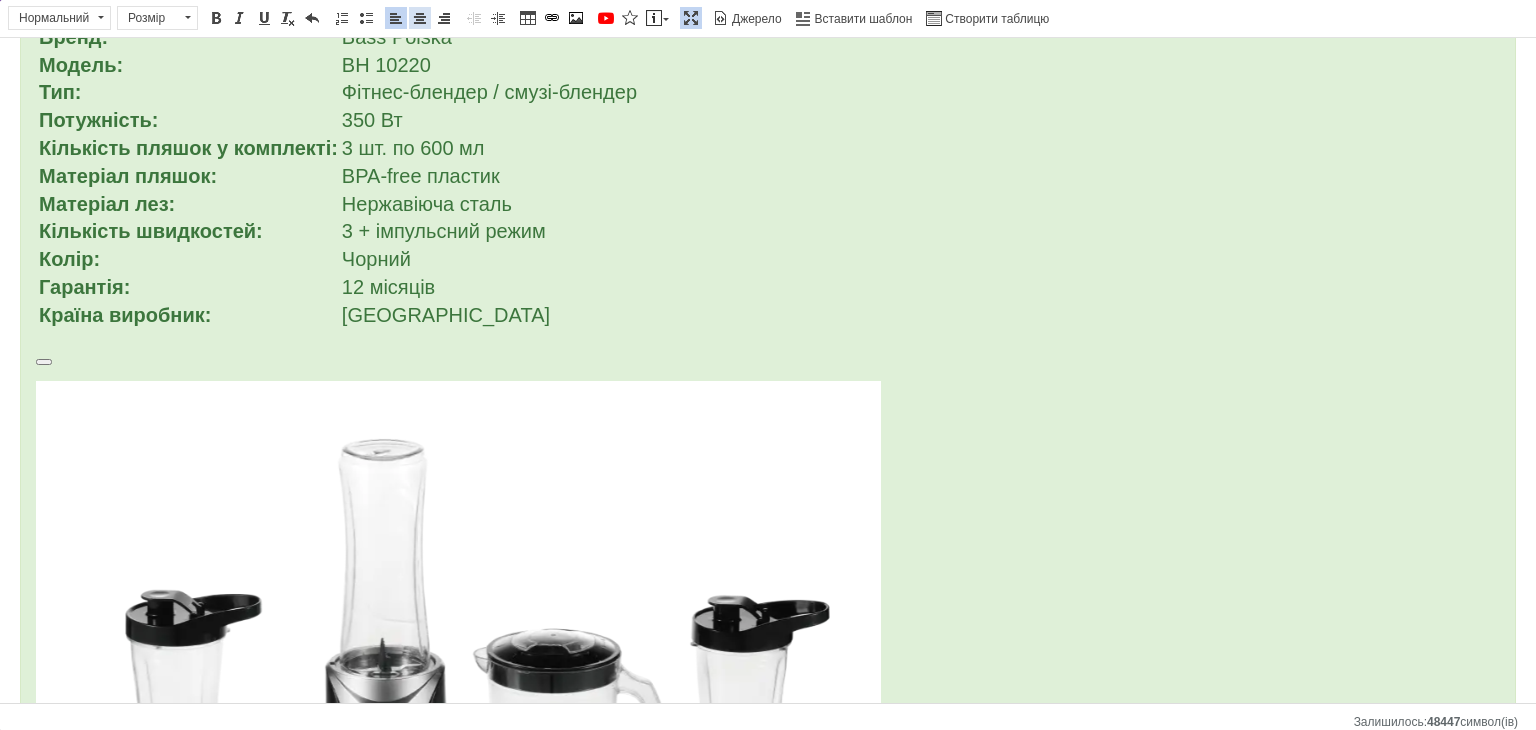 drag, startPoint x: 413, startPoint y: 21, endPoint x: 428, endPoint y: 5, distance: 21.931713 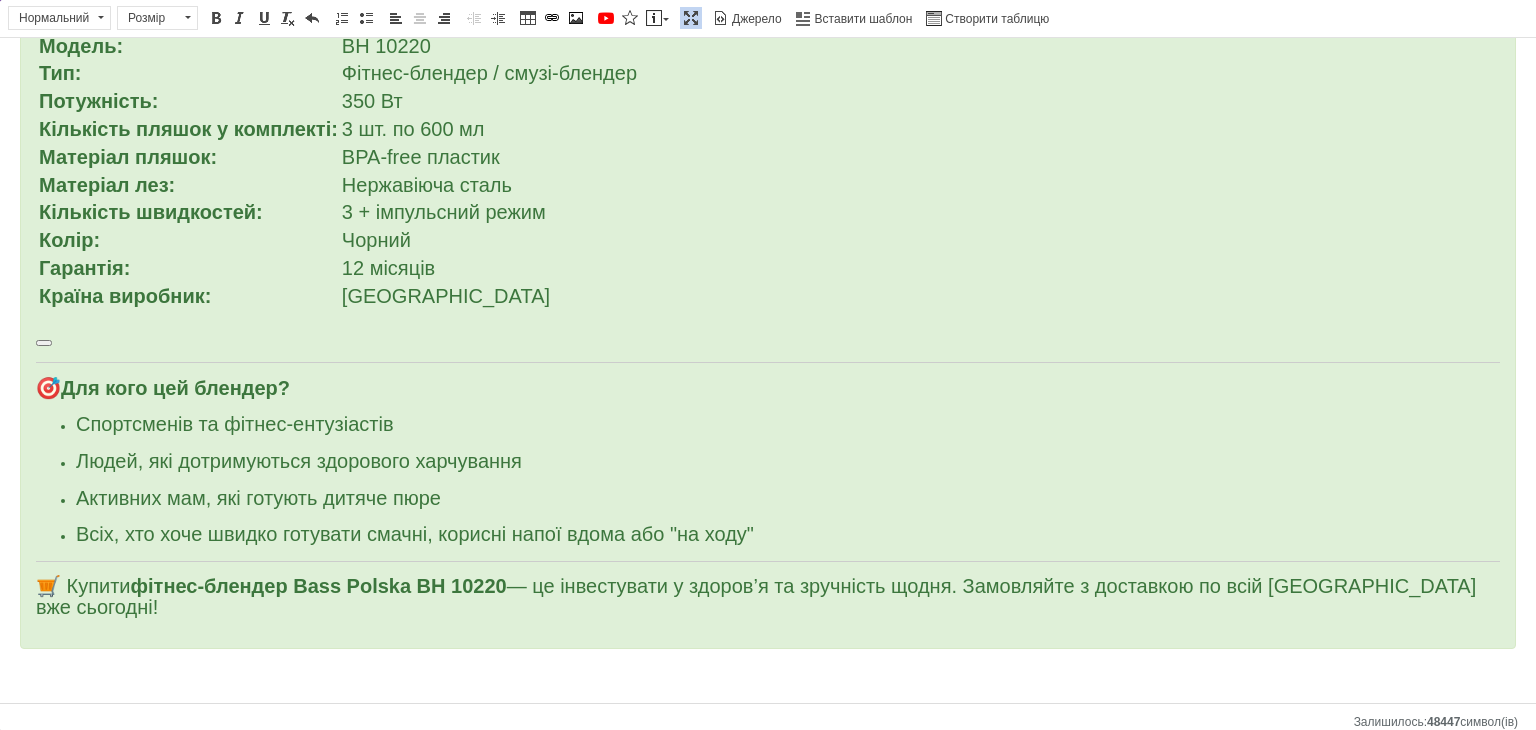 scroll, scrollTop: 997, scrollLeft: 0, axis: vertical 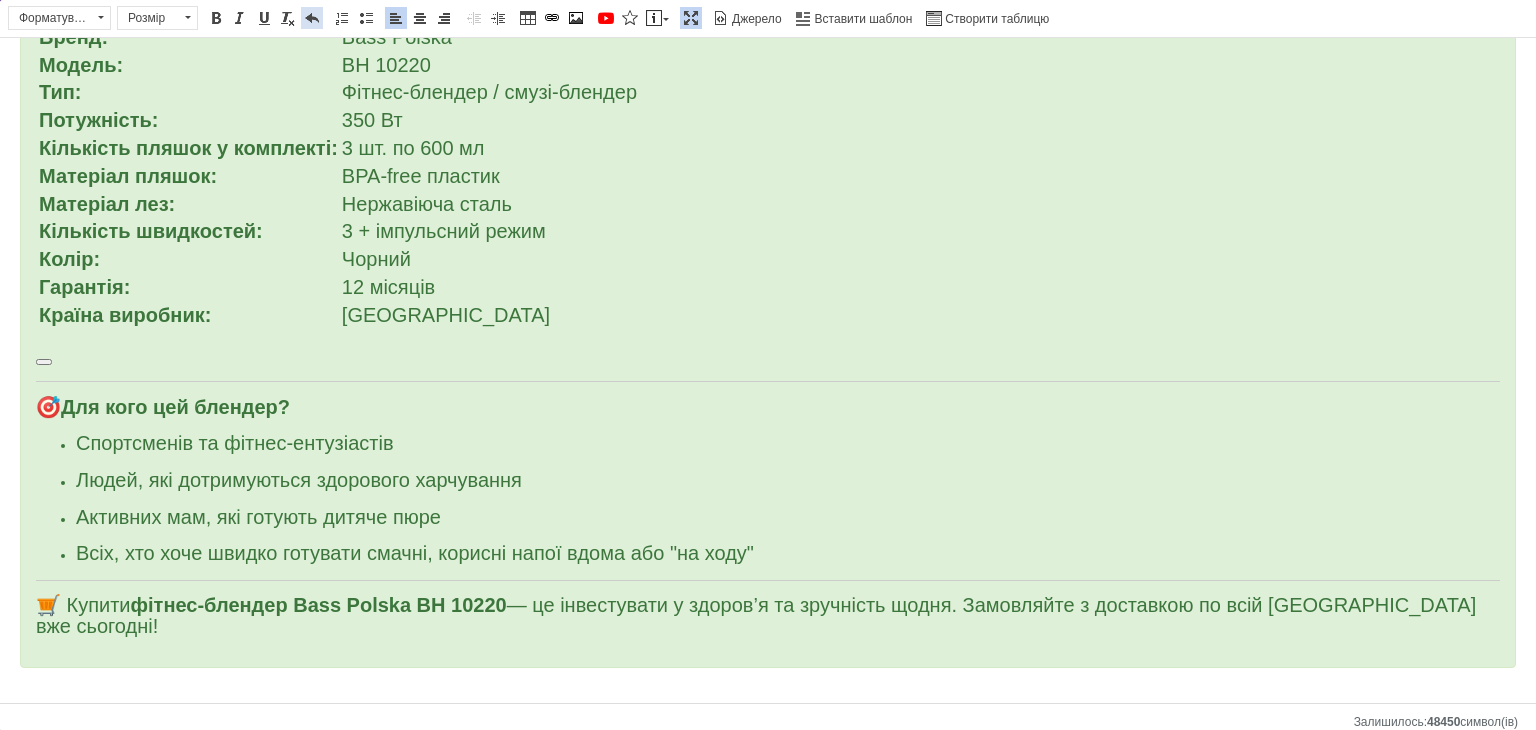 click at bounding box center [312, 18] 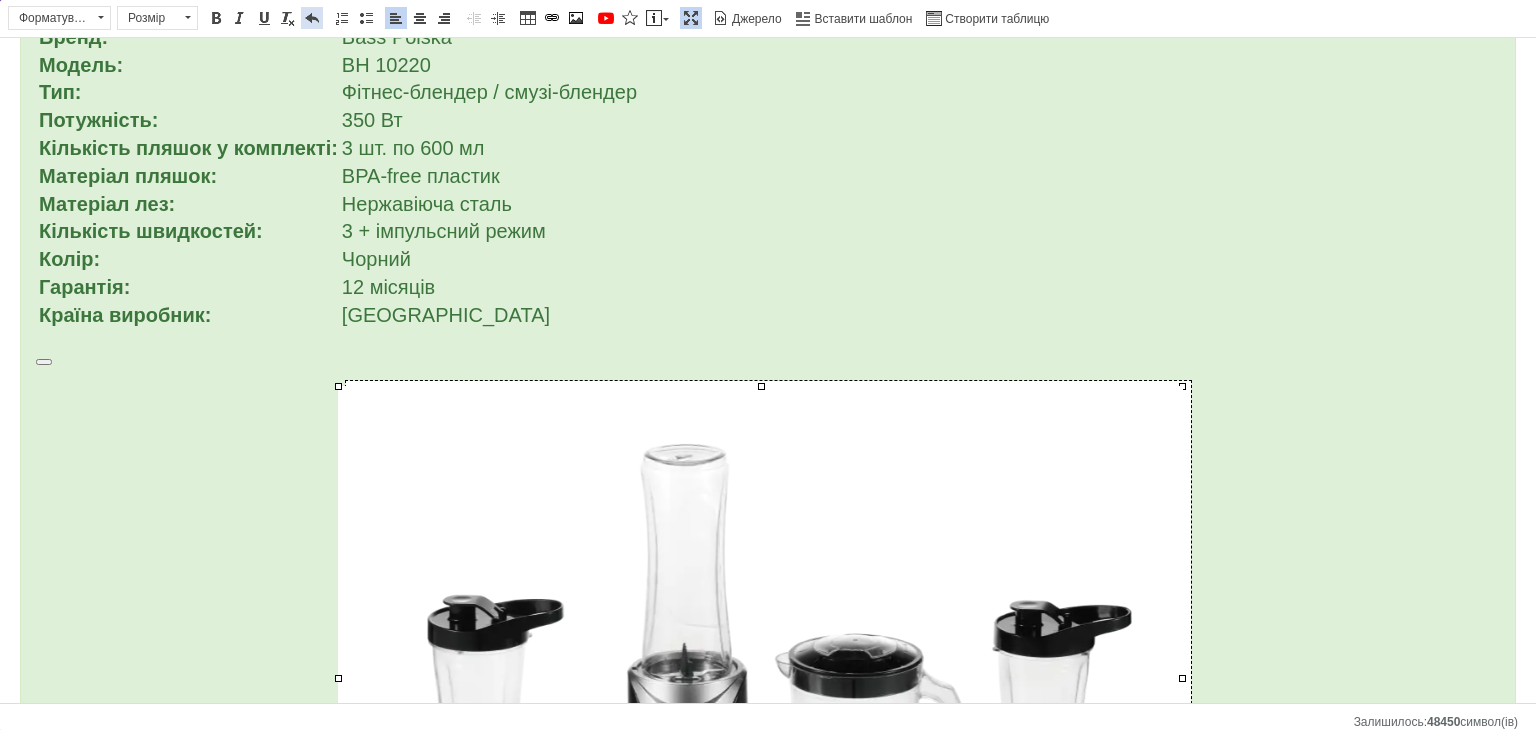 scroll, scrollTop: 1299, scrollLeft: 0, axis: vertical 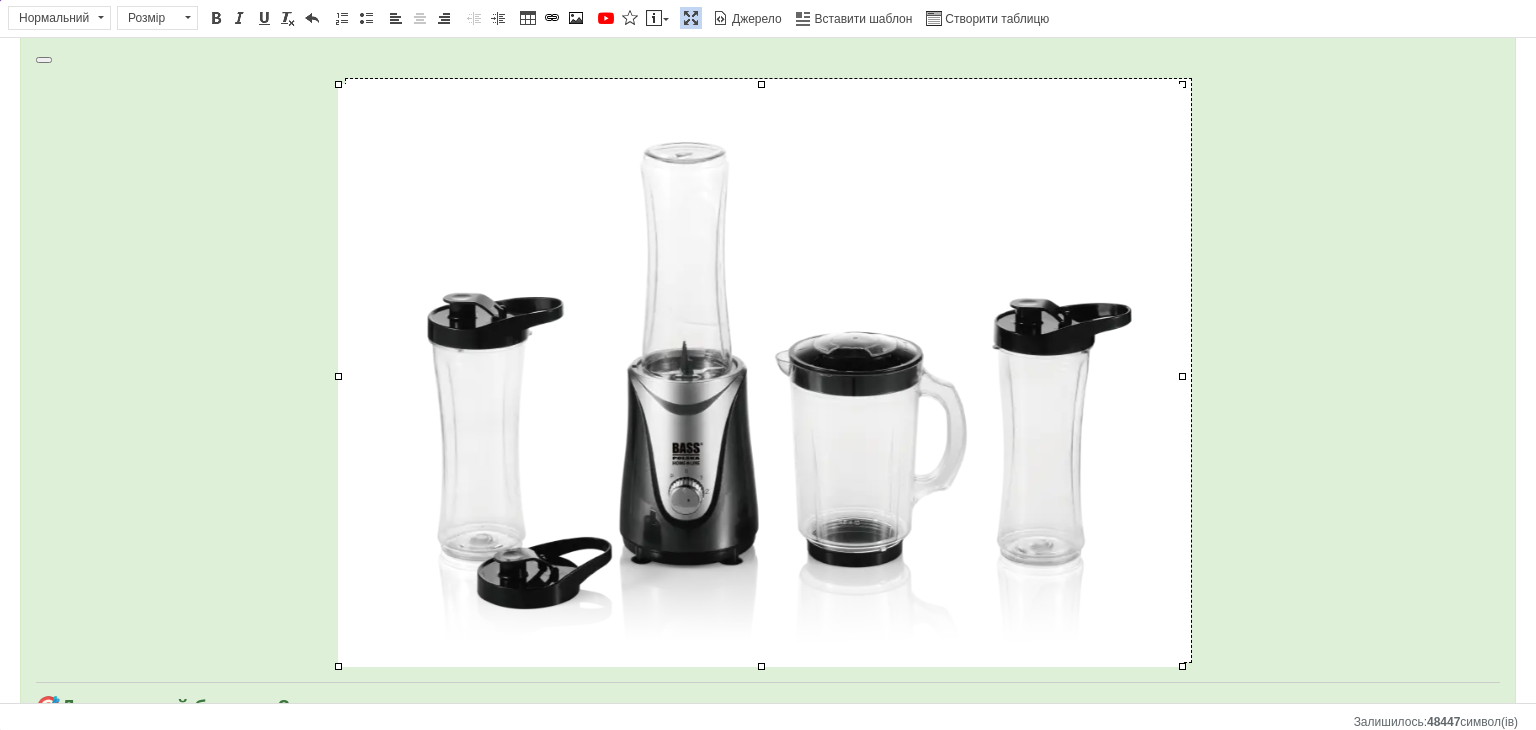 click at bounding box center (768, 374) 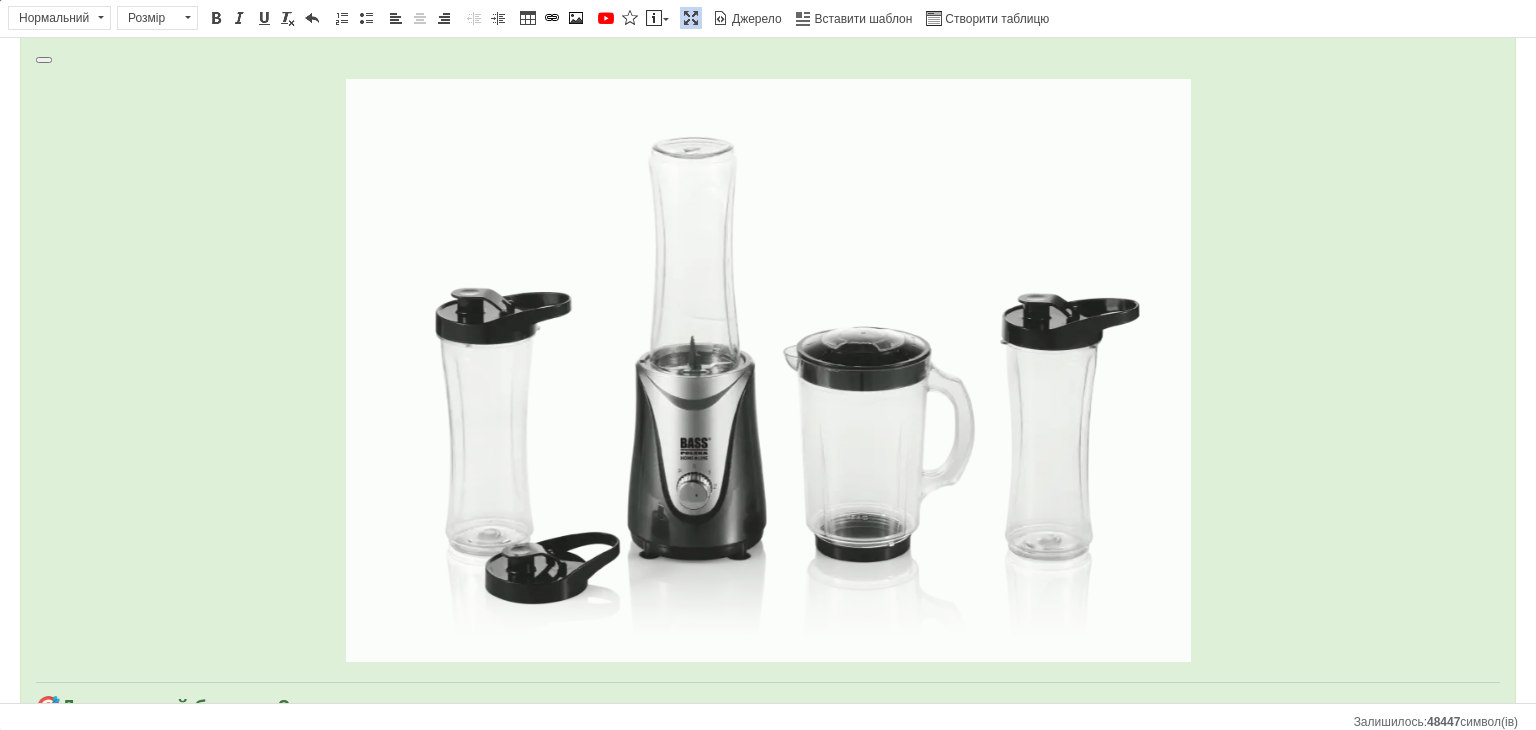 click on "🥤  Фітнес-блендер Bass Polska BH 10220  — енергія здоров’я в кожному коктейлі! Фітнес-блендер  Bass Polska BH 10220  — це незамінний помічник для всіх, хто веде  активний і здоровий спосіб життя . Завдяки потужному мотору в  350 Вт  і  гострим лезам з нержавіючої сталі , ви легко приготуєте  смузі, протеїнові коктейлі, овочеві мікси або подрібните горіхи  — все за лічені секунди. ✅  Основні переваги: ⚡  Потужність 350 Вт  — швидке та ефективне подрібнення 🧴  3 знімні пляшки по 600 мл  — зручні для тренування, роботи чи подорожей 🌀  3 швидкості + імпульсний режим 🔪  🧽  🌱  Без BPA 🏠" at bounding box center [768, -119] 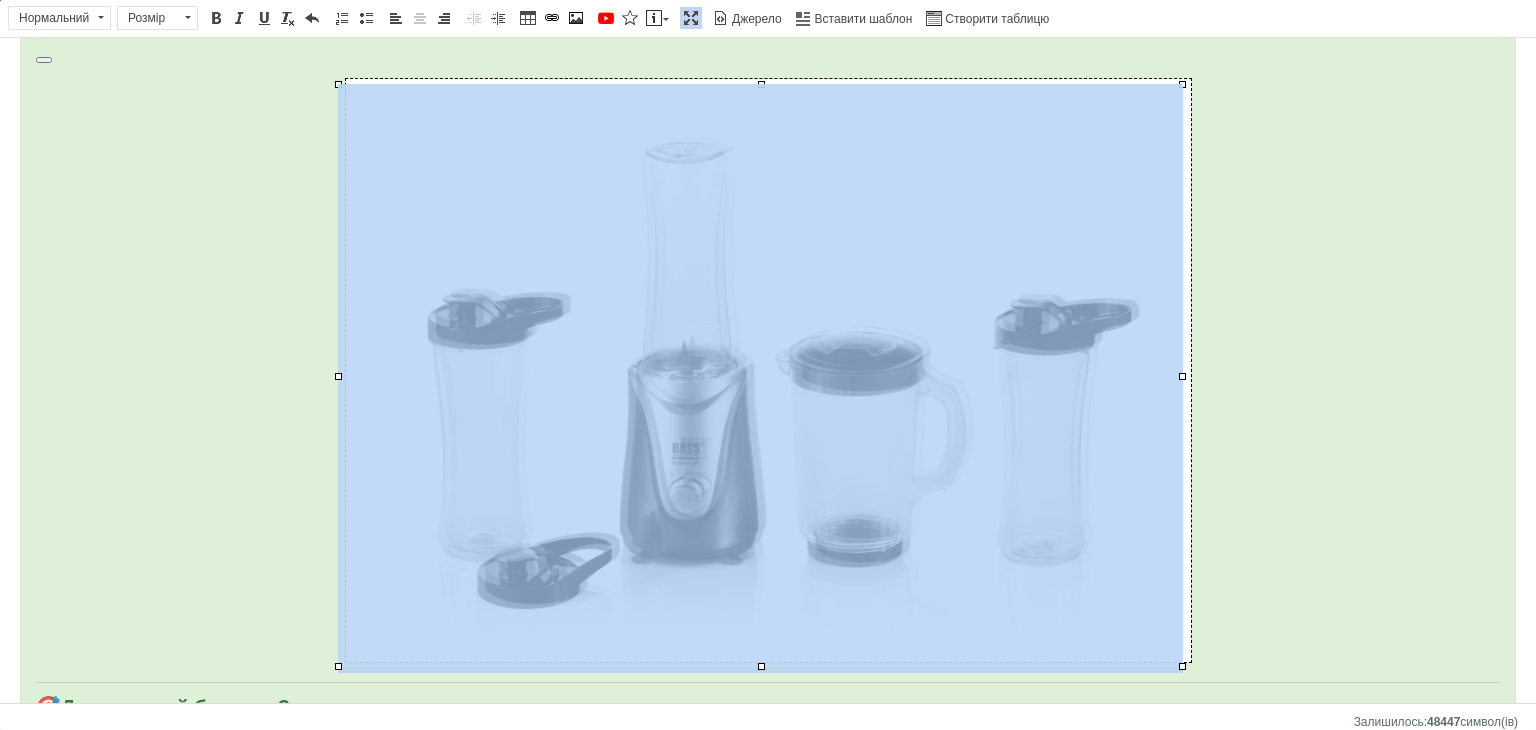 drag, startPoint x: 1184, startPoint y: 84, endPoint x: 1077, endPoint y: 160, distance: 131.24405 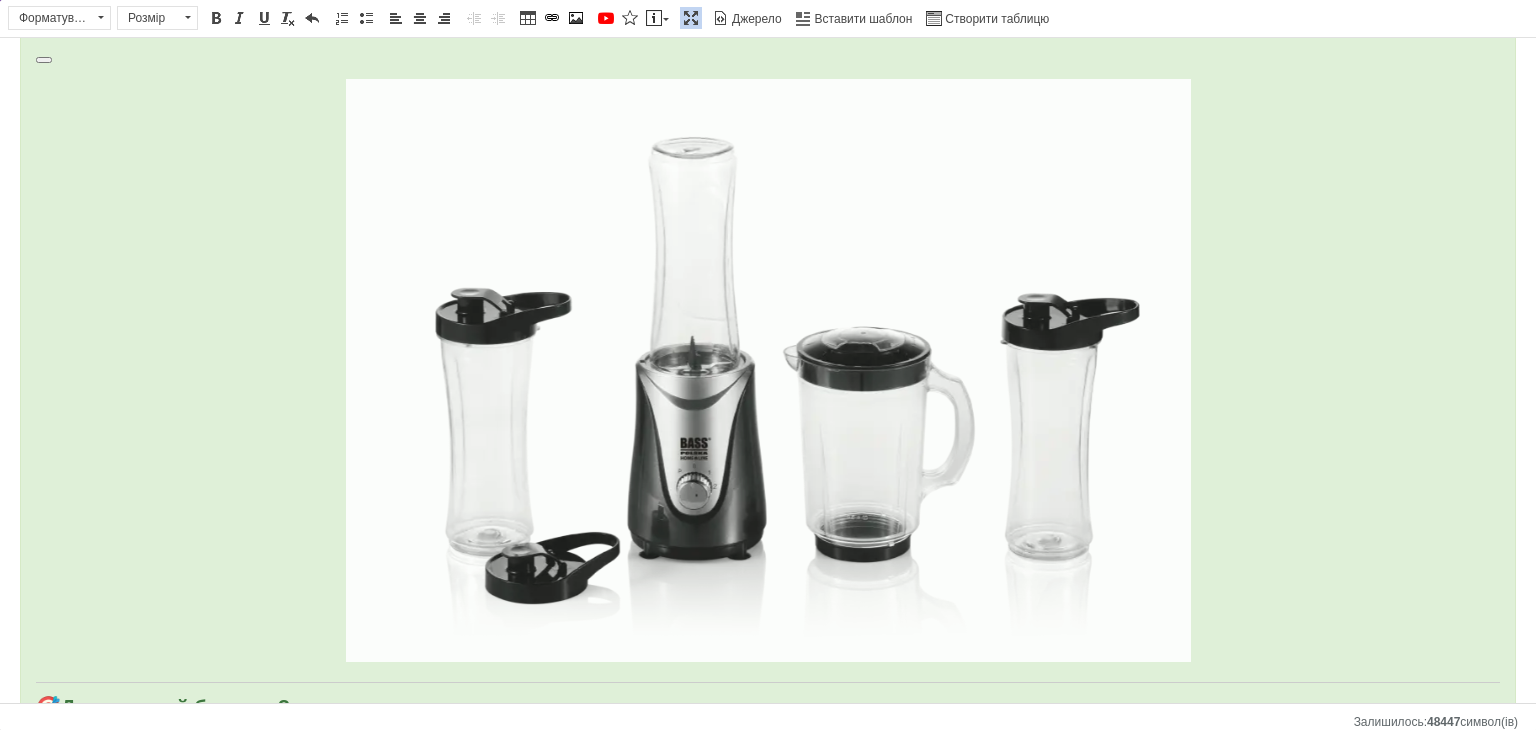 click on "🥤  Фітнес-блендер Bass Polska BH 10220  — енергія здоров’я в кожному коктейлі! Фітнес-блендер  Bass Polska BH 10220  — це незамінний помічник для всіх, хто веде  активний і здоровий спосіб життя . Завдяки потужному мотору в  350 Вт  і  гострим лезам з нержавіючої сталі , ви легко приготуєте  смузі, протеїнові коктейлі, овочеві мікси або подрібните горіхи  — все за лічені секунди. ✅  Основні переваги: ⚡  Потужність 350 Вт  — швидке та ефективне подрібнення 🧴  3 знімні пляшки по 600 мл  — зручні для тренування, роботи чи подорожей 🌀  3 швидкості + імпульсний режим 🔪  🧽  🌱  Без BPA 🏠" at bounding box center [768, -119] 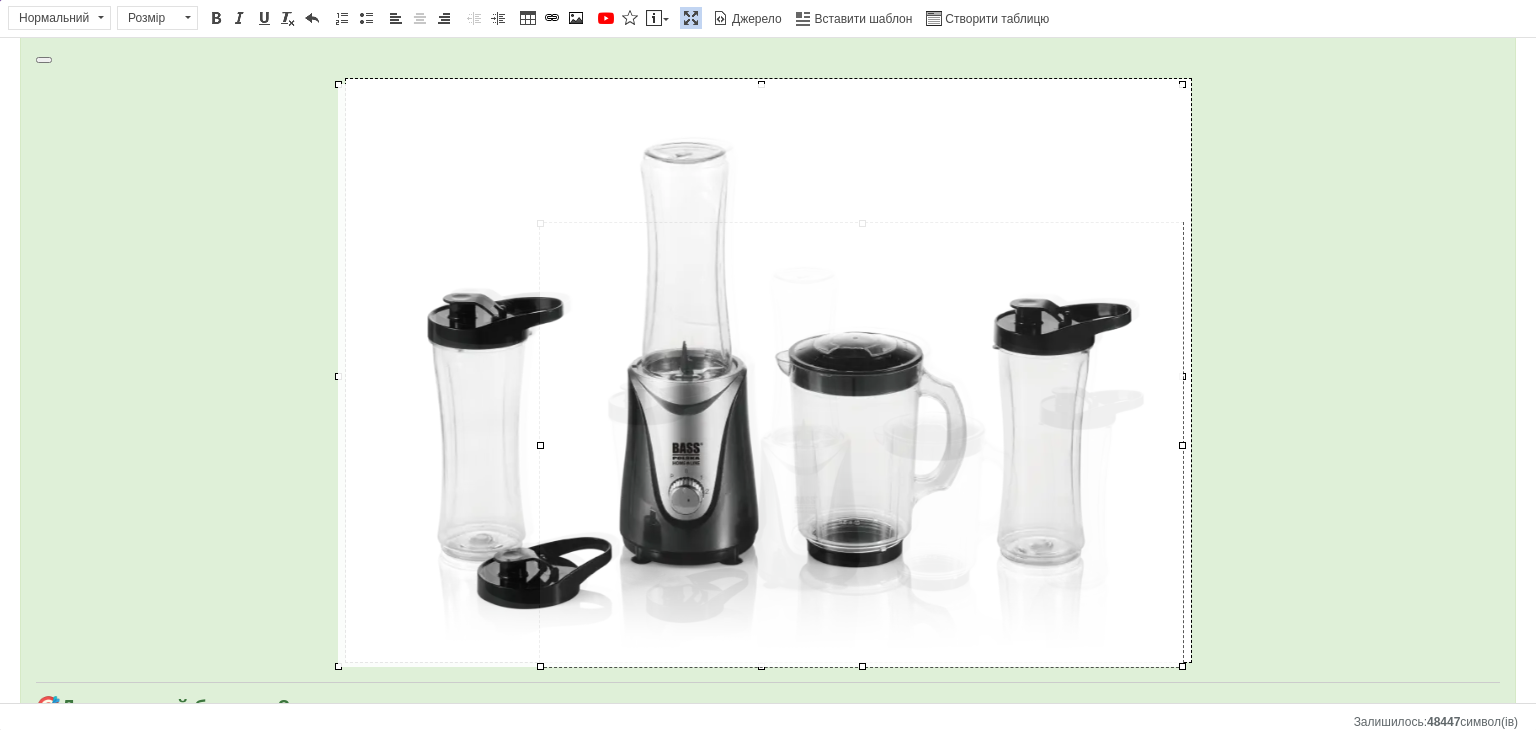 drag, startPoint x: 337, startPoint y: 83, endPoint x: 539, endPoint y: 308, distance: 302.37228 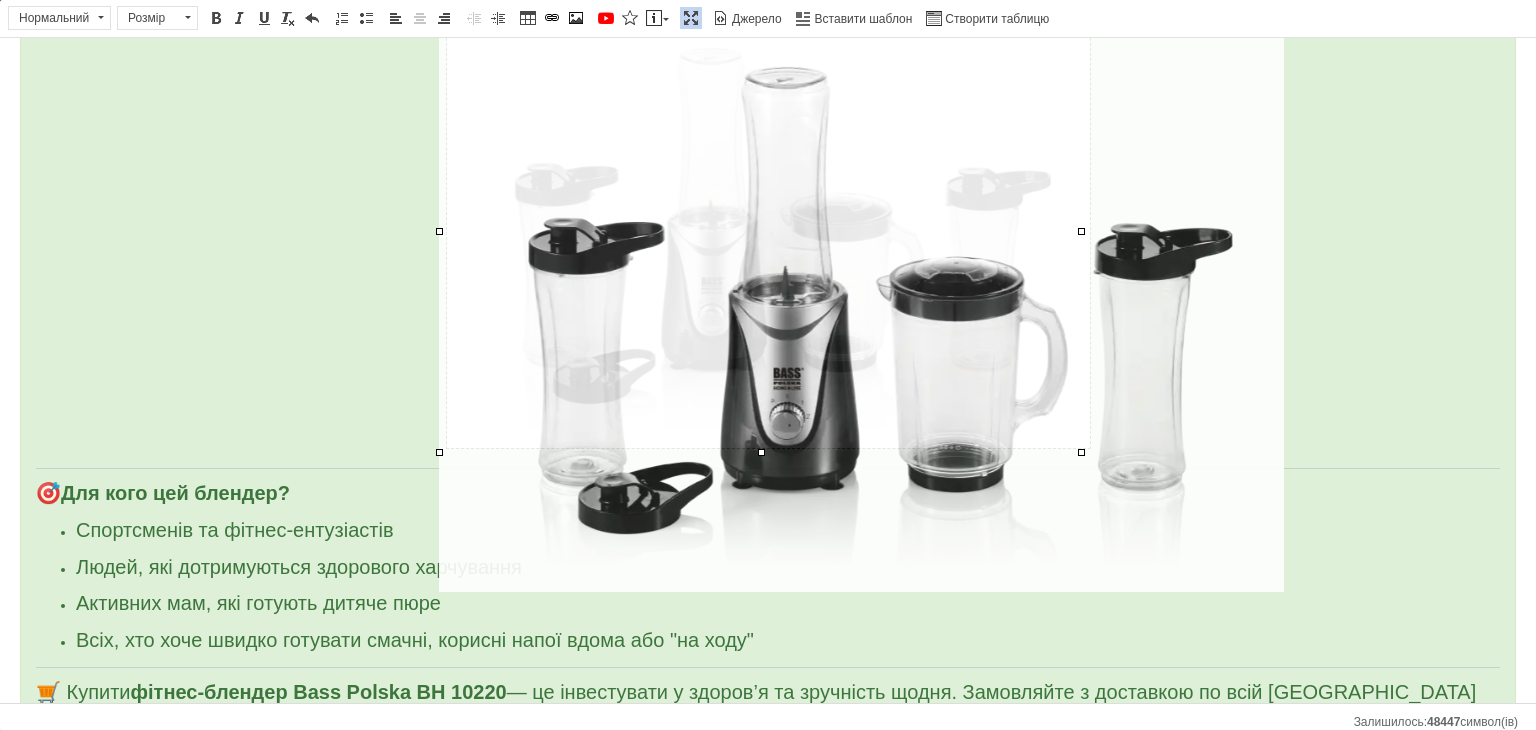 scroll, scrollTop: 1260, scrollLeft: 0, axis: vertical 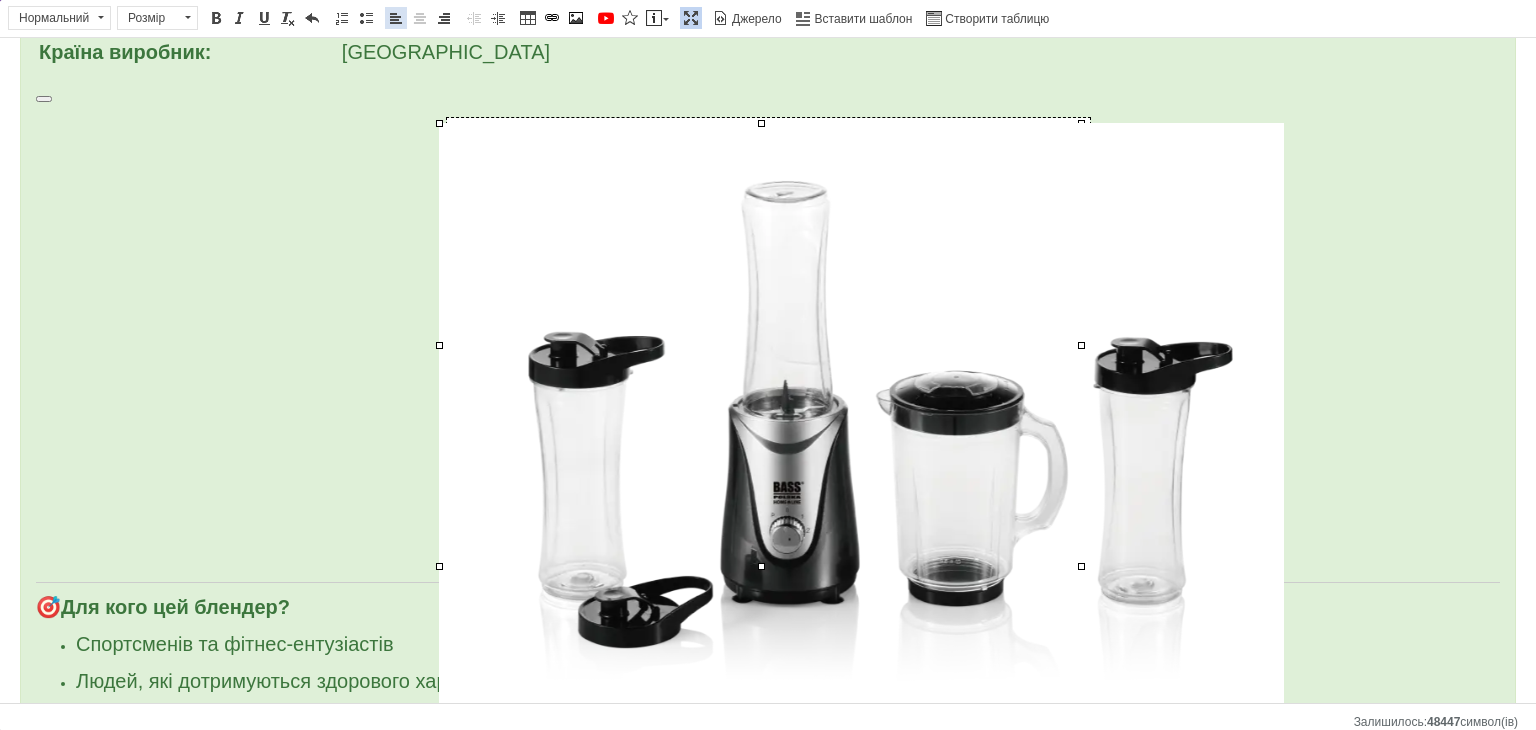 click at bounding box center [396, 18] 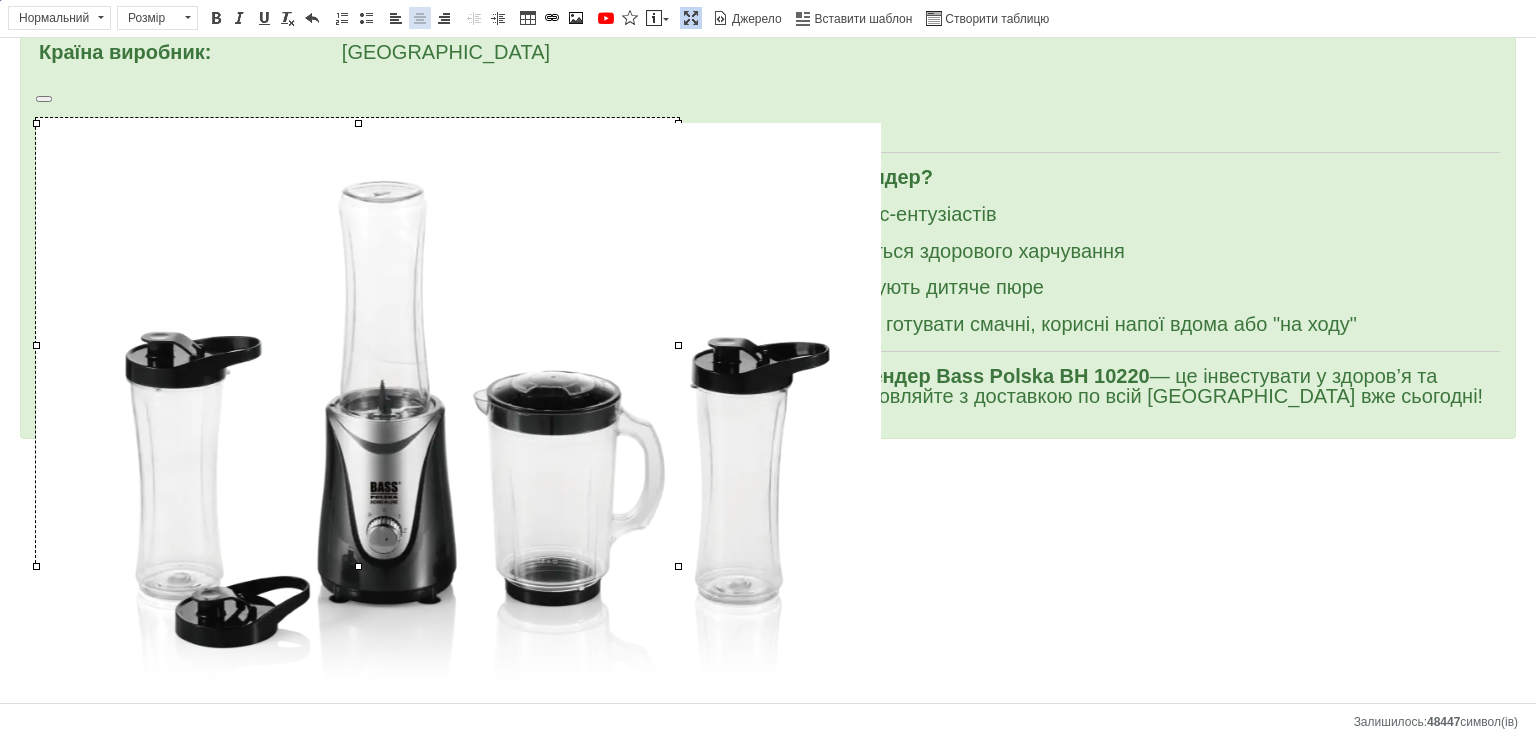 click at bounding box center [420, 18] 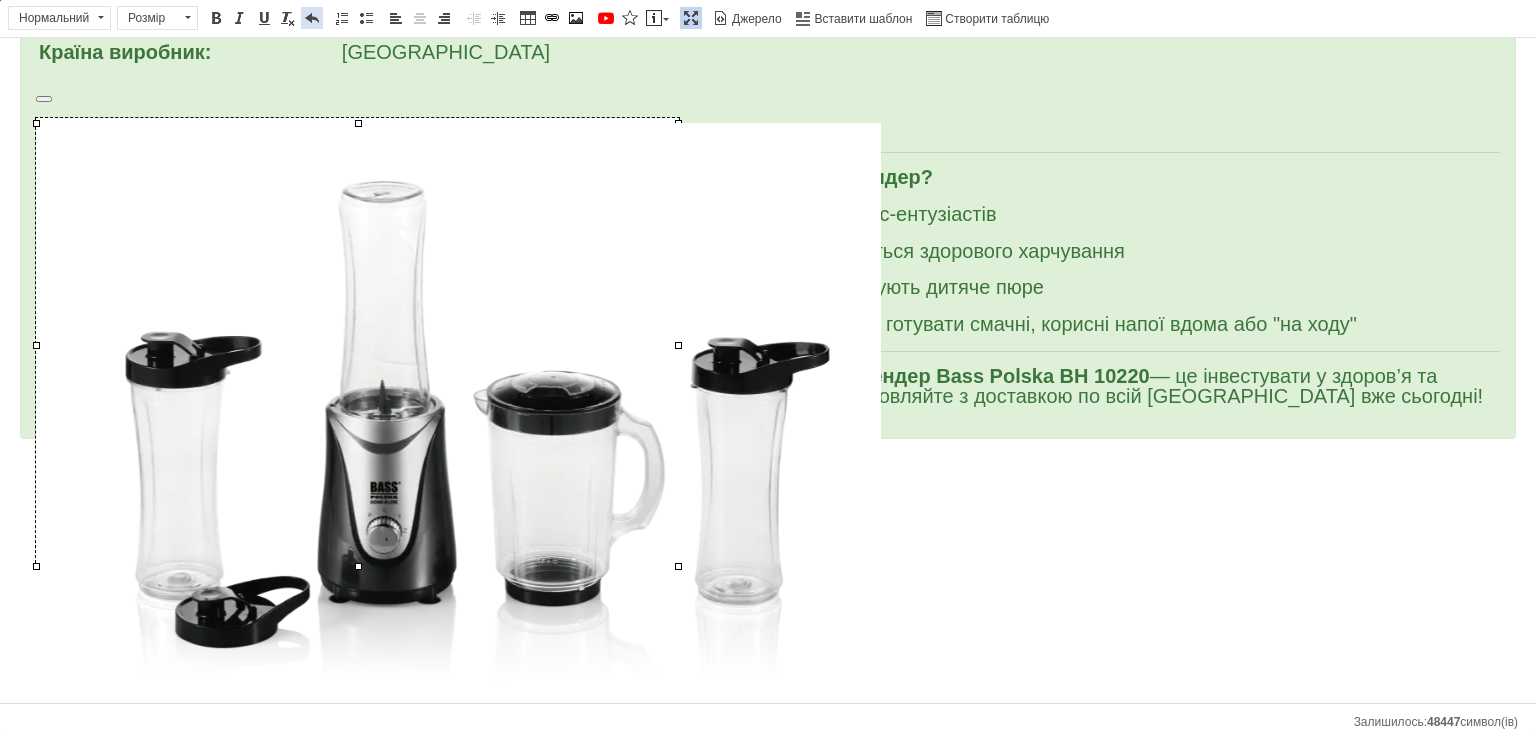 click at bounding box center (312, 18) 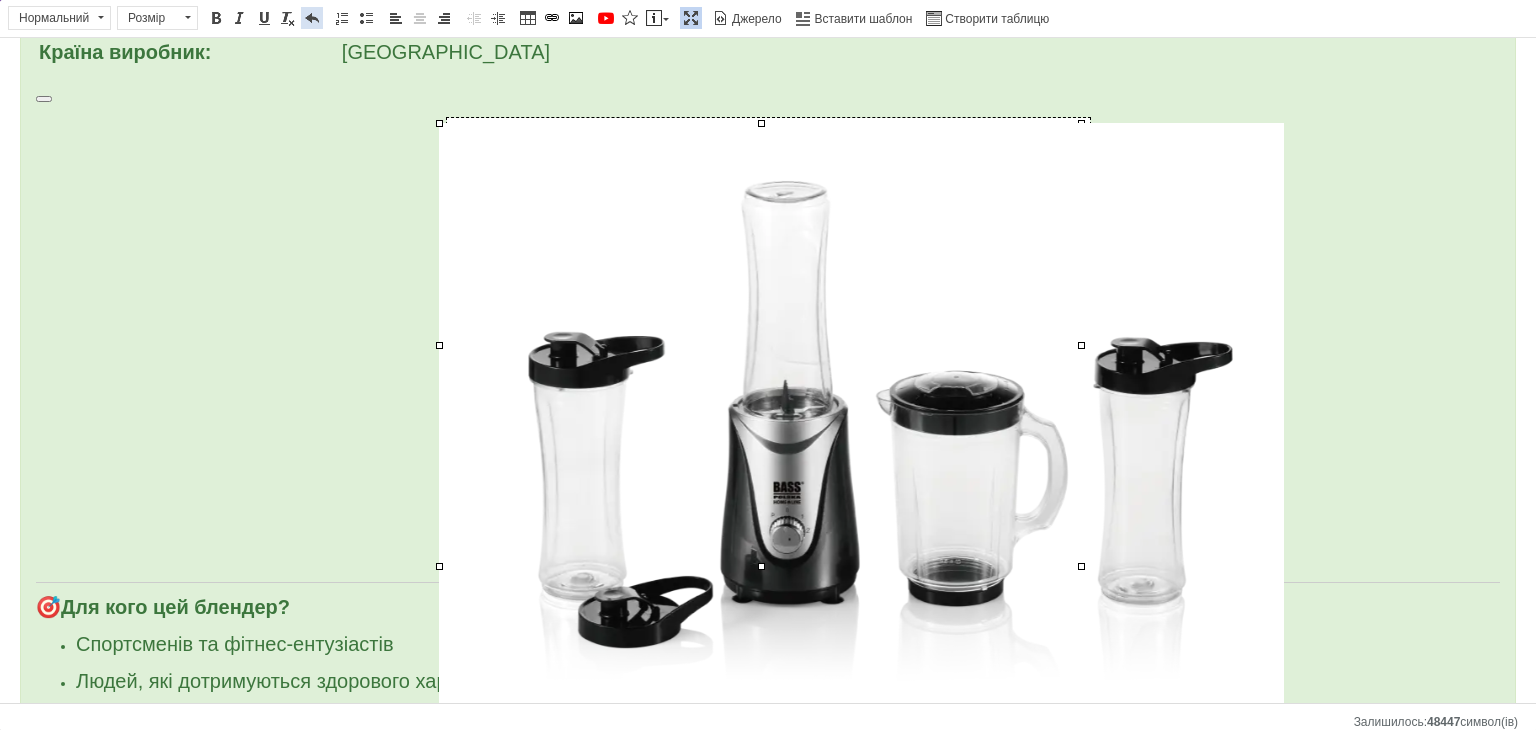 click at bounding box center (312, 18) 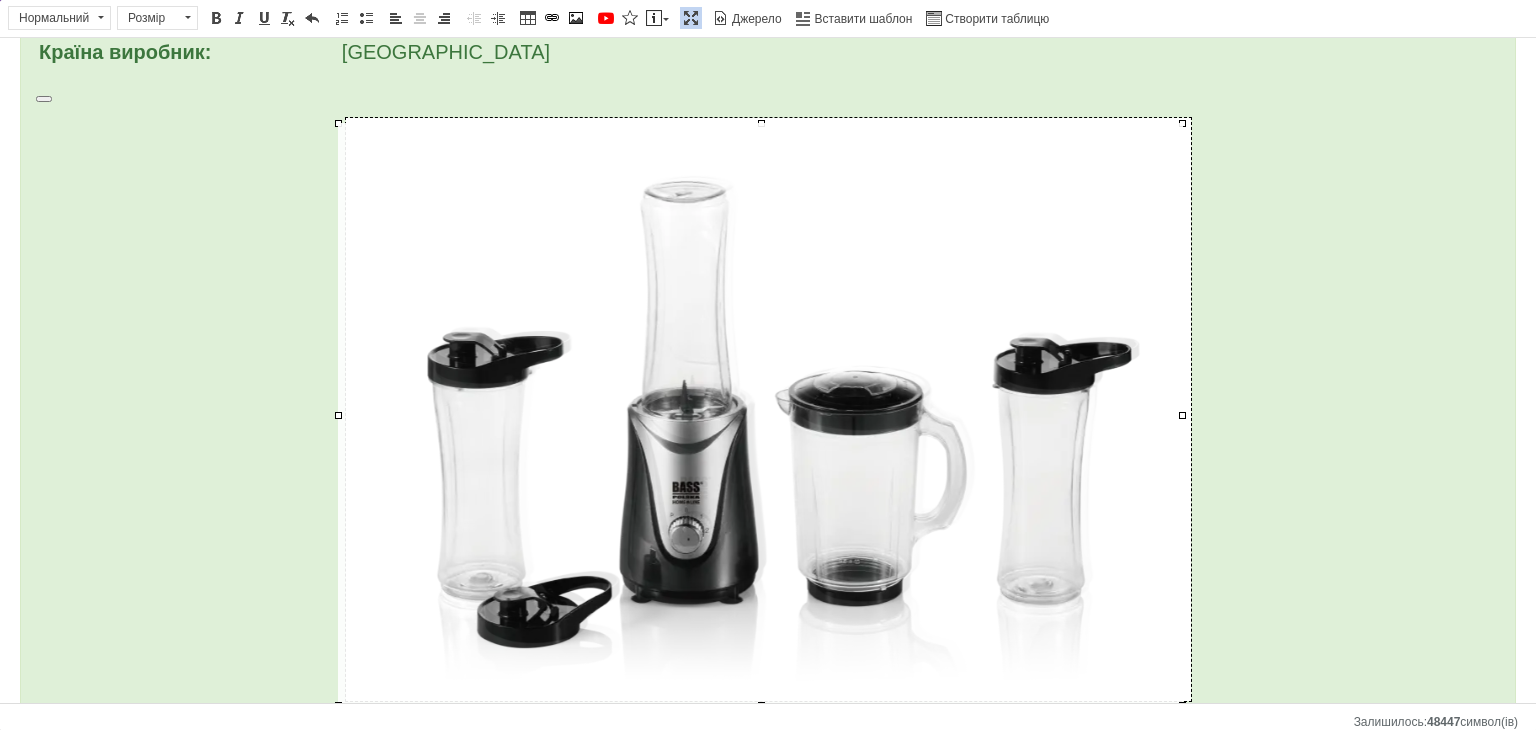 scroll, scrollTop: 1599, scrollLeft: 0, axis: vertical 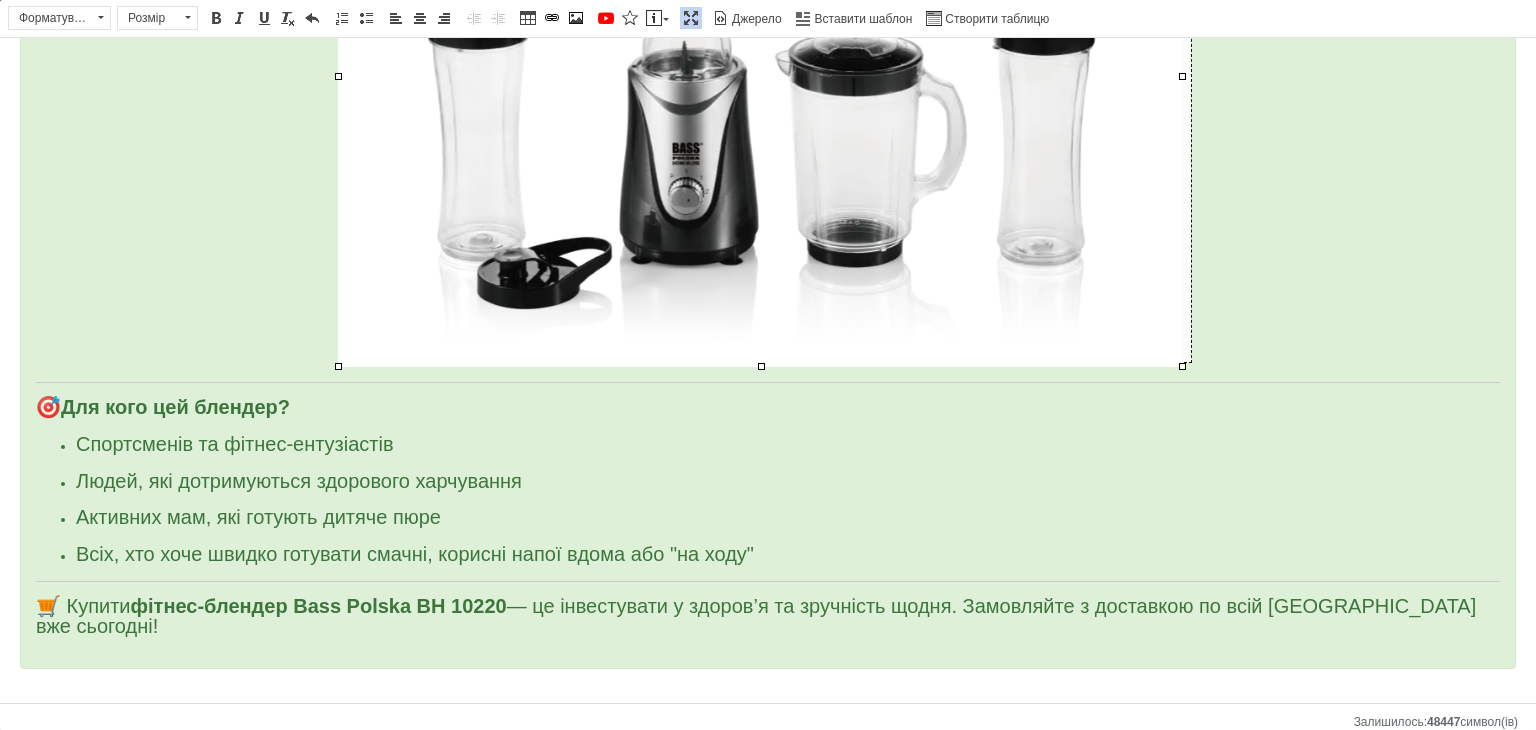 click on "🥤  Фітнес-блендер Bass Polska BH 10220  — енергія здоров’я в кожному коктейлі! Фітнес-блендер  Bass Polska BH 10220  — це незамінний помічник для всіх, хто веде  активний і здоровий спосіб життя . Завдяки потужному мотору в  350 Вт  і  гострим лезам з нержавіючої сталі , ви легко приготуєте  смузі, протеїнові коктейлі, овочеві мікси або подрібните горіхи  — все за лічені секунди. ✅  Основні переваги: ⚡  Потужність 350 Вт  — швидке та ефективне подрібнення 🧴  3 знімні пляшки по 600 мл  — зручні для тренування, роботи чи подорожей 🌀  3 швидкості + імпульсний режим 🔪  🧽  🌱  Без BPA 🏠" at bounding box center (768, -419) 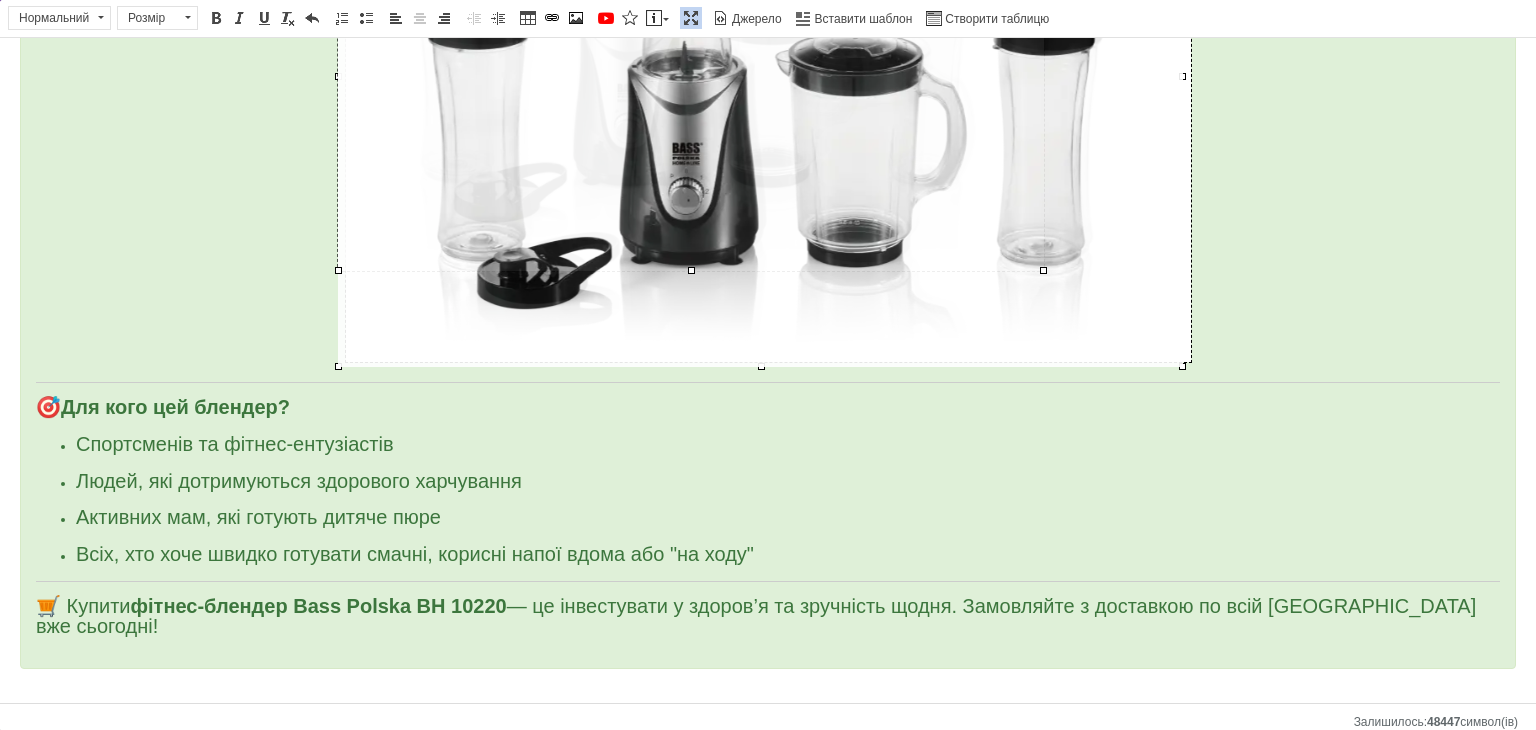 drag, startPoint x: 1181, startPoint y: 367, endPoint x: 930, endPoint y: 271, distance: 268.7322 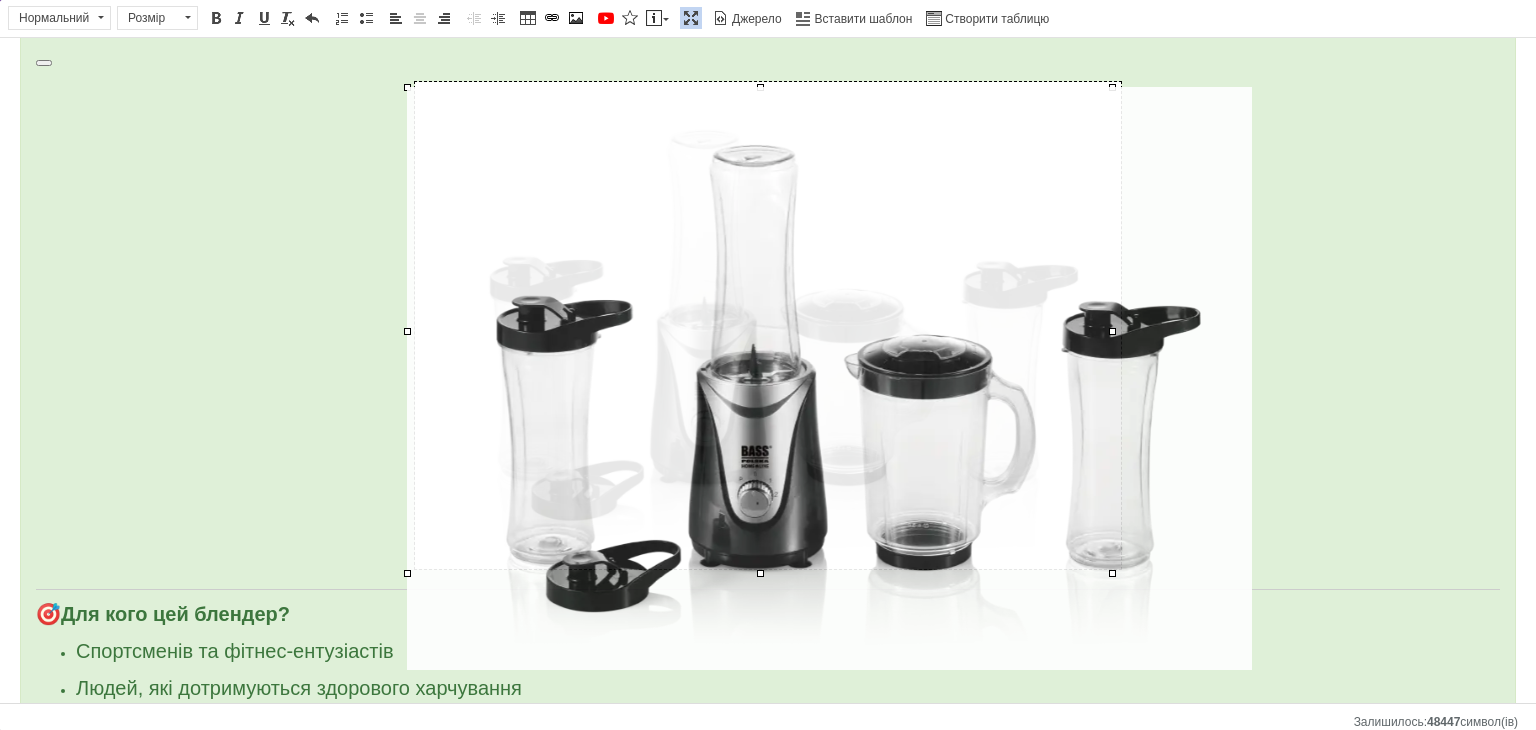 scroll, scrollTop: 1103, scrollLeft: 0, axis: vertical 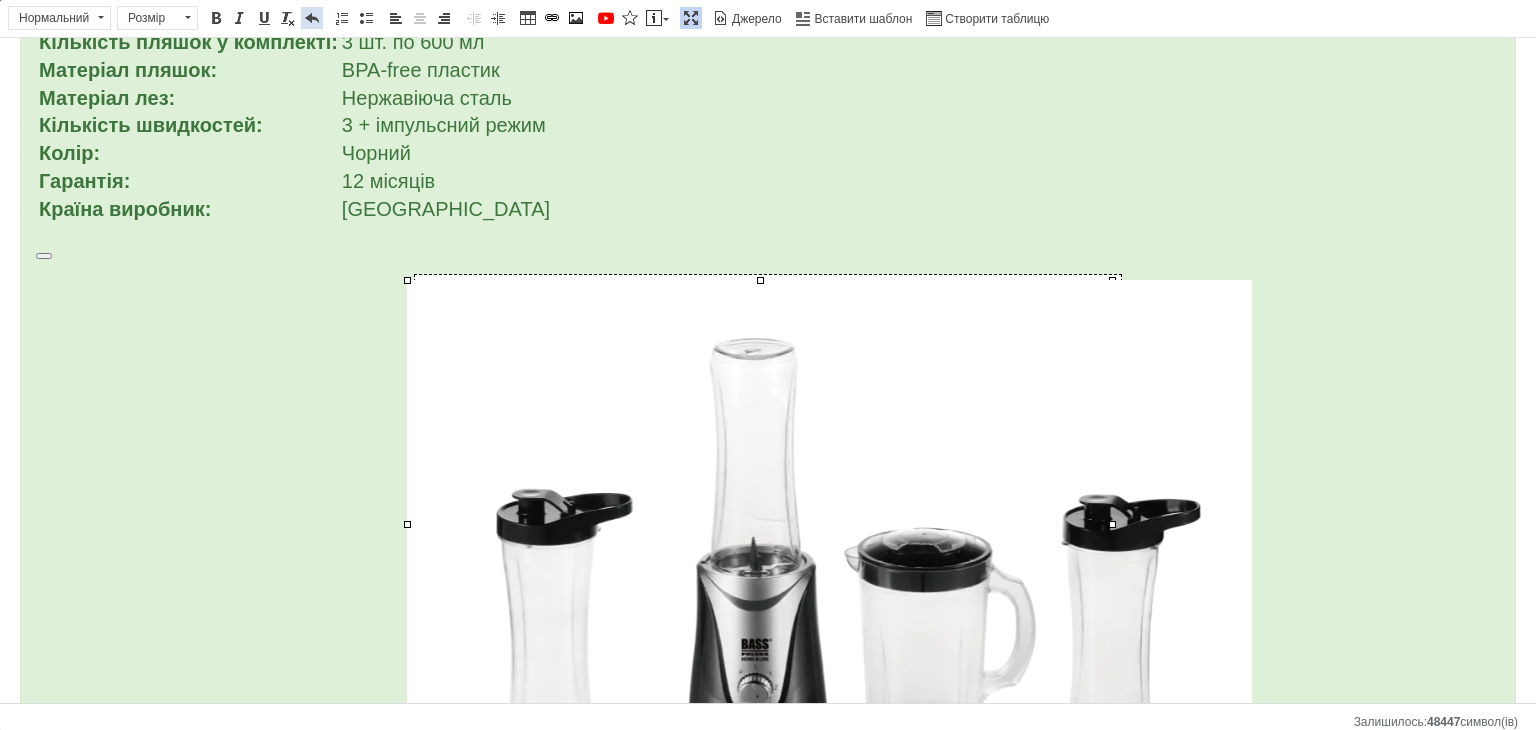 click at bounding box center [312, 18] 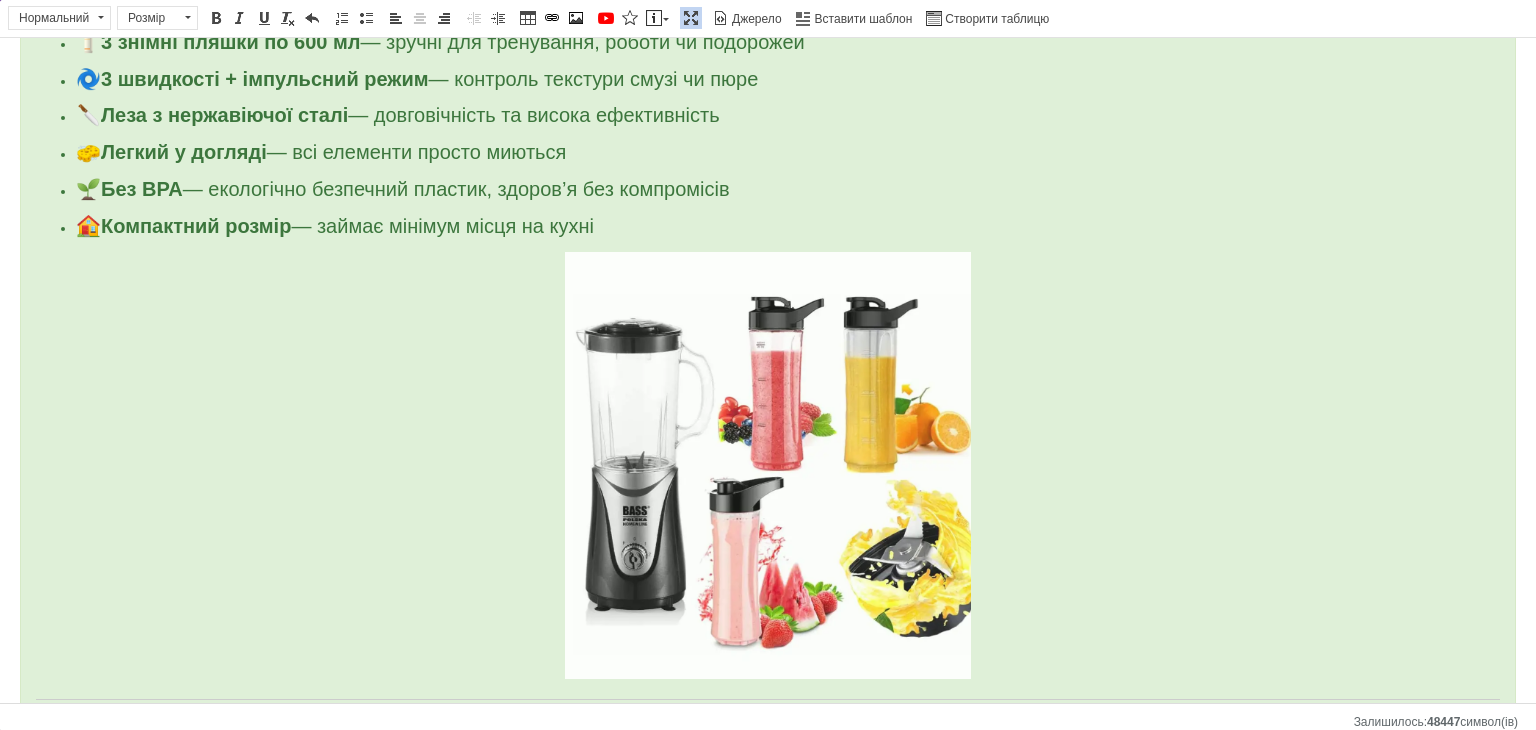scroll, scrollTop: 0, scrollLeft: 0, axis: both 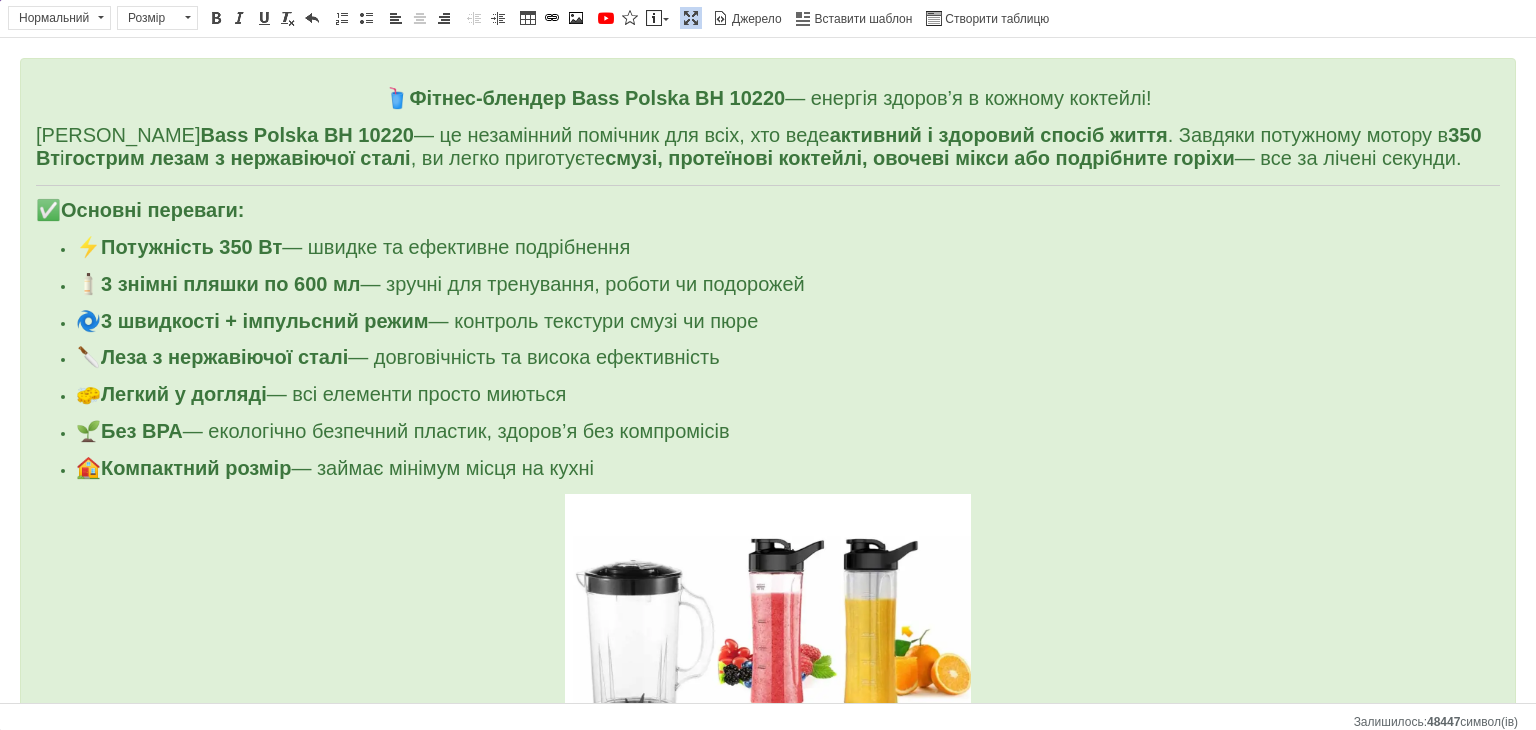click at bounding box center [691, 18] 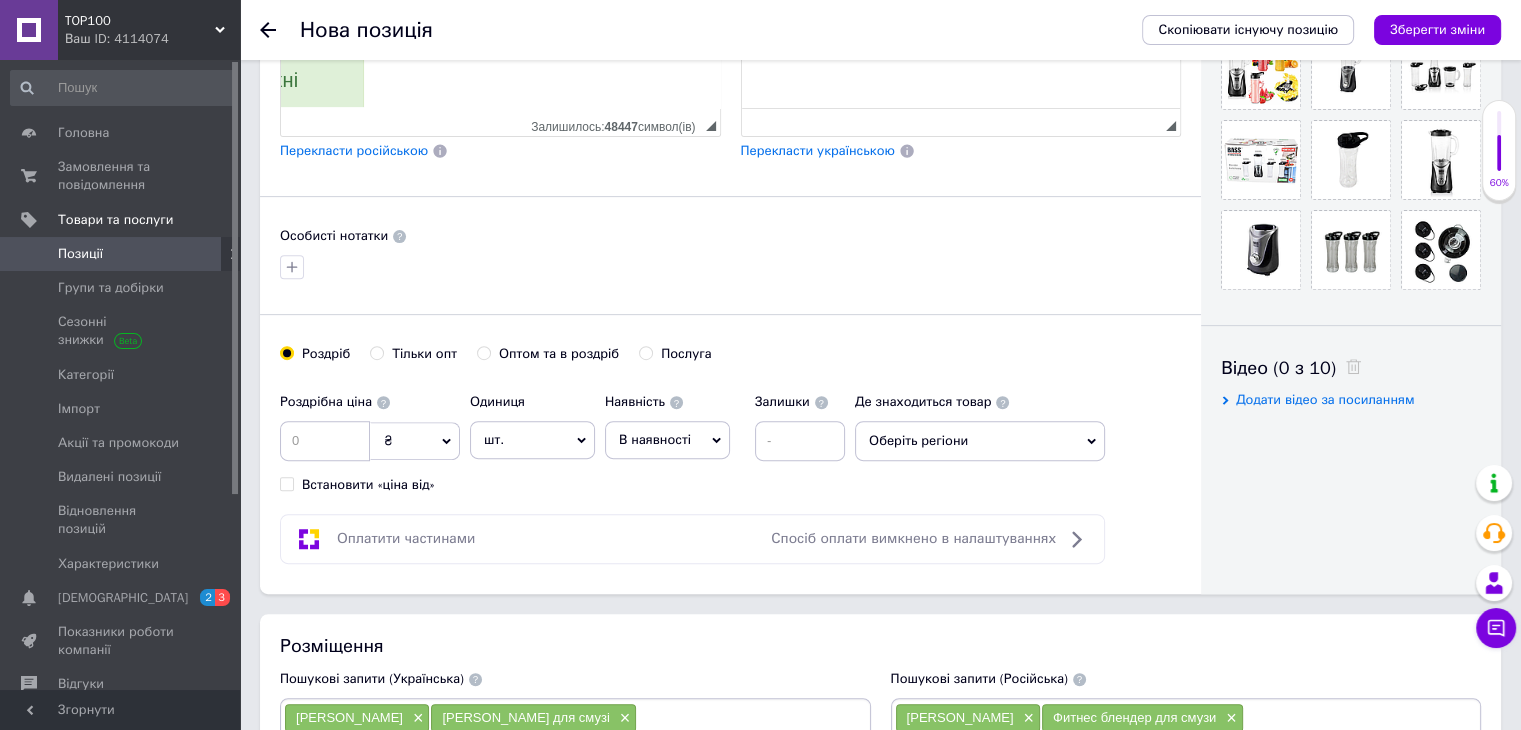 scroll, scrollTop: 700, scrollLeft: 0, axis: vertical 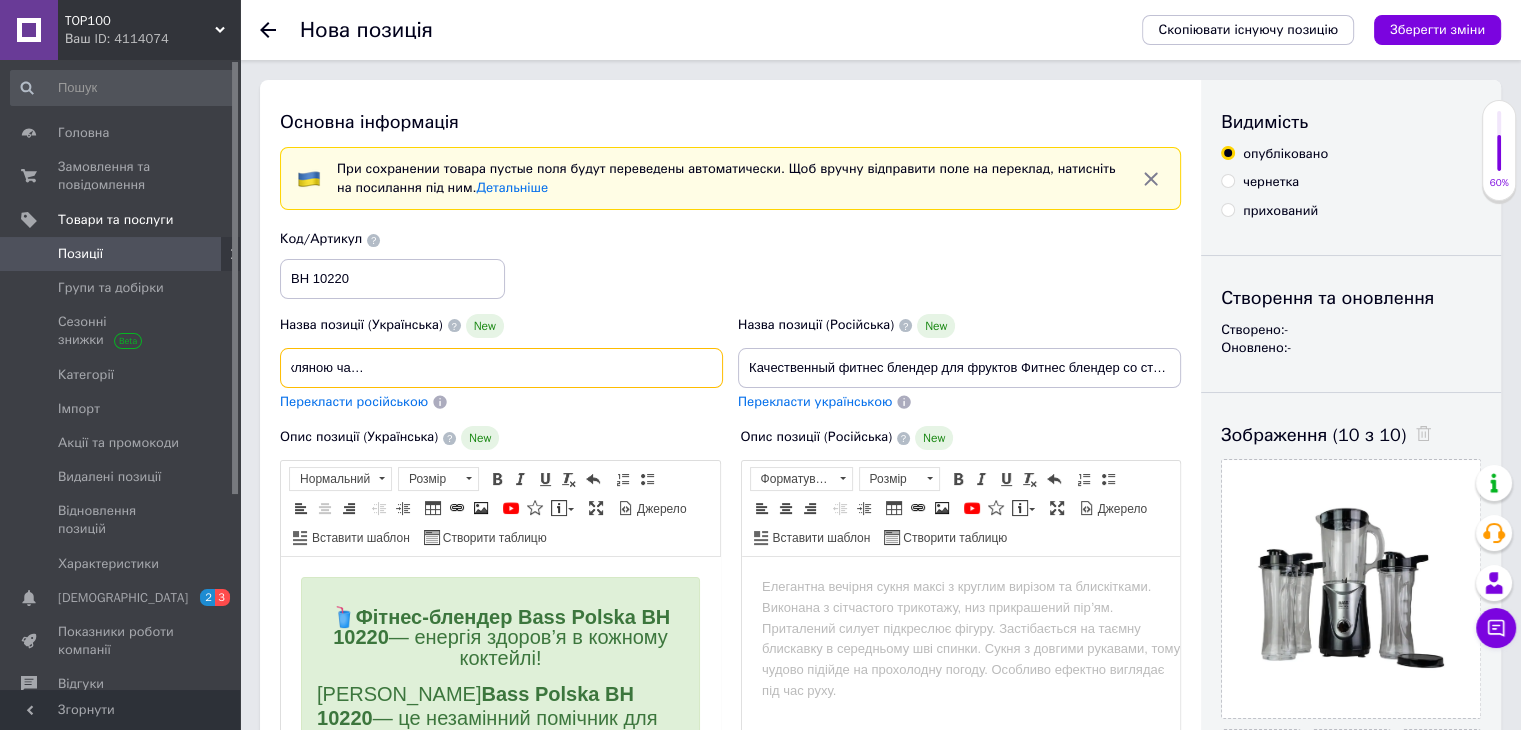 drag, startPoint x: 289, startPoint y: 365, endPoint x: 848, endPoint y: 381, distance: 559.22894 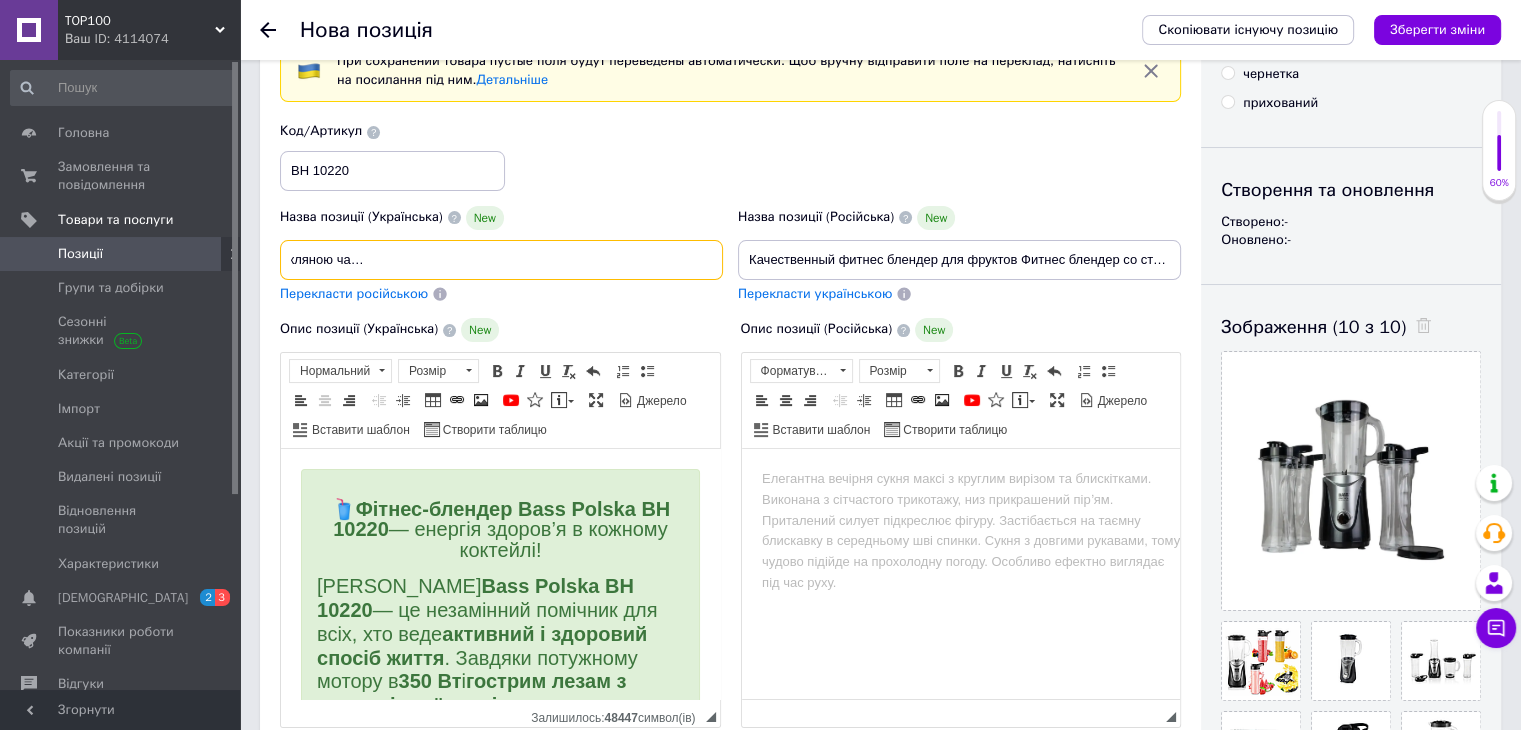 scroll, scrollTop: 200, scrollLeft: 0, axis: vertical 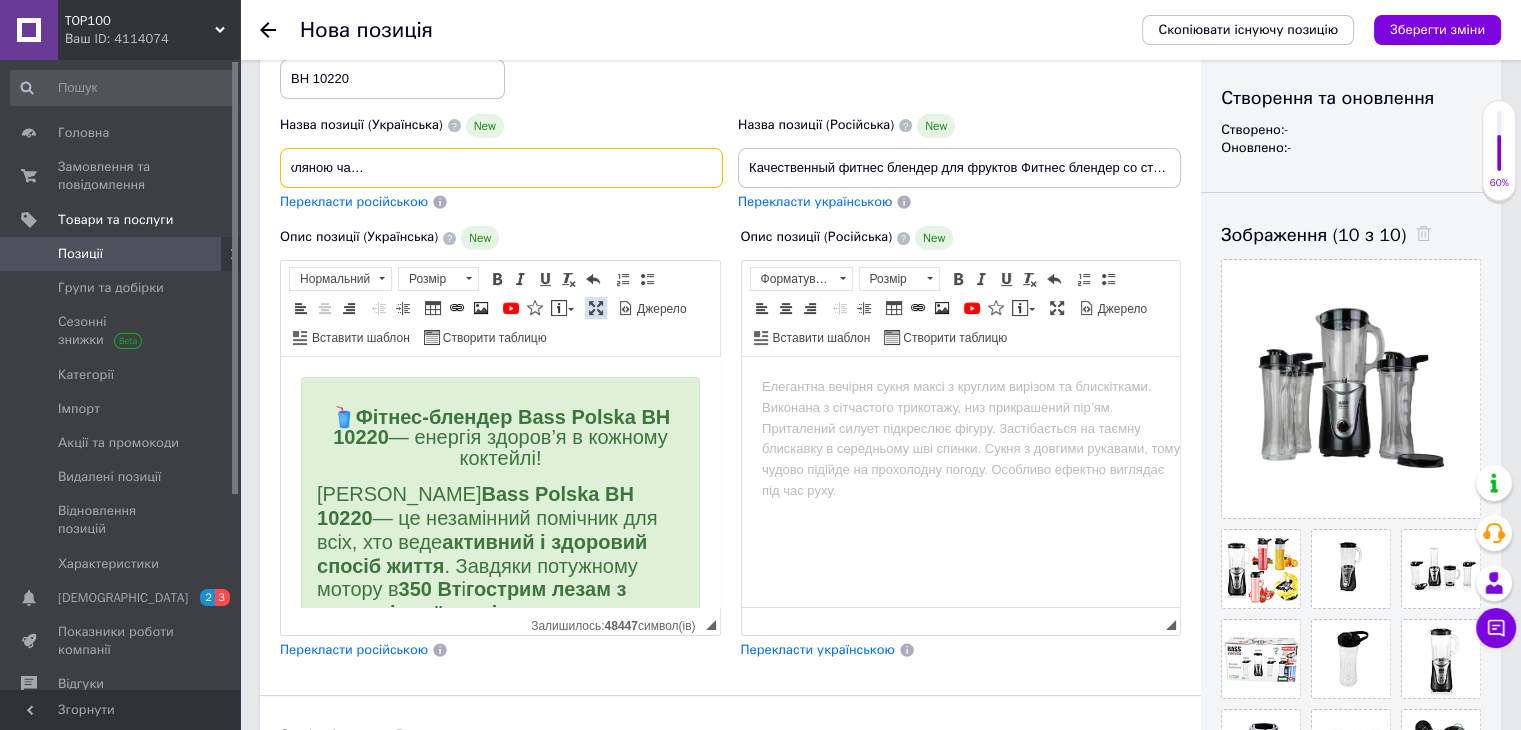 drag, startPoint x: 592, startPoint y: 304, endPoint x: 591, endPoint y: 266, distance: 38.013157 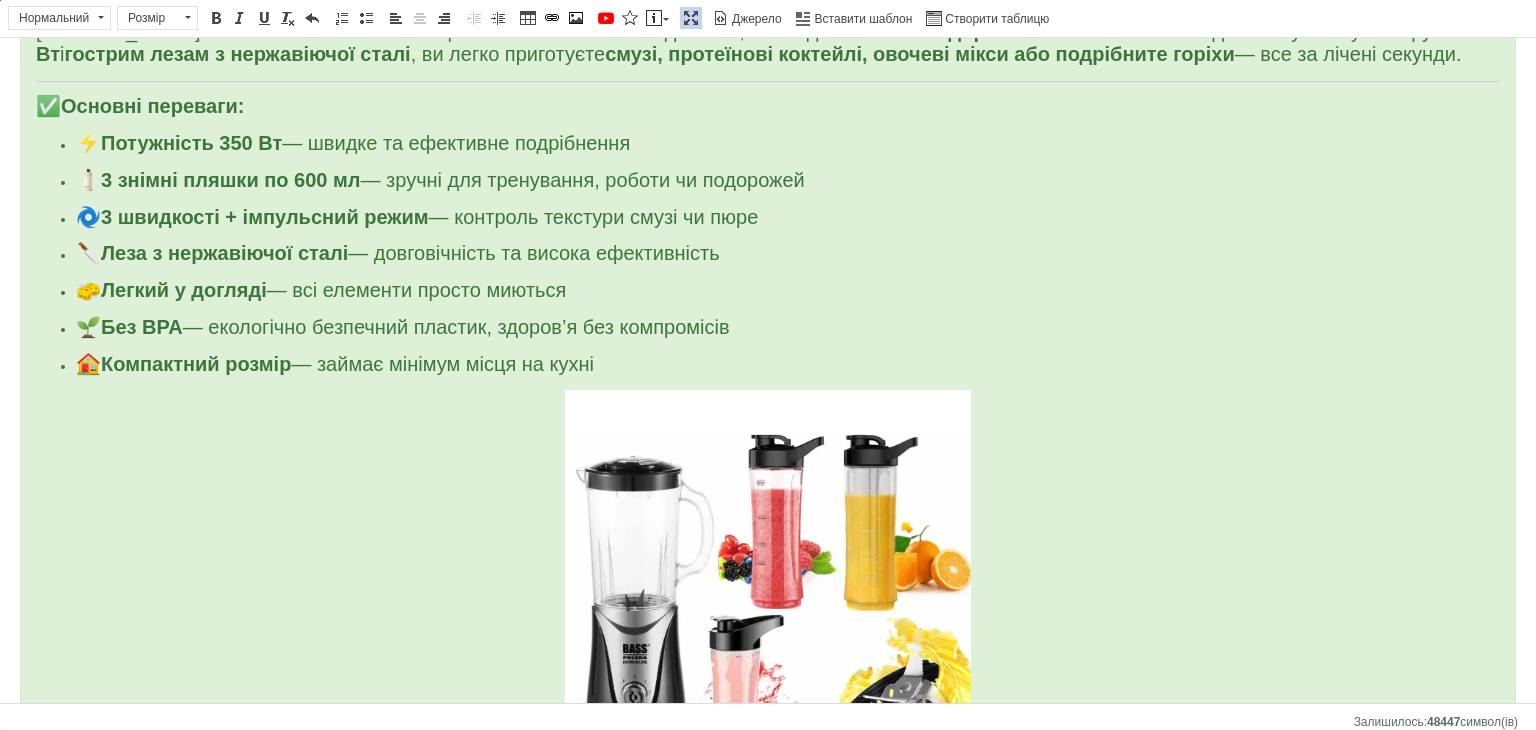 scroll, scrollTop: 0, scrollLeft: 0, axis: both 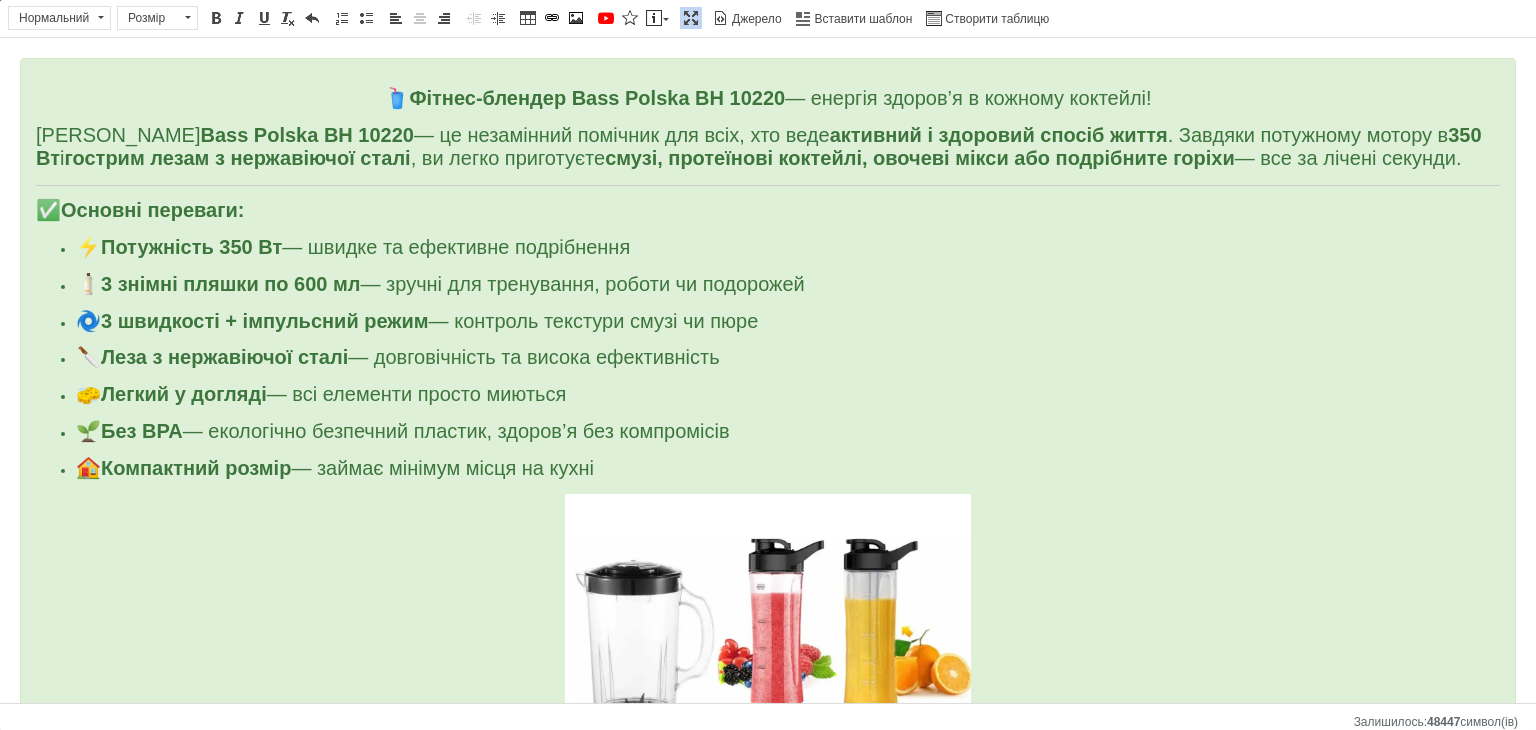 click on "🥤  Фітнес-блендер Bass Polska BH 10220  — енергія здоров’я в кожному коктейлі!" at bounding box center [768, 99] 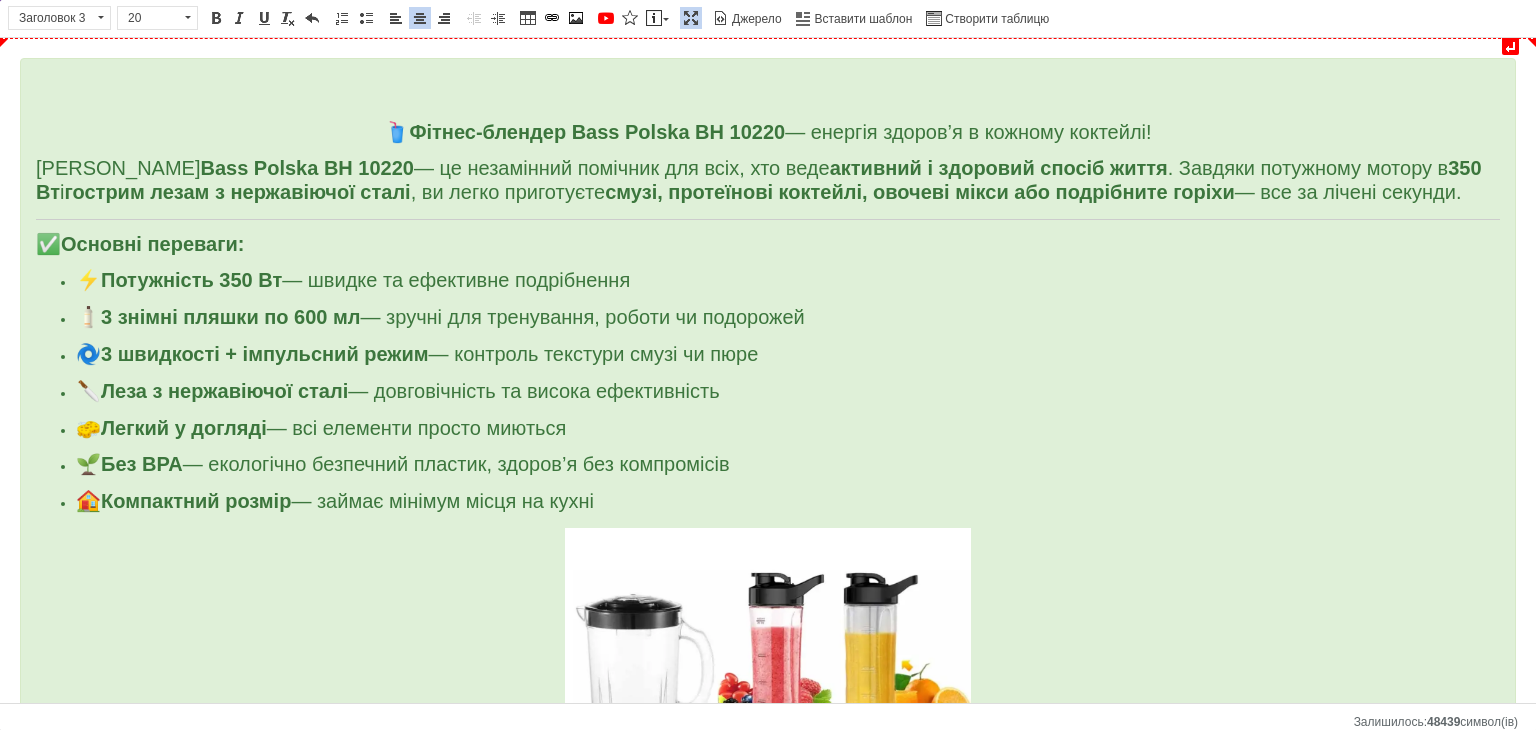 click on "🥤  Фітнес-блендер Bass Polska BH 10220  — енергія здоров’я в кожному коктейлі! Фітнес-блендер  Bass Polska BH 10220  — це незамінний помічник для всіх, хто веде  активний і здоровий спосіб життя . Завдяки потужному мотору в  350 Вт  і  гострим лезам з нержавіючої сталі , ви легко приготуєте  смузі, протеїнові коктейлі, овочеві мікси або подрібните горіхи  — все за лічені секунди. ✅  Основні переваги: ⚡  Потужність 350 Вт  — швидке та ефективне подрібнення 🧴  3 знімні пляшки по 600 мл  — зручні для тренування, роботи чи подорожей 🌀  3 швидкості + імпульсний режим 🔪  🧽  🌱  Без BPA 🏠" at bounding box center [768, 1179] 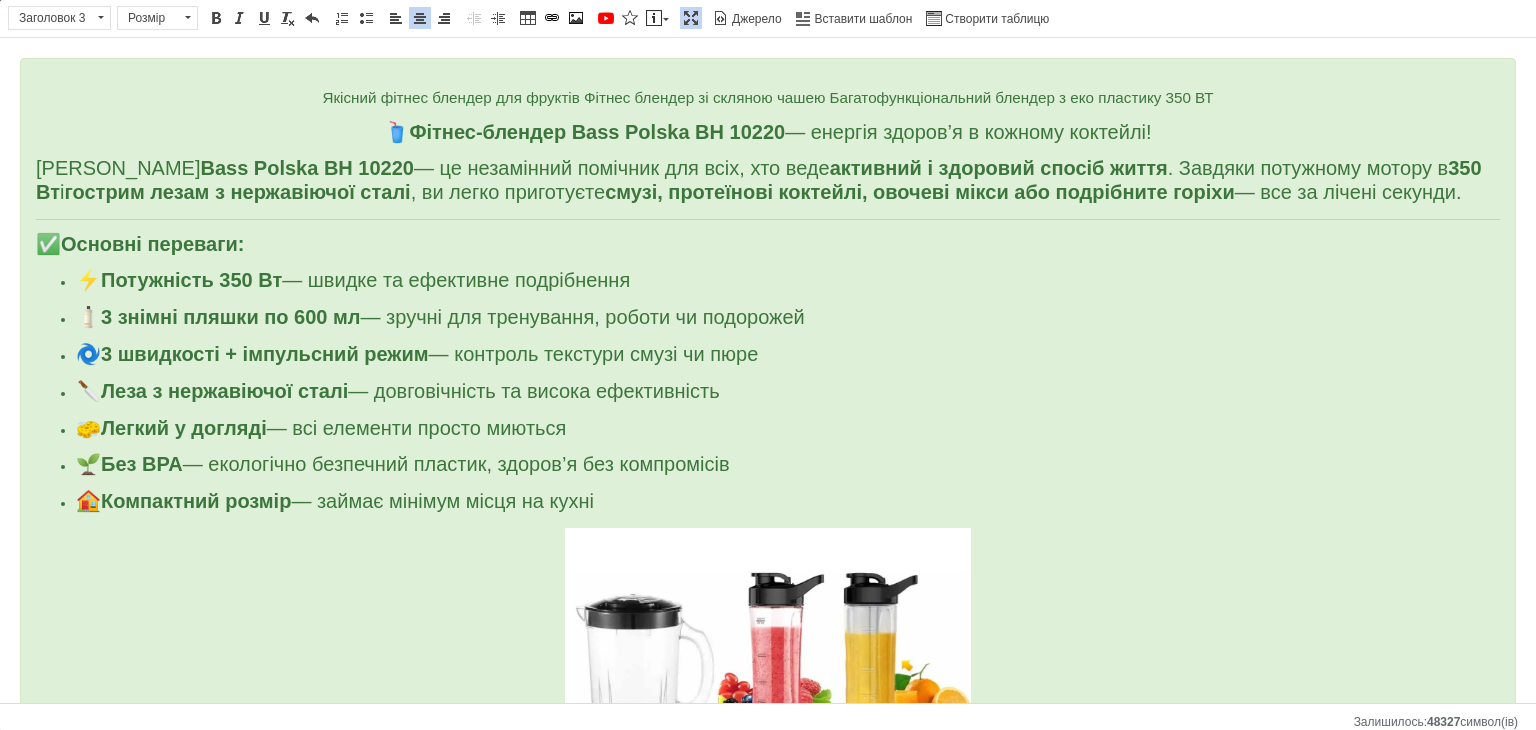 drag, startPoint x: 305, startPoint y: 100, endPoint x: 1232, endPoint y: 88, distance: 927.07764 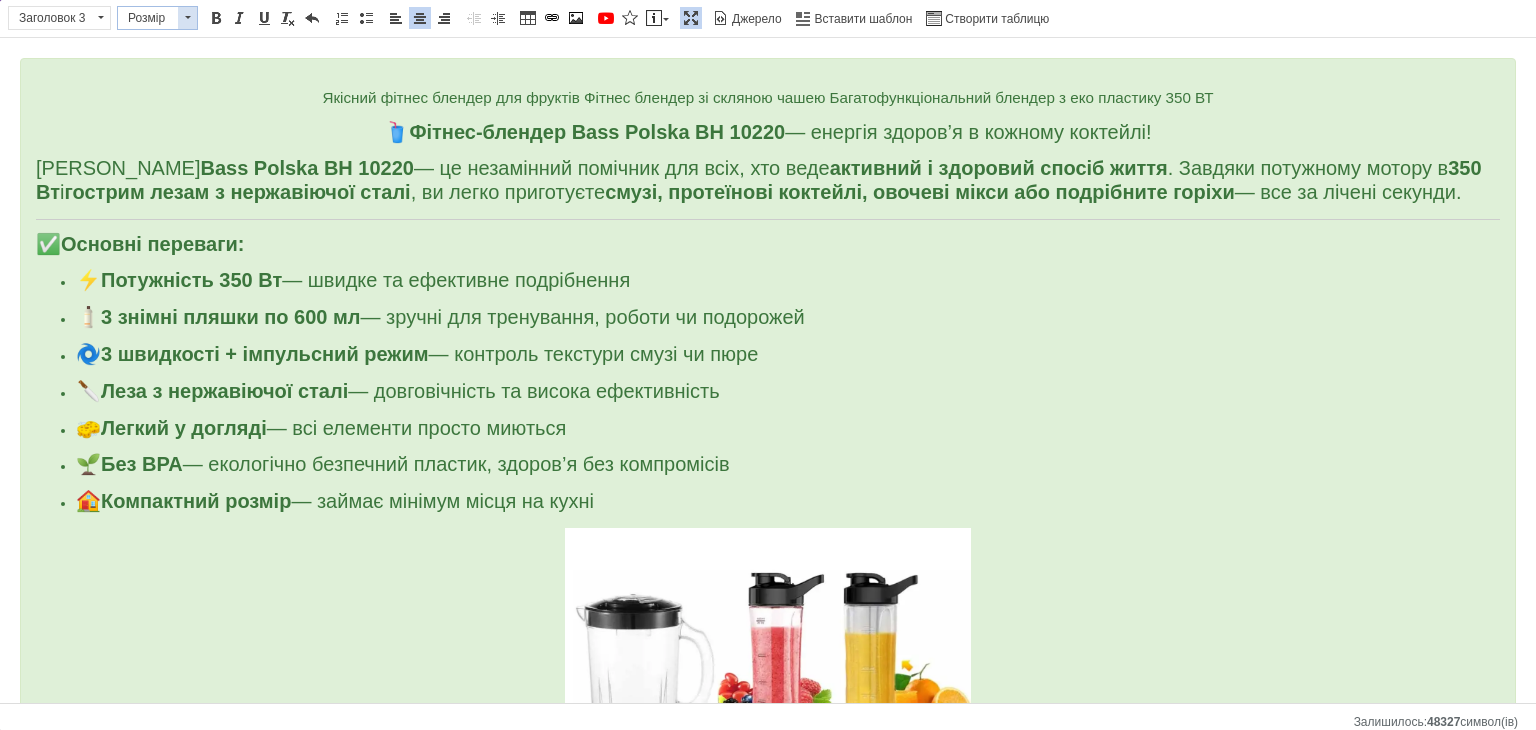 click at bounding box center (187, 18) 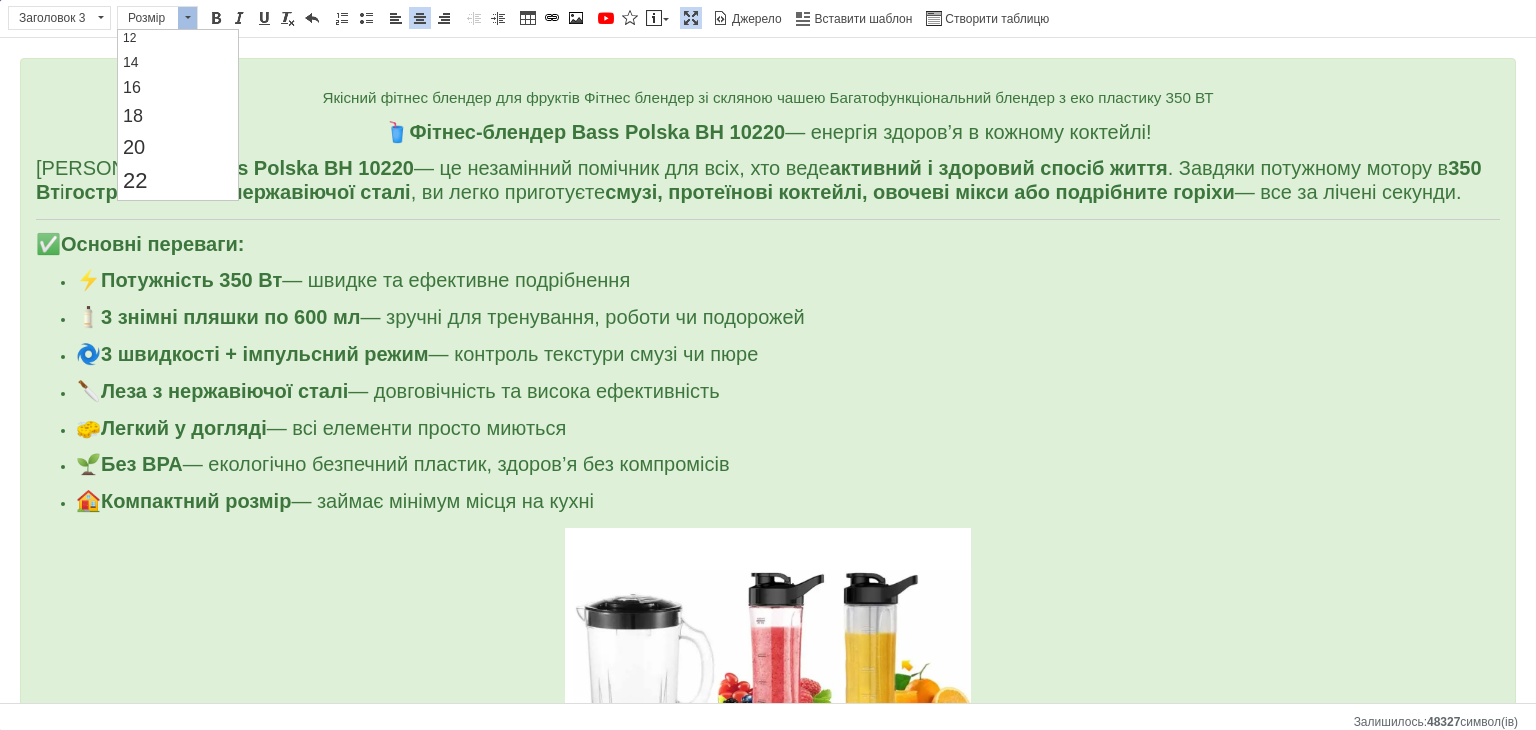scroll, scrollTop: 200, scrollLeft: 0, axis: vertical 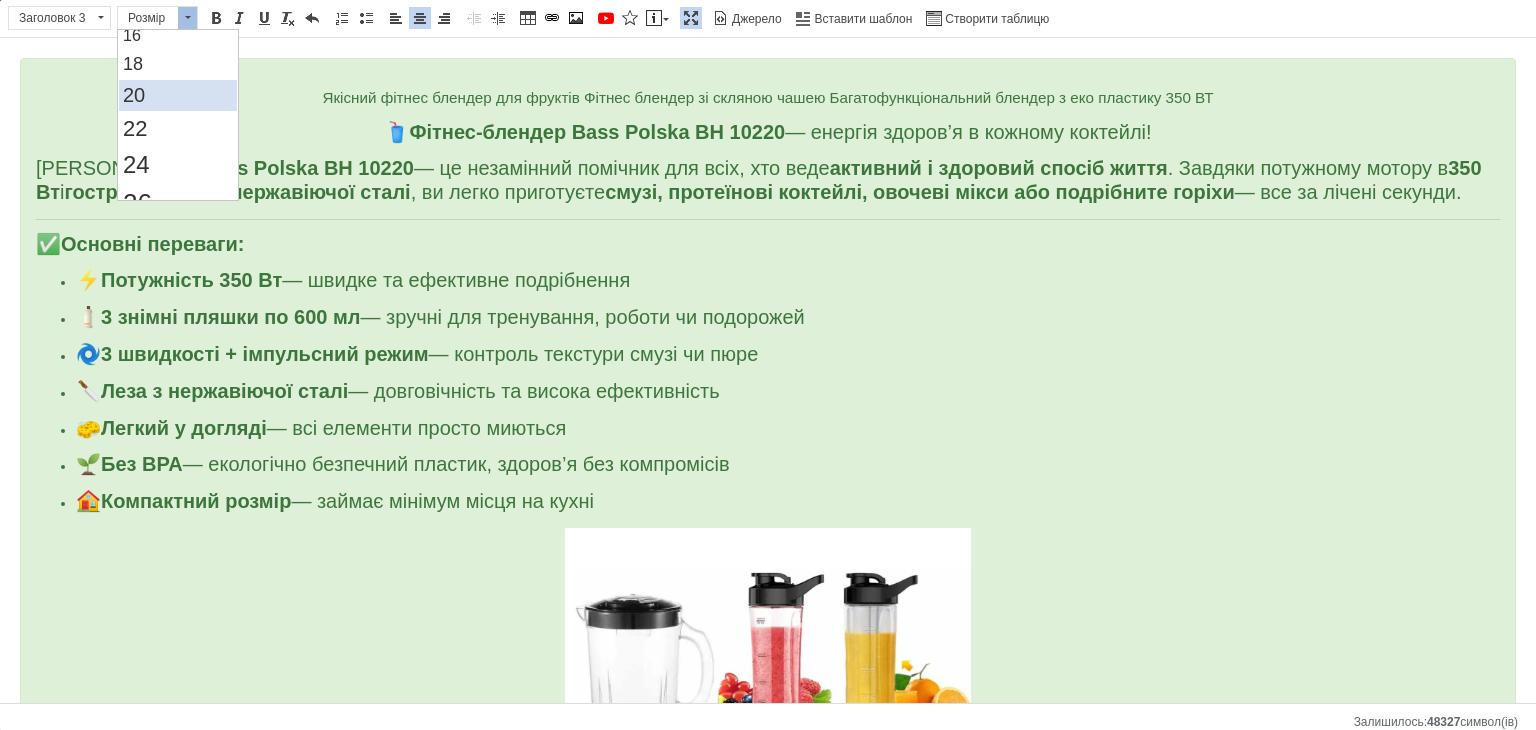click on "20" at bounding box center (177, 95) 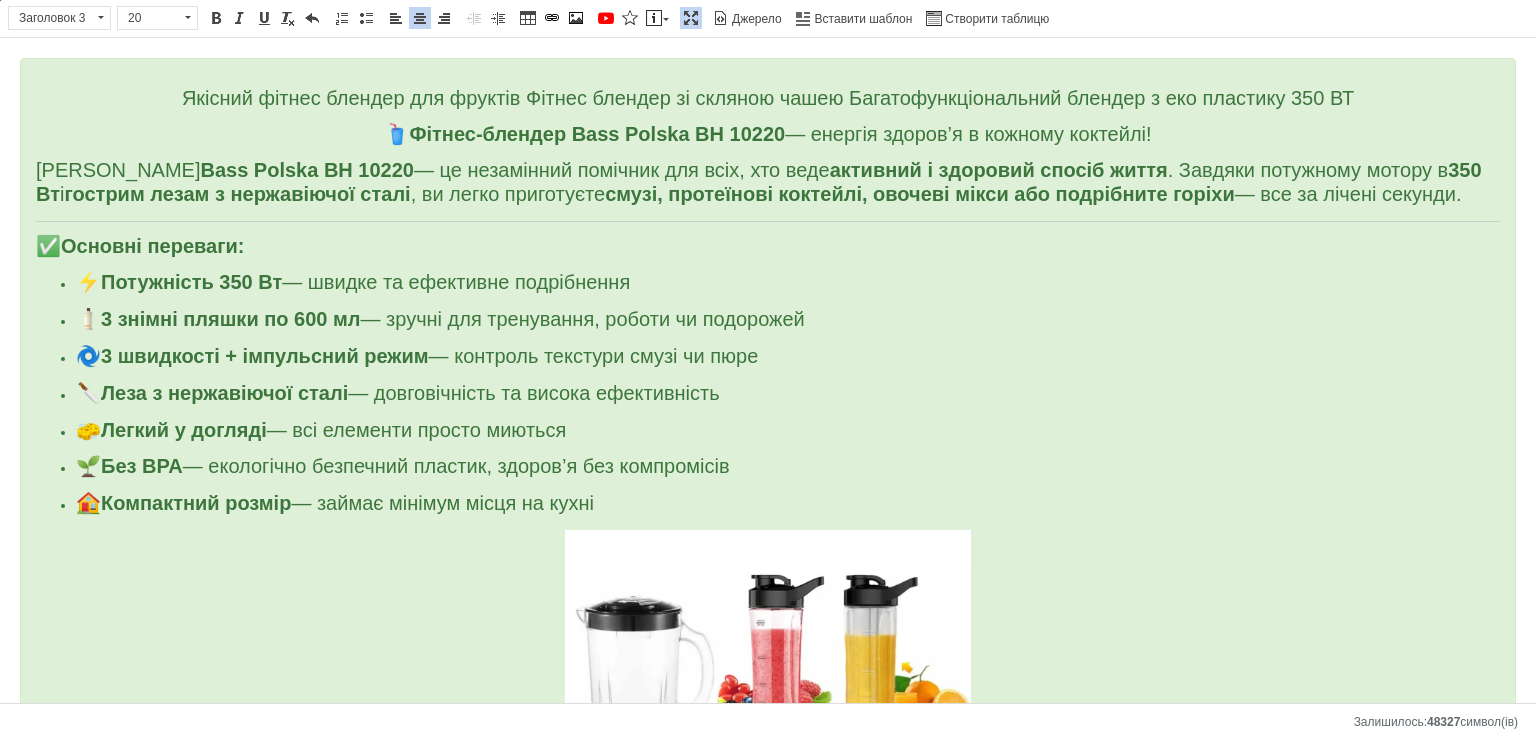 click on "🥤  Фітнес-блендер Bass Polska BH 10220  — енергія здоров’я в кожному коктейлі!" at bounding box center (768, 135) 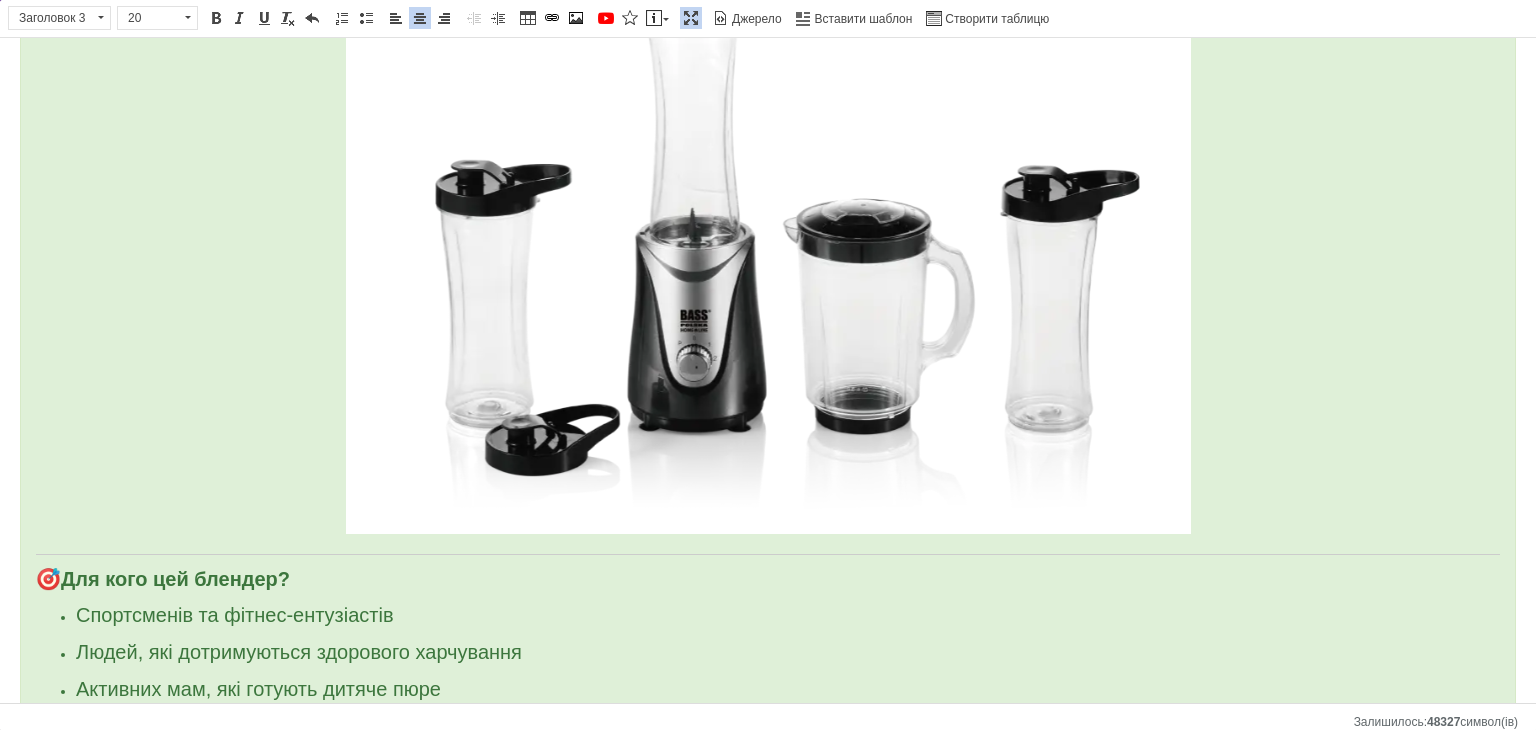 scroll, scrollTop: 1635, scrollLeft: 0, axis: vertical 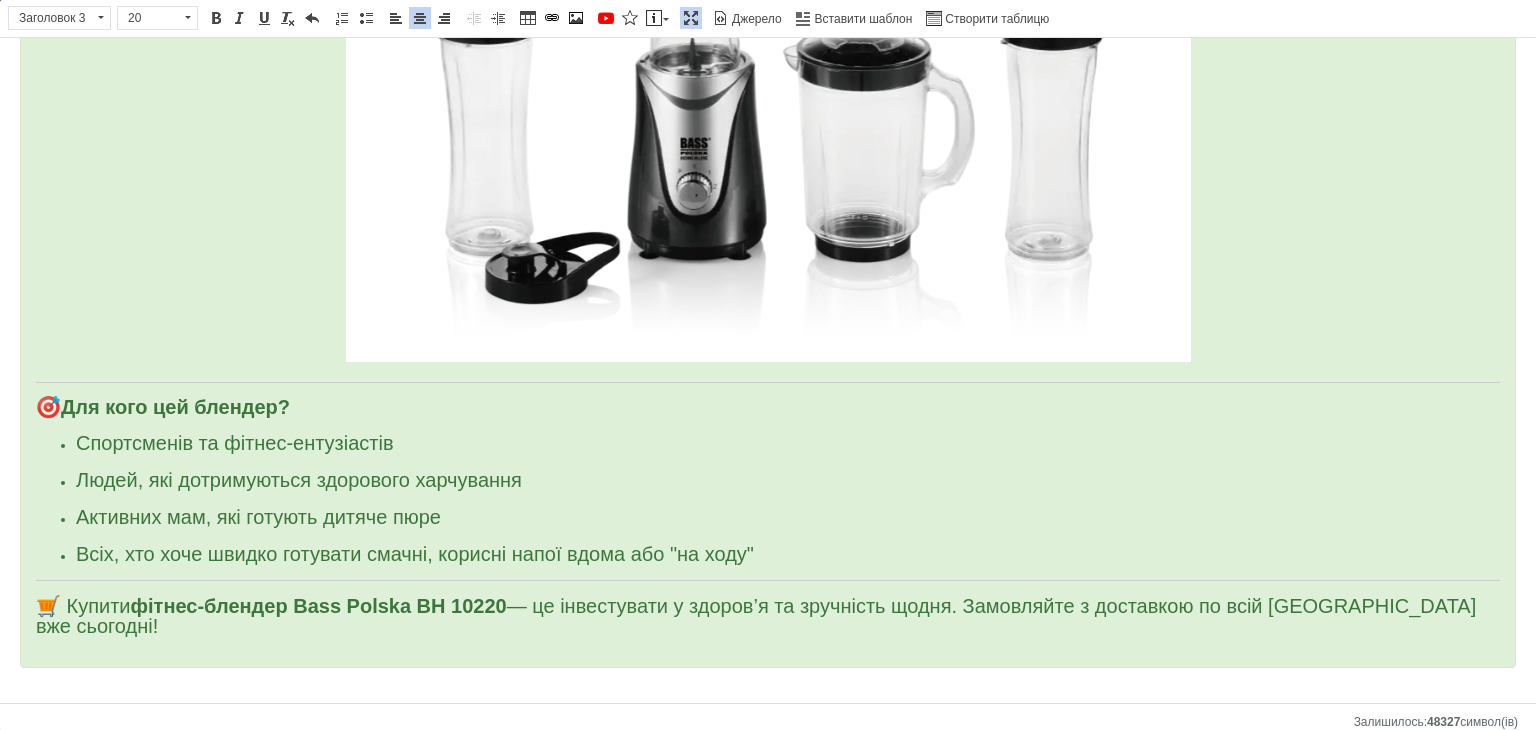 click at bounding box center [691, 18] 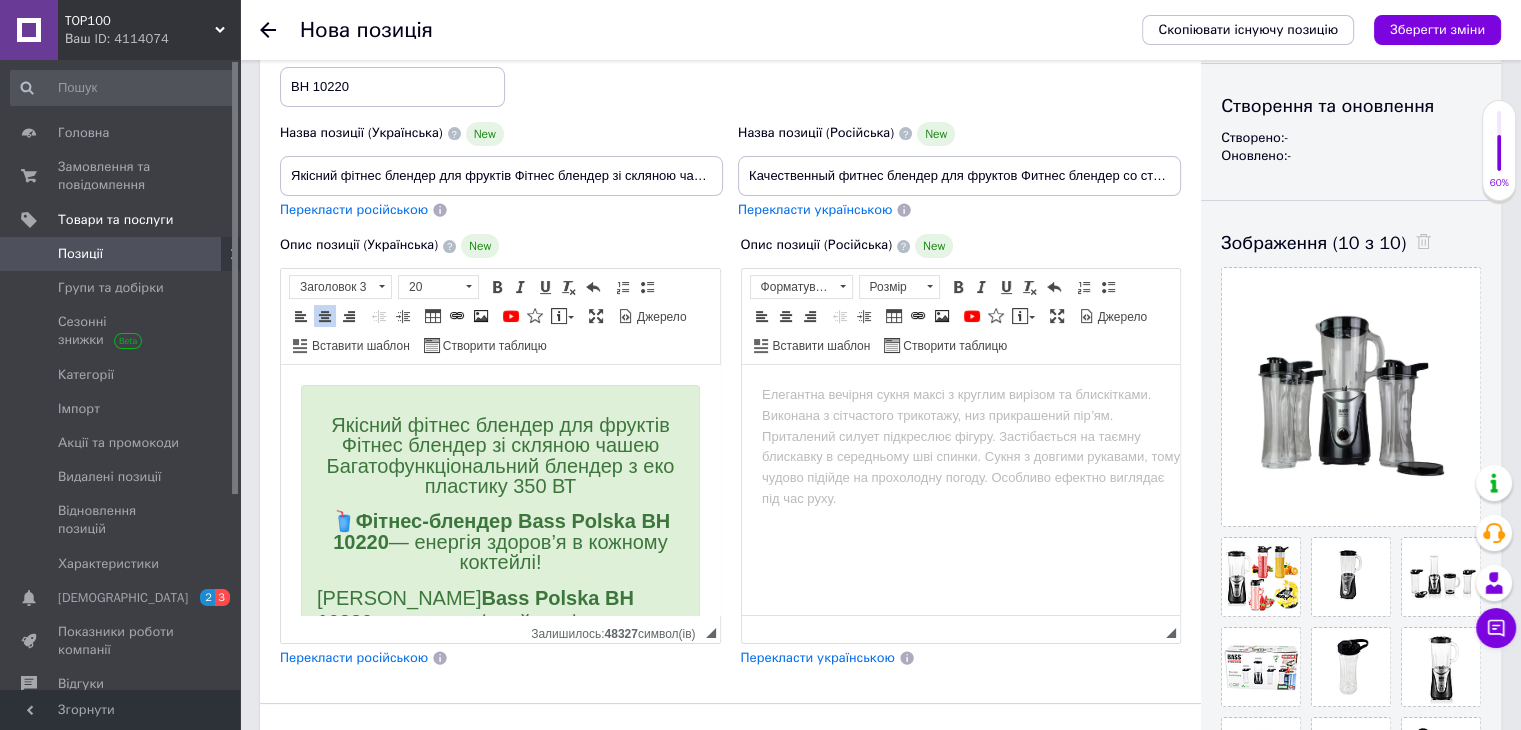 scroll, scrollTop: 400, scrollLeft: 0, axis: vertical 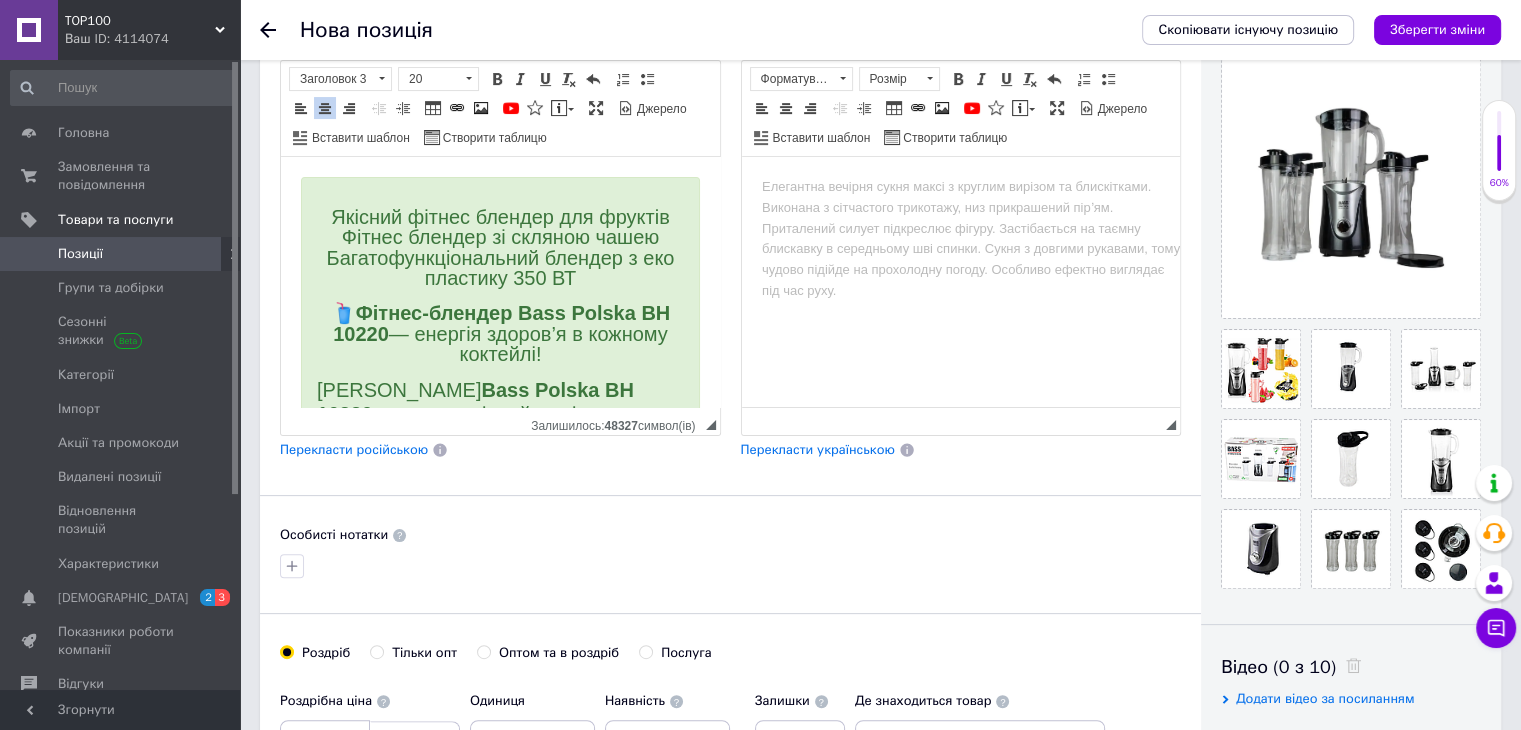 click on "Перекласти російською" at bounding box center (354, 449) 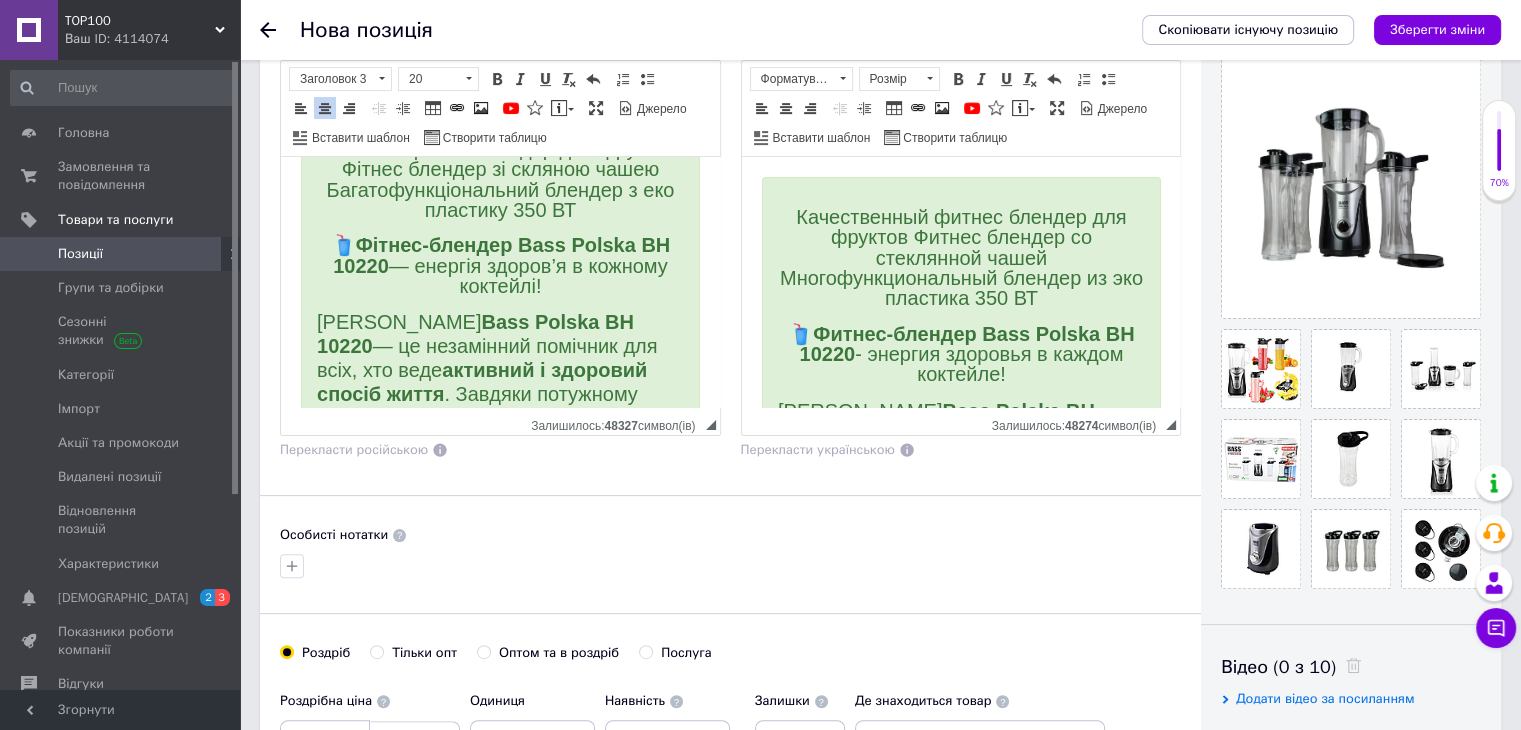 scroll 